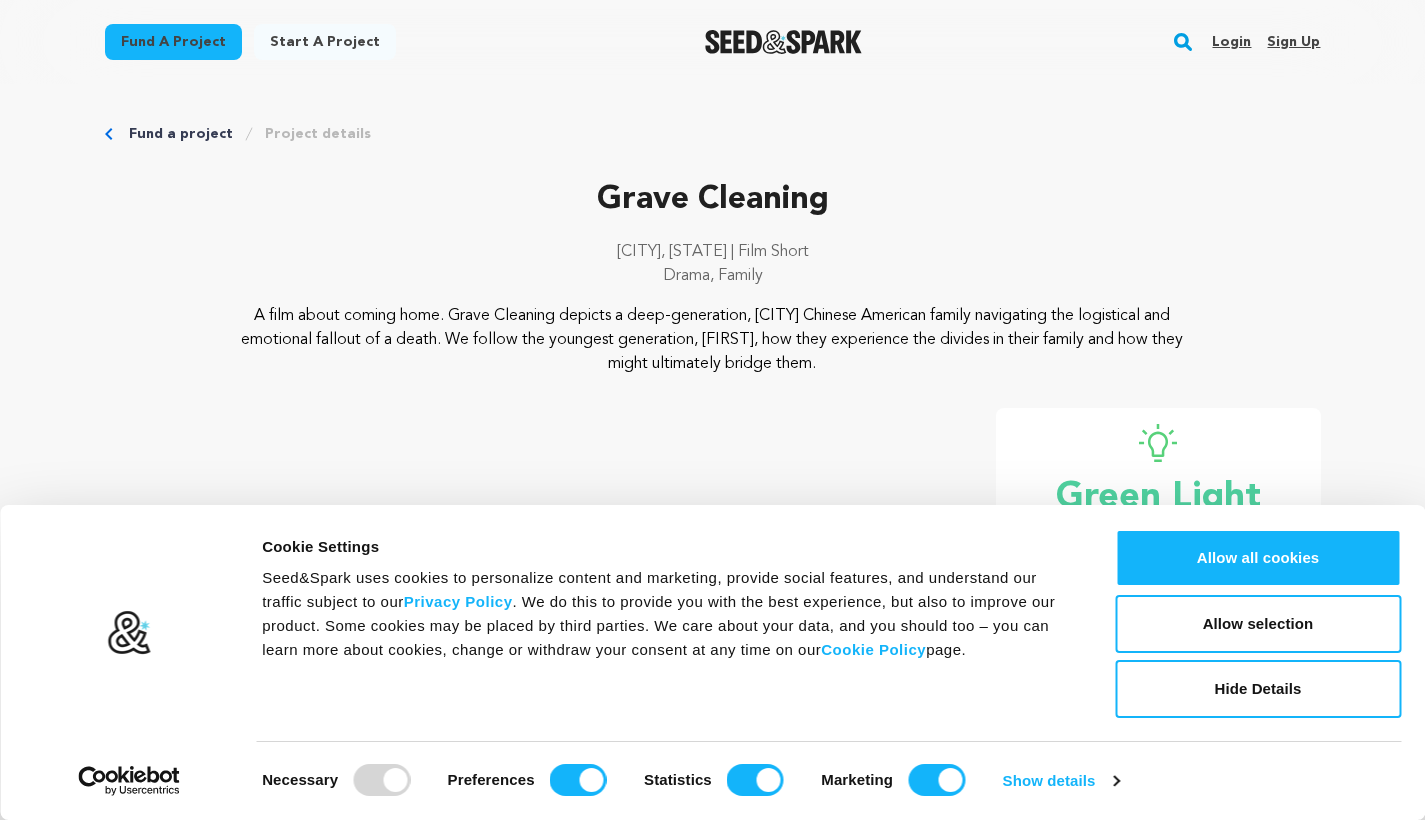 scroll, scrollTop: 0, scrollLeft: 0, axis: both 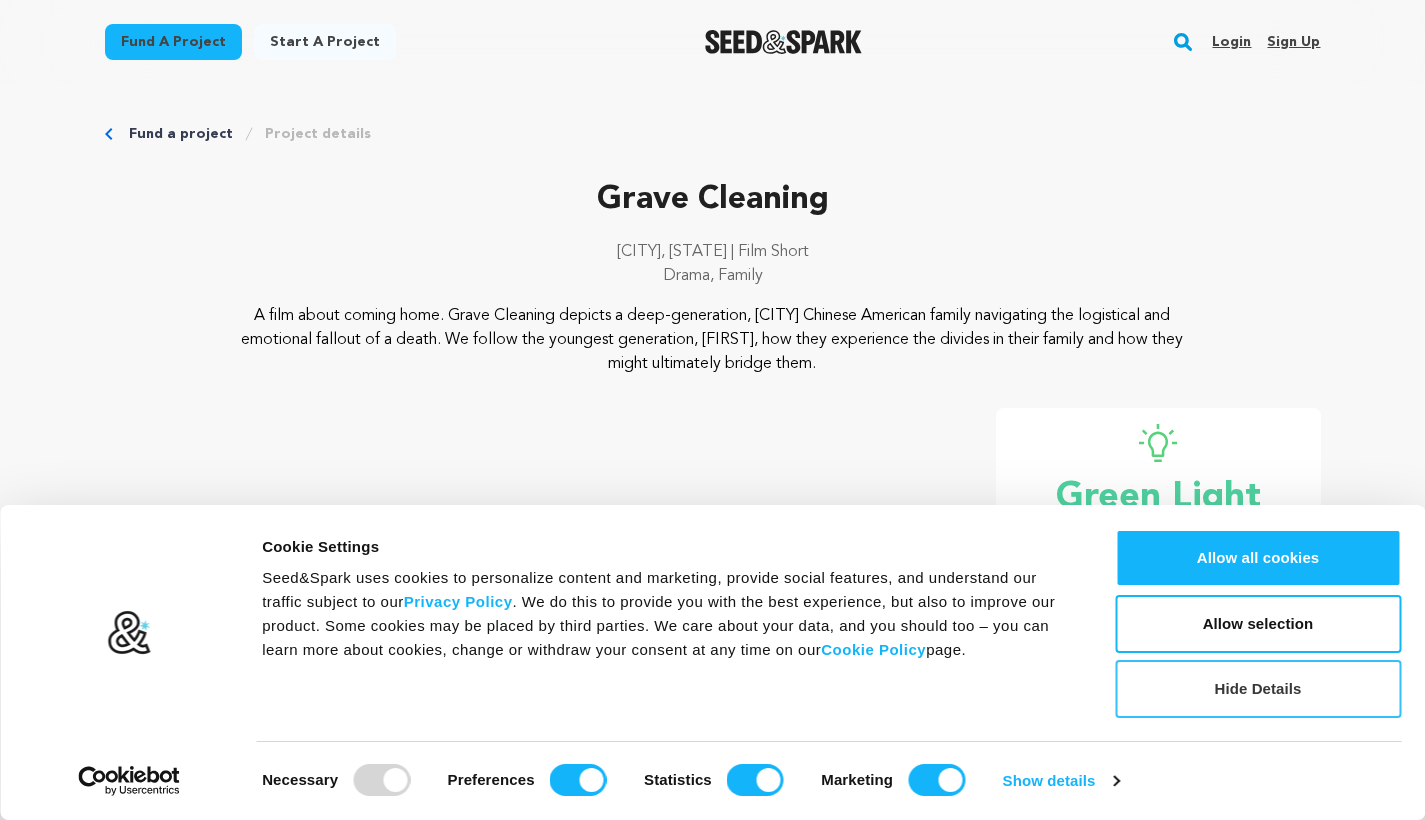 click on "Hide Details" at bounding box center [1258, 689] 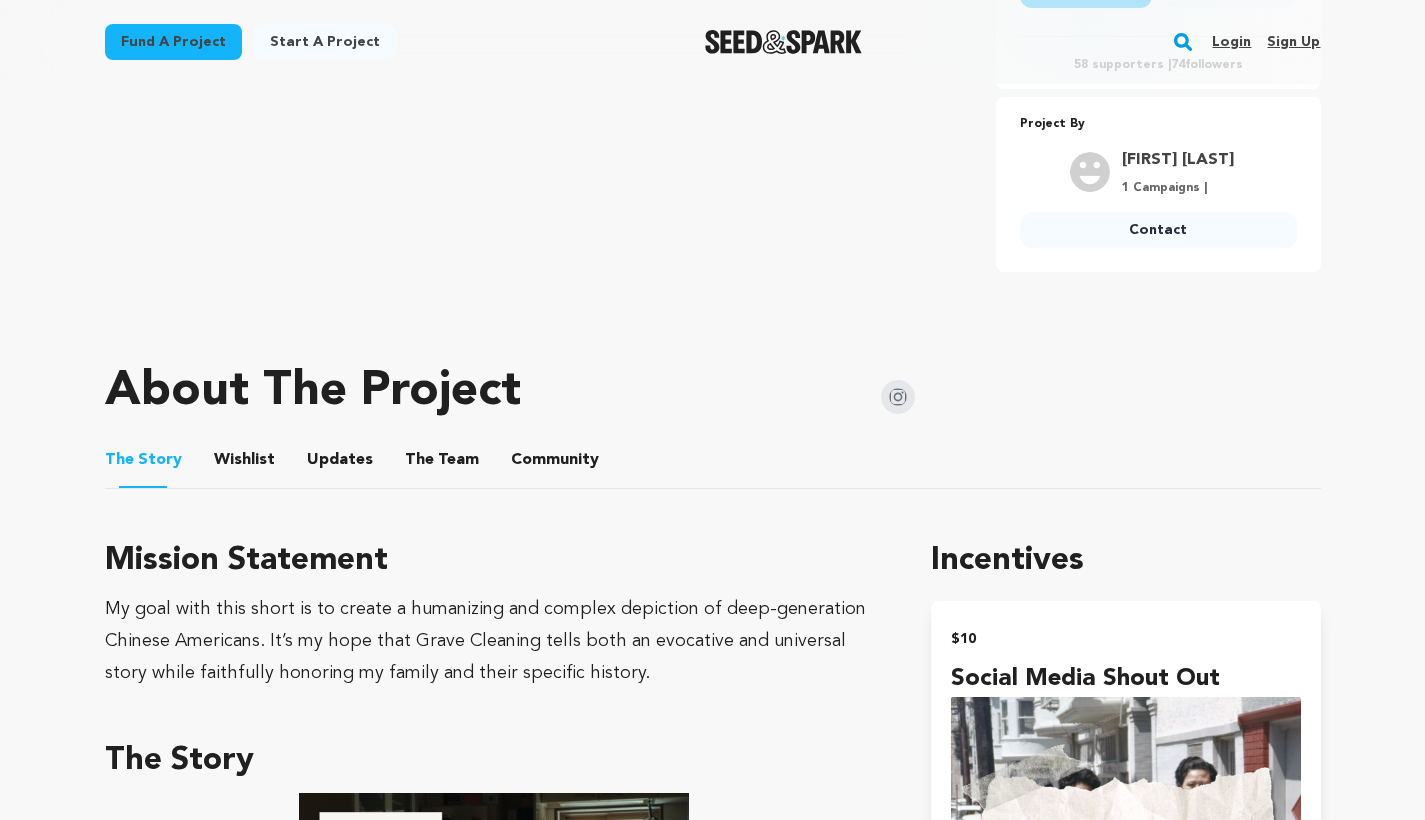 scroll, scrollTop: 829, scrollLeft: 0, axis: vertical 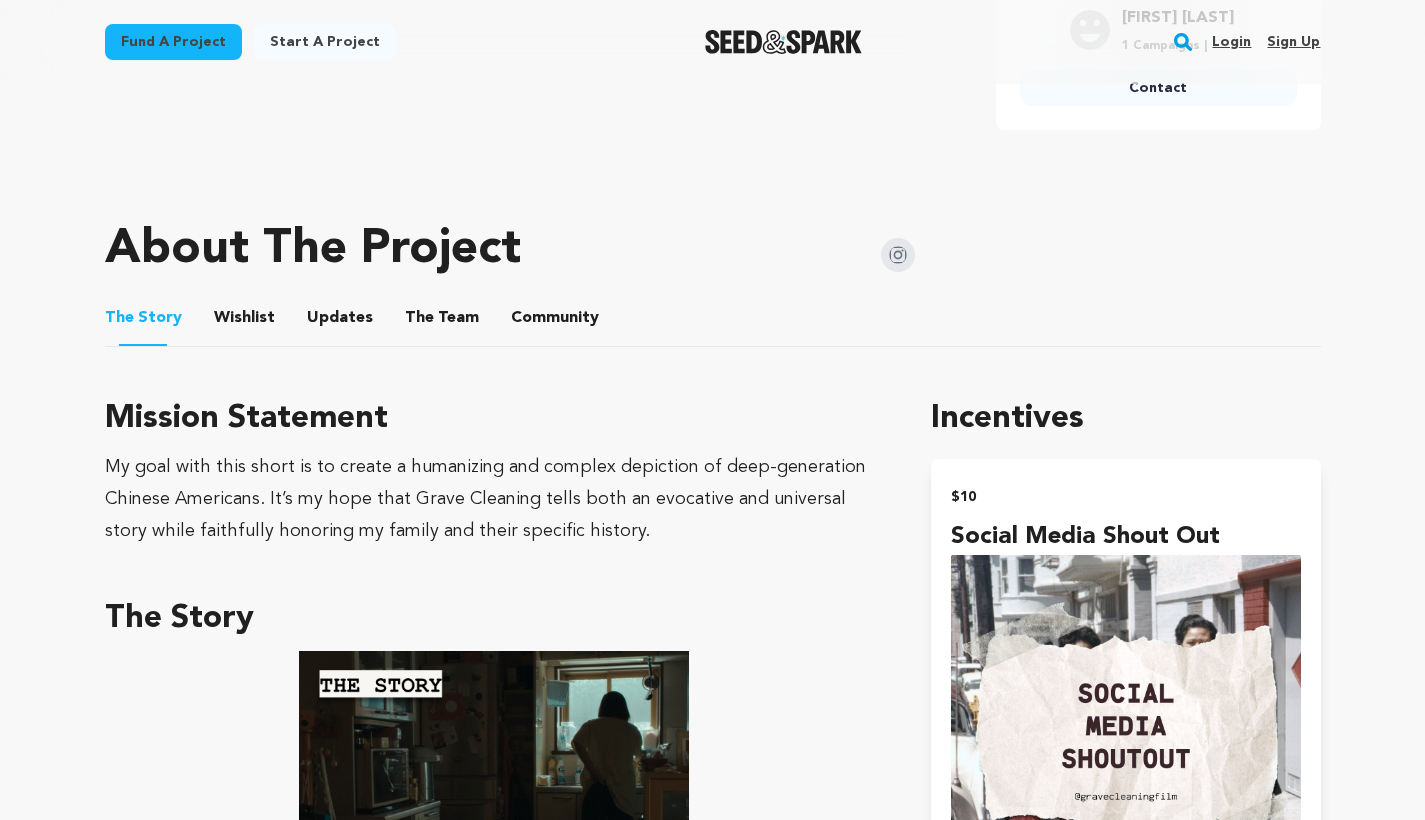 click on "The Team" at bounding box center [442, 322] 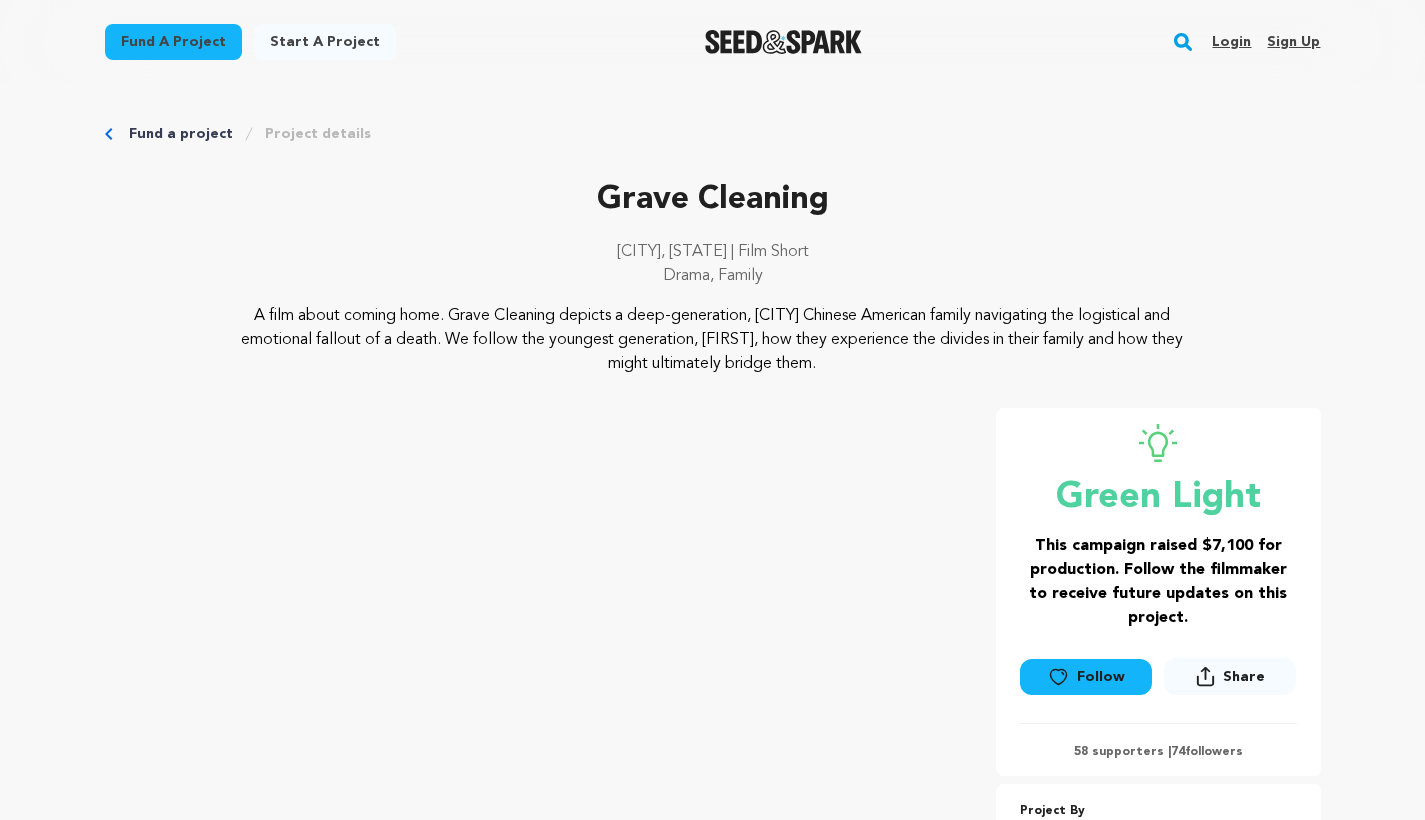 scroll, scrollTop: 0, scrollLeft: 0, axis: both 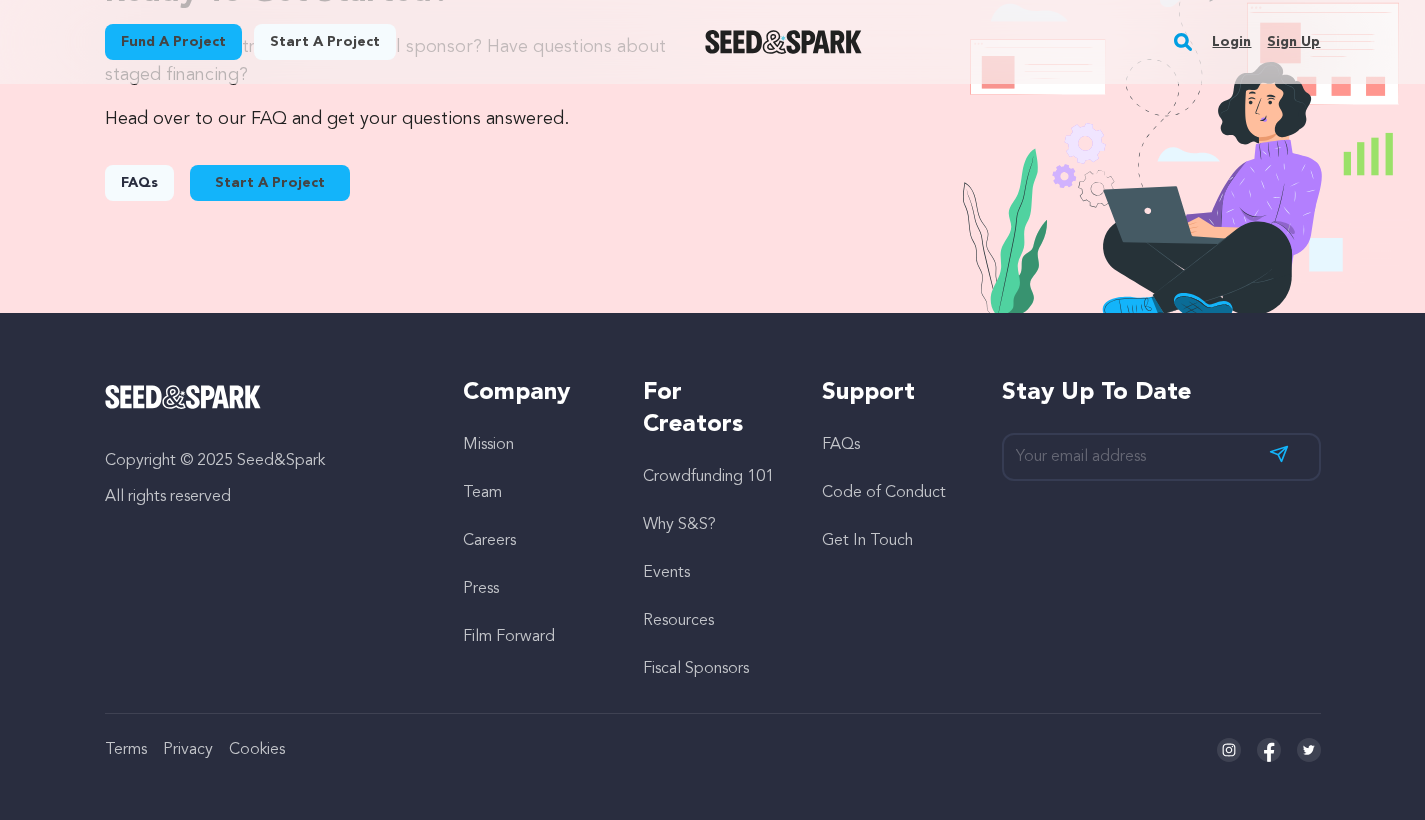 click on "Why S&S?" at bounding box center (679, 525) 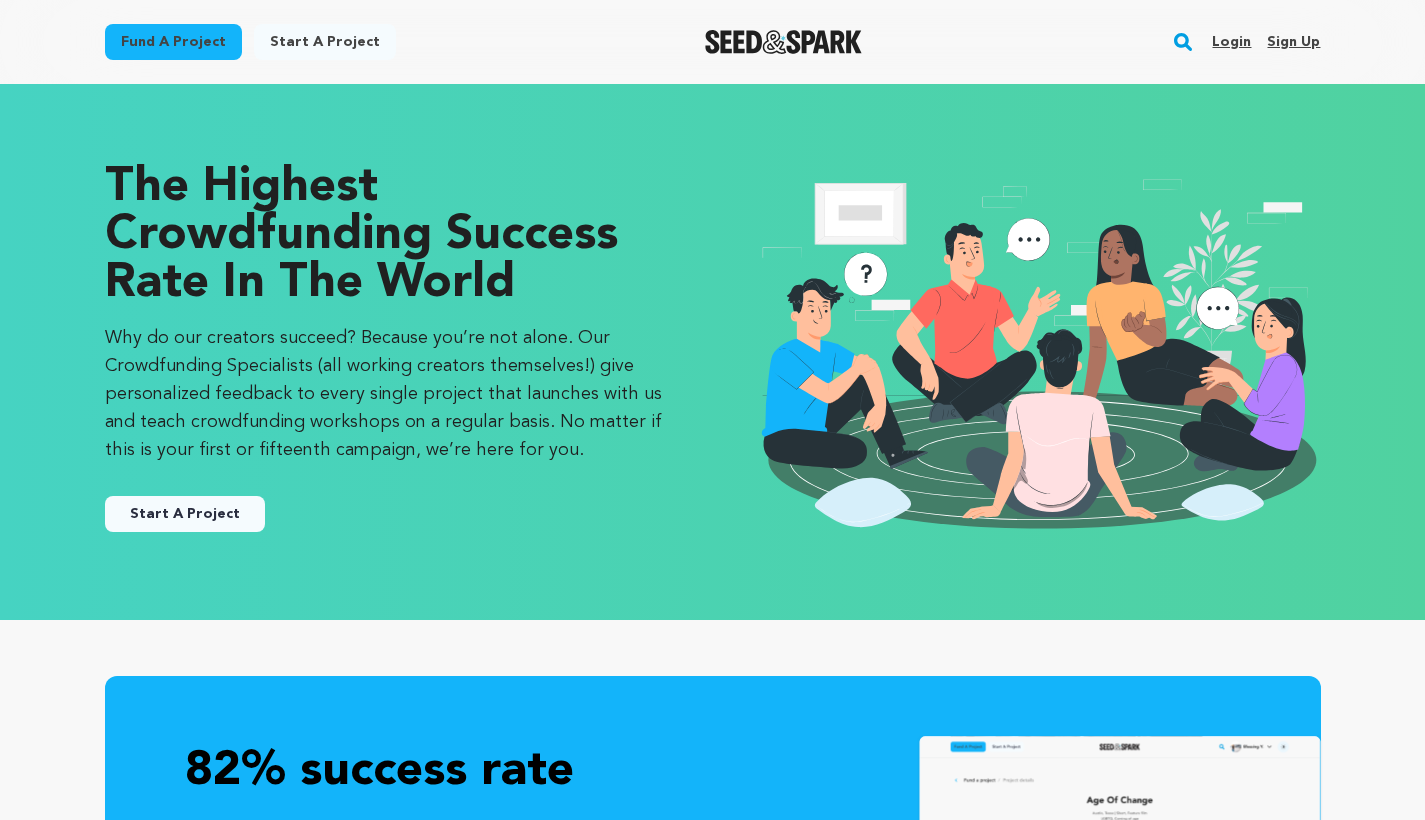 scroll, scrollTop: 0, scrollLeft: 0, axis: both 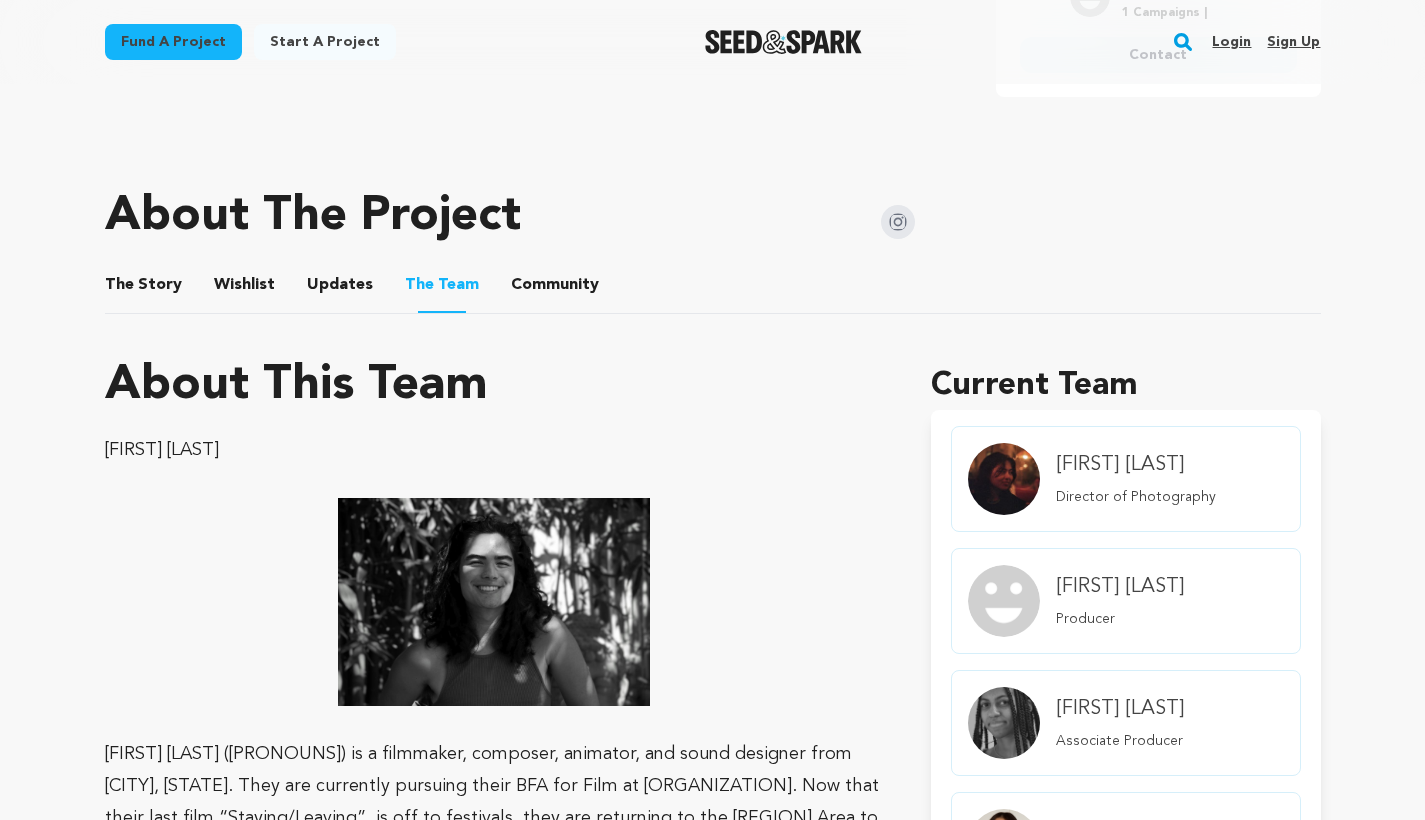 click on "Wishlist" at bounding box center (244, 289) 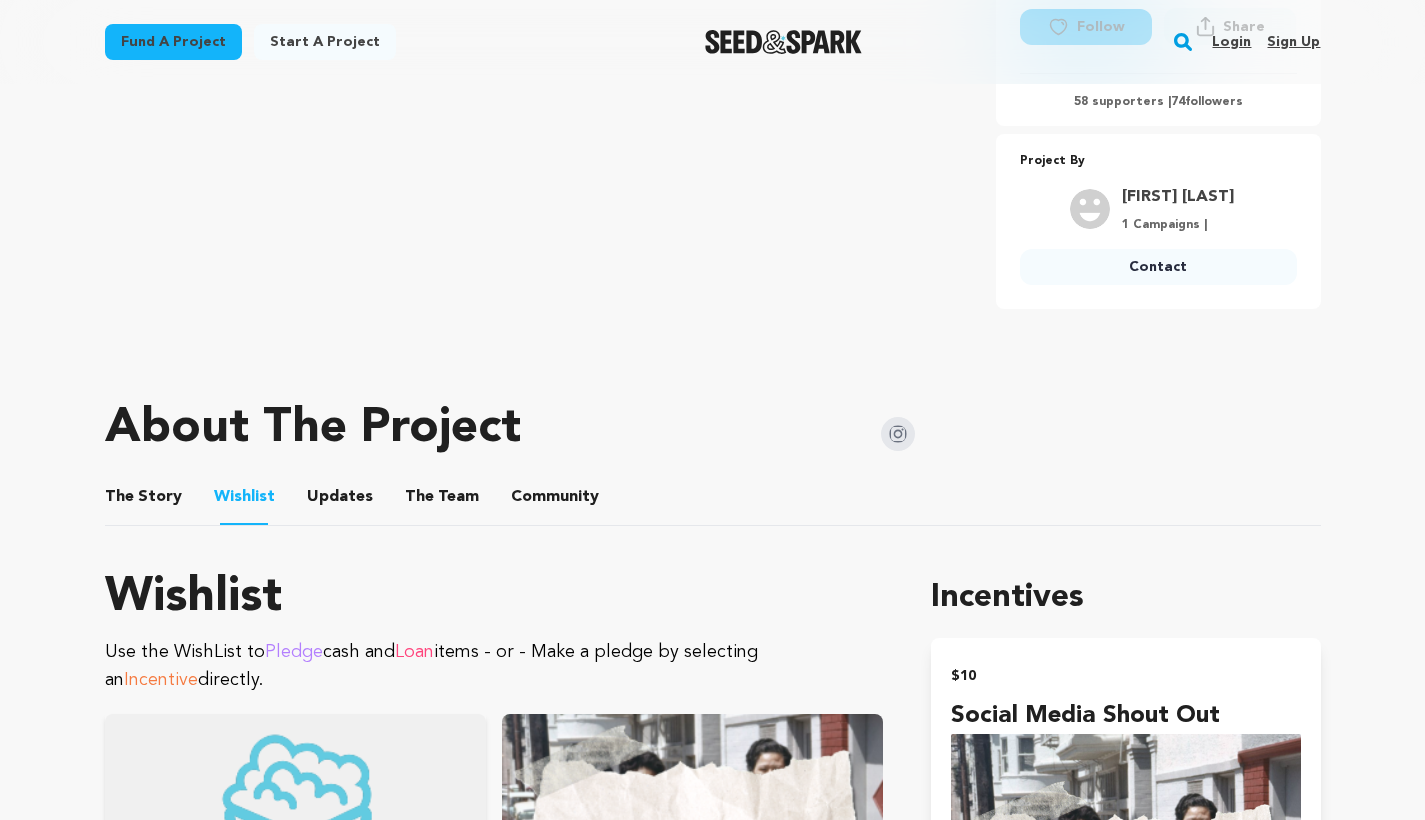 scroll, scrollTop: 592, scrollLeft: 0, axis: vertical 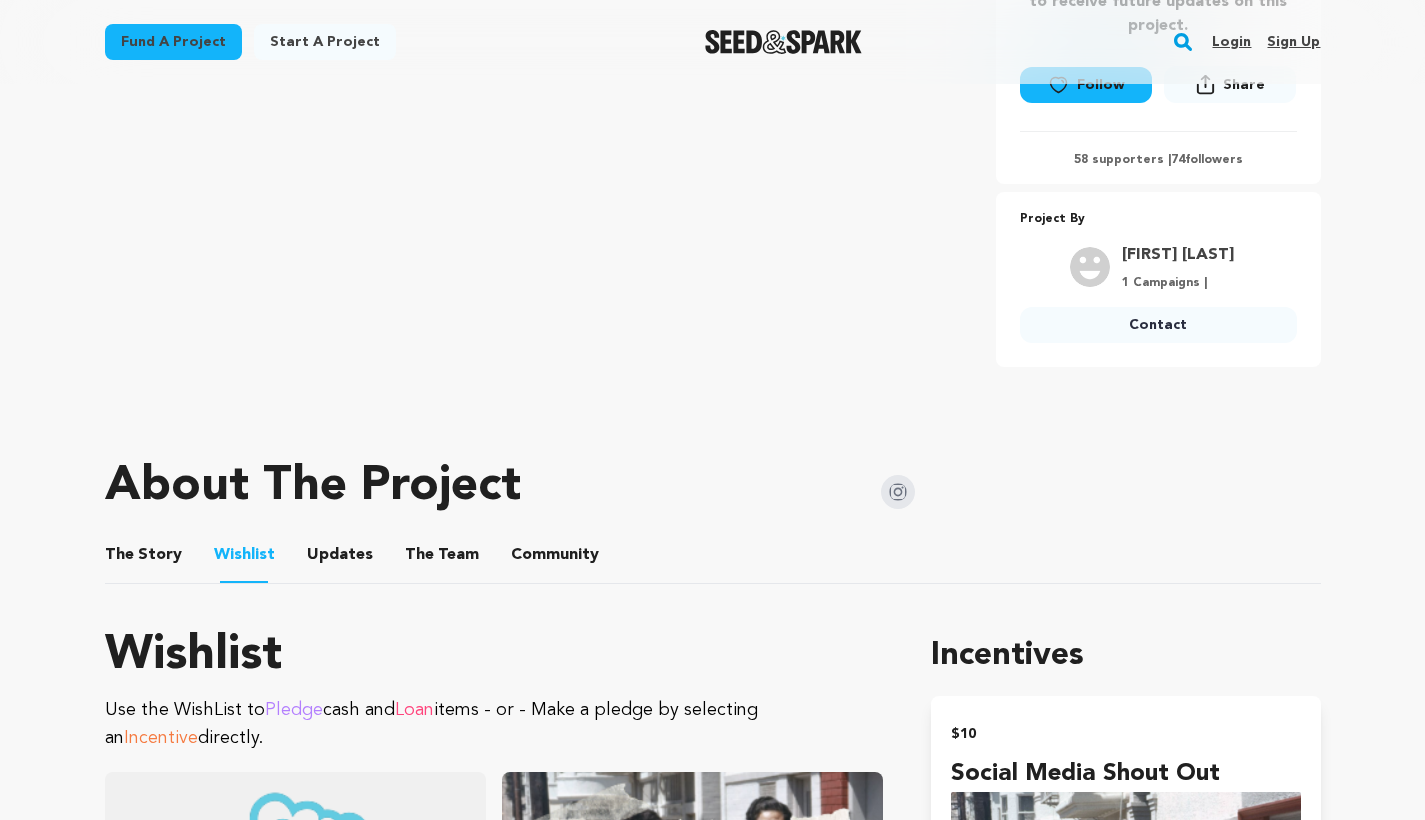 click on "Updates" at bounding box center (340, 559) 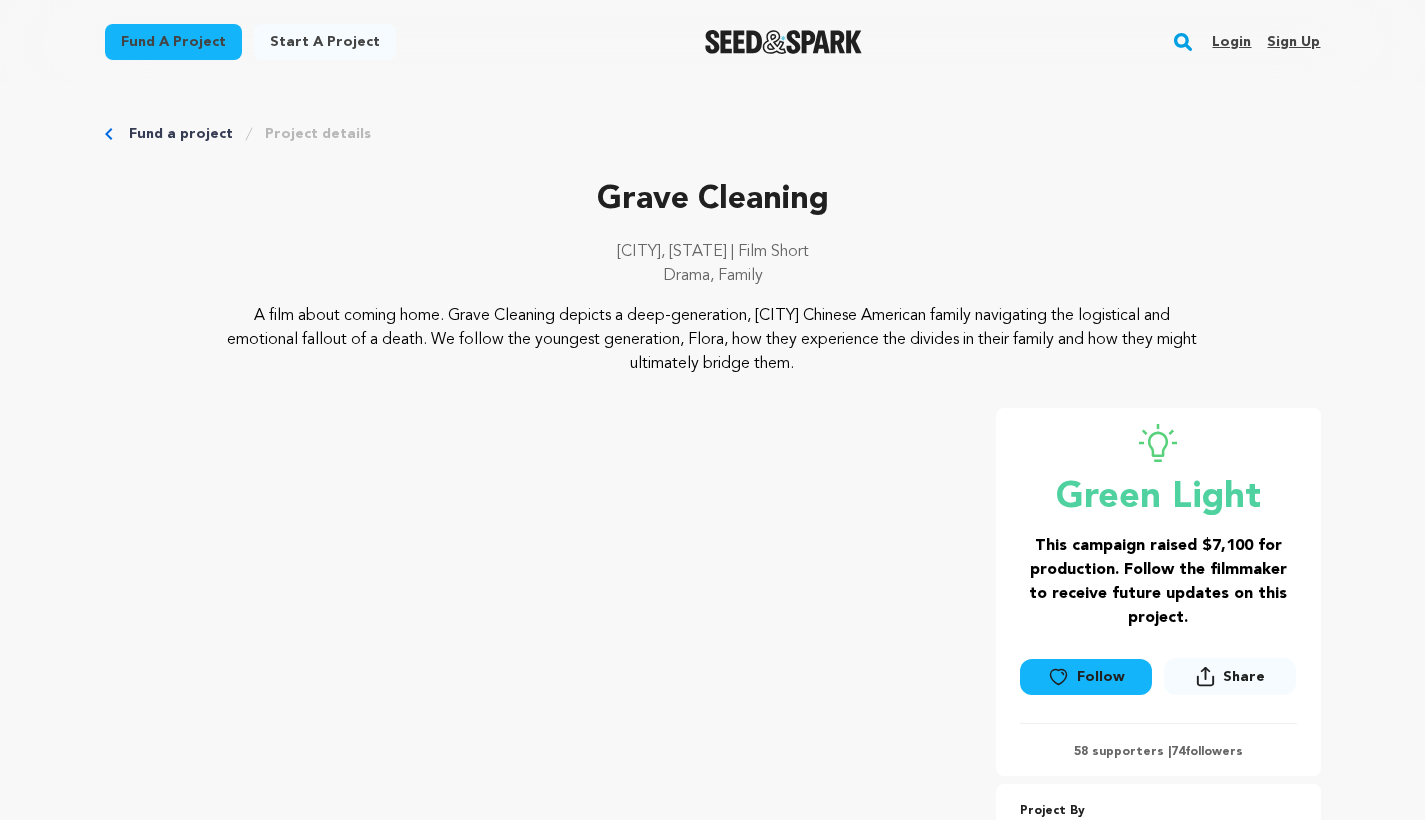 scroll, scrollTop: 0, scrollLeft: 0, axis: both 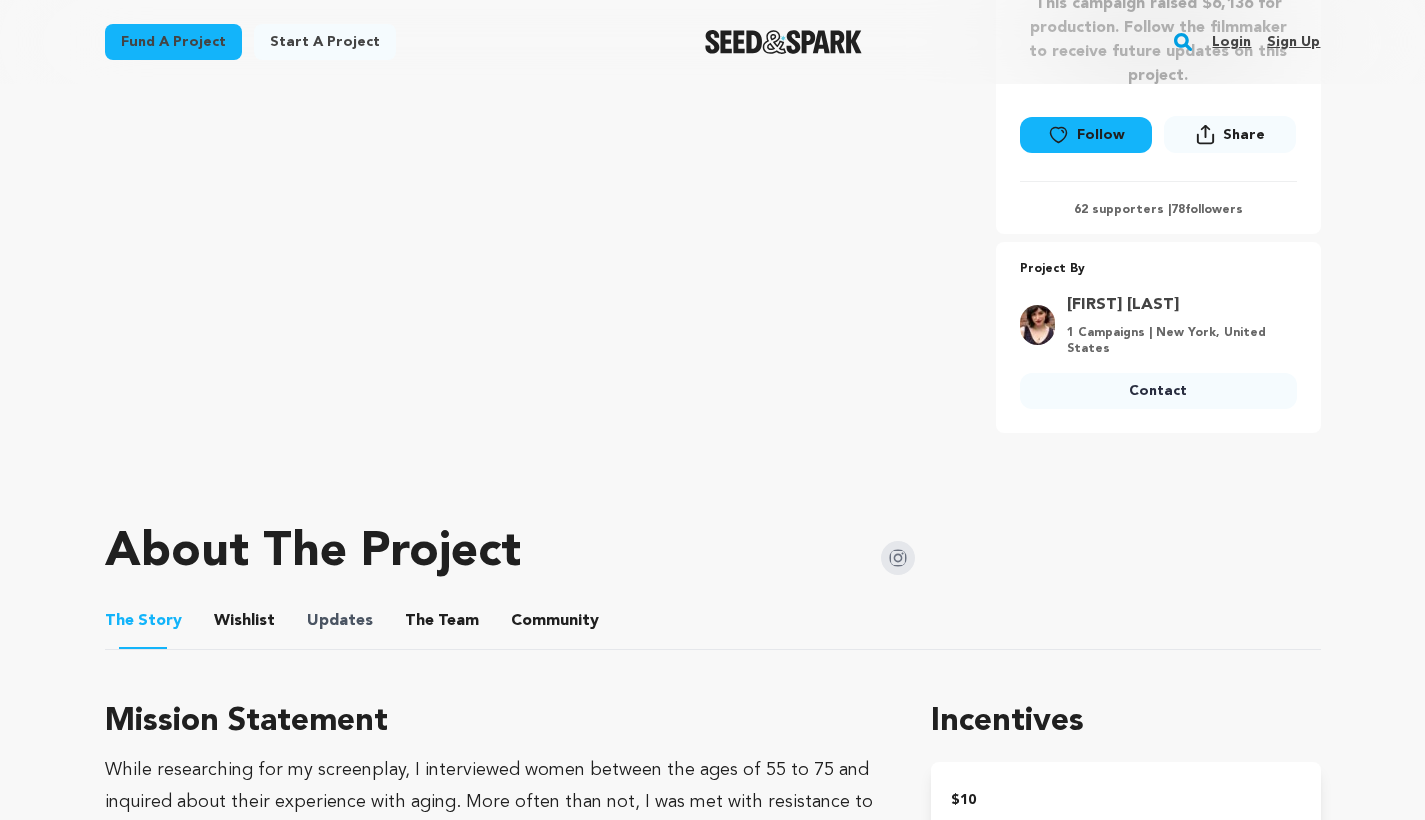 click on "Updates" at bounding box center (340, 621) 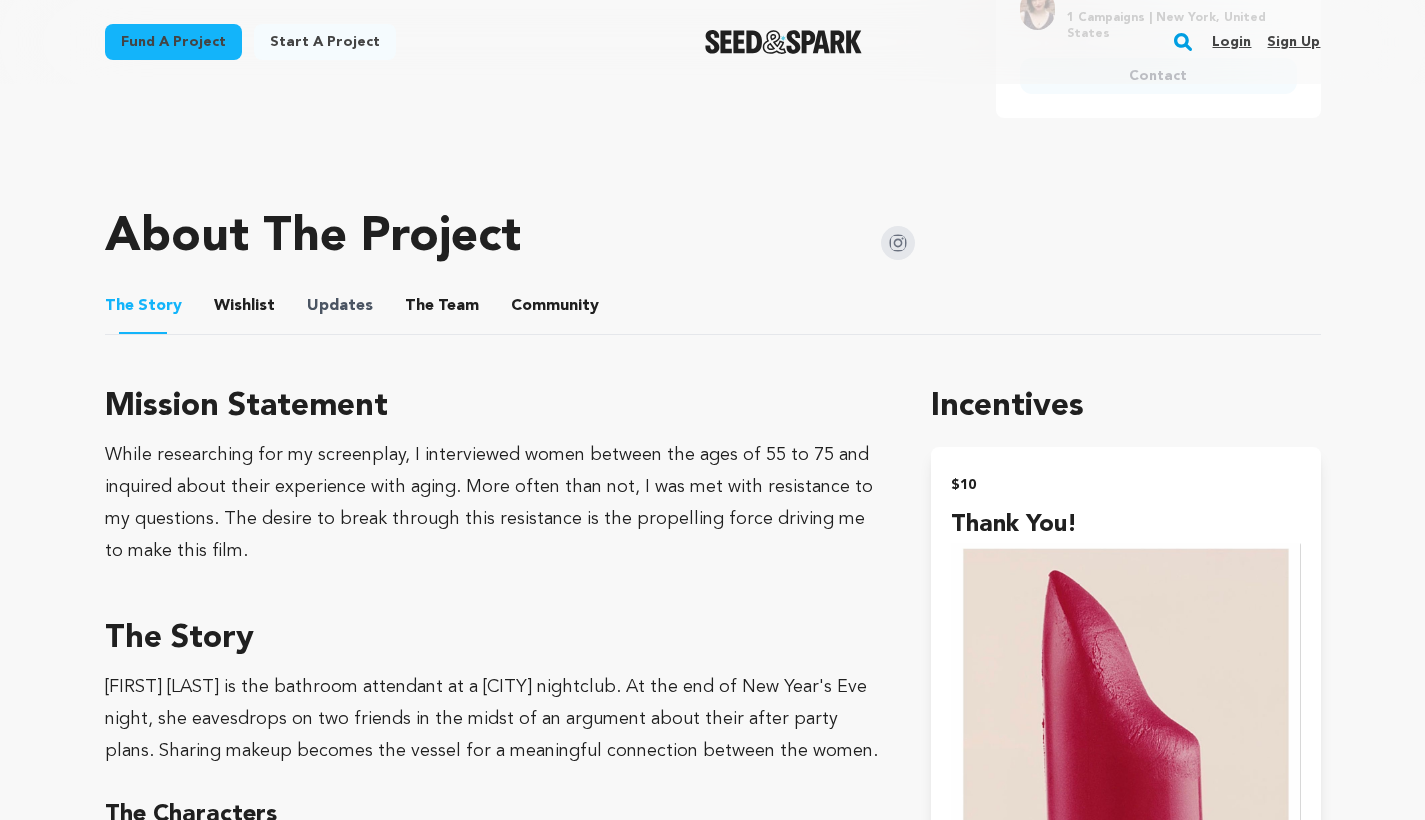 scroll, scrollTop: 853, scrollLeft: 0, axis: vertical 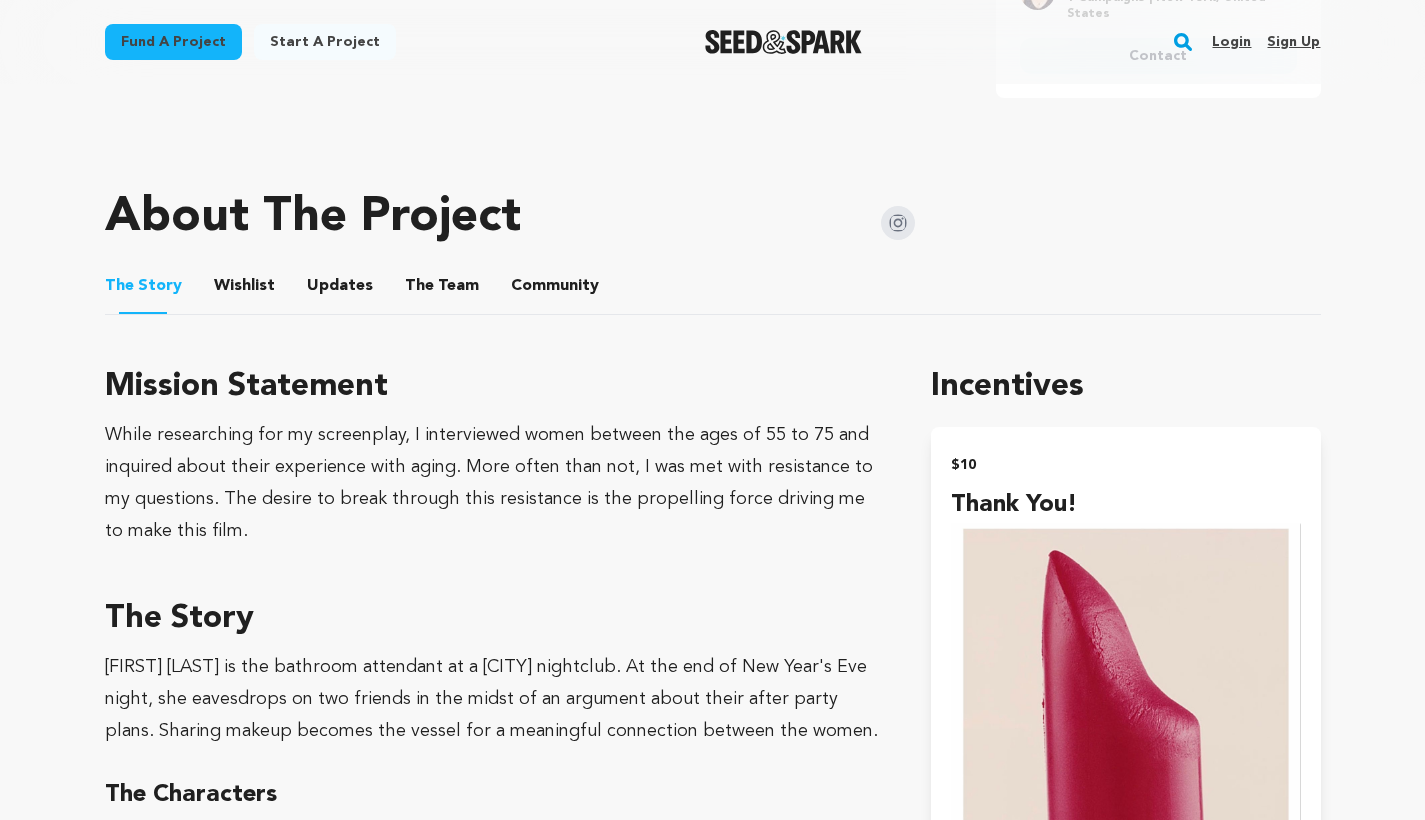 click on "Updates" at bounding box center (340, 290) 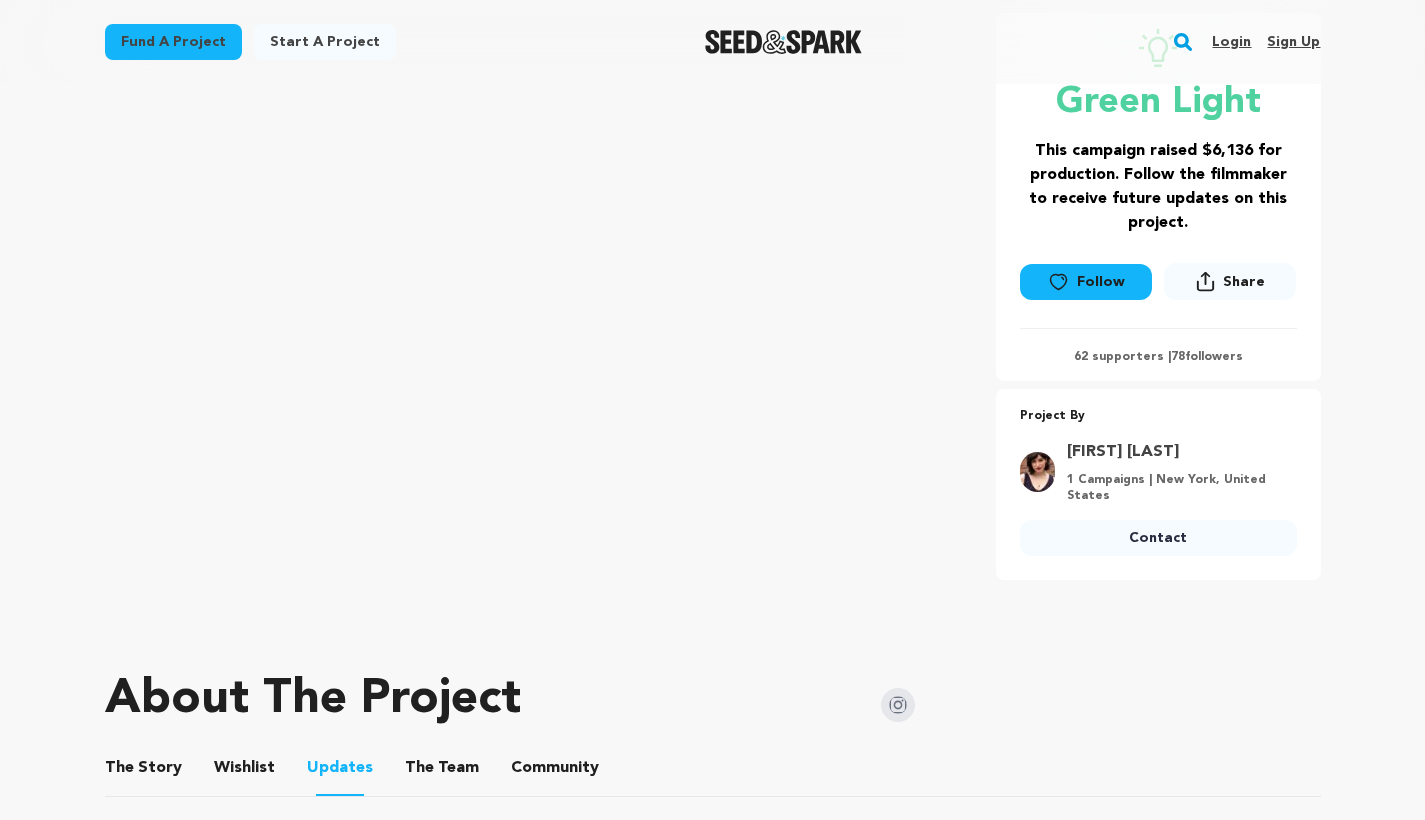 scroll, scrollTop: 963, scrollLeft: 0, axis: vertical 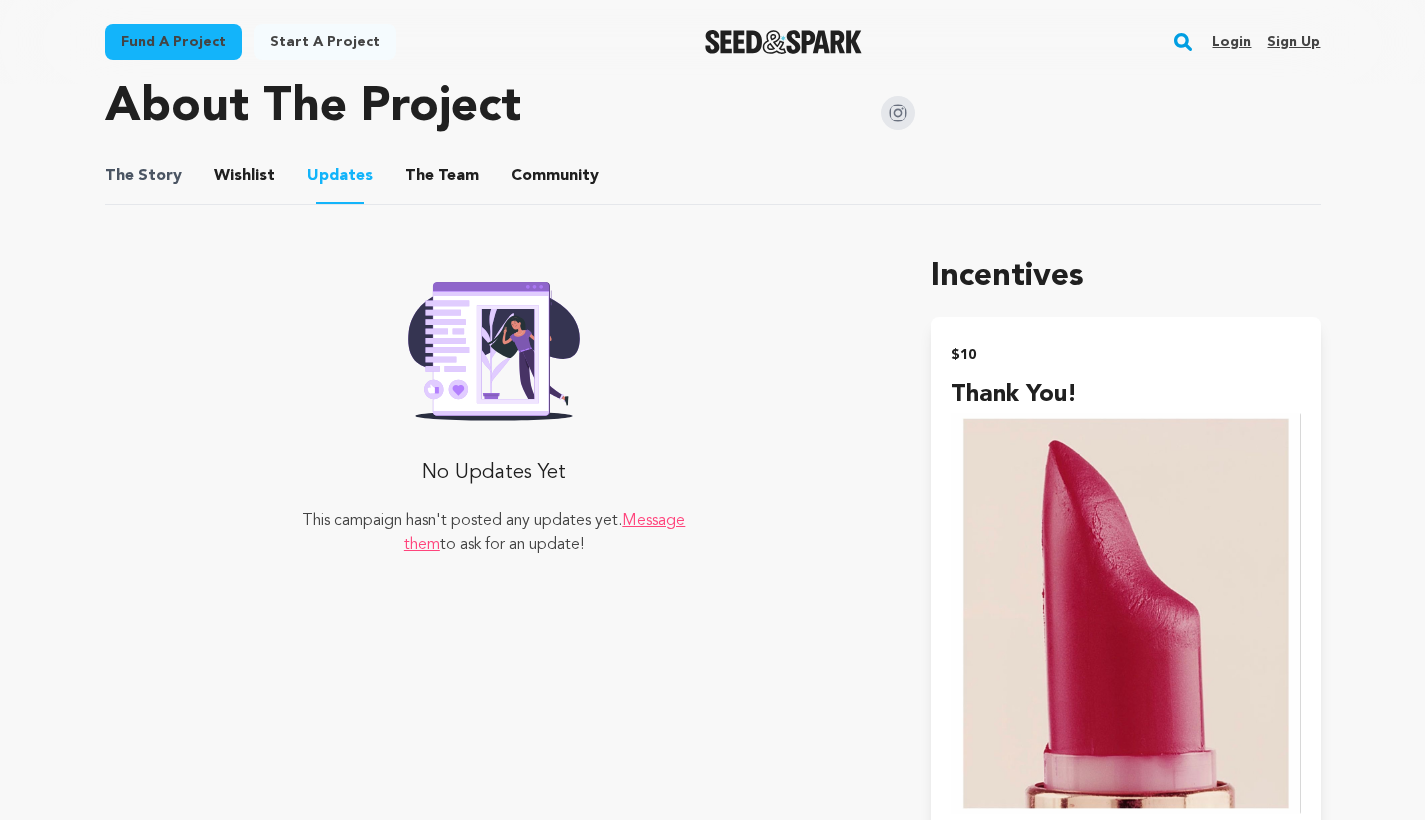 click on "The" at bounding box center (119, 176) 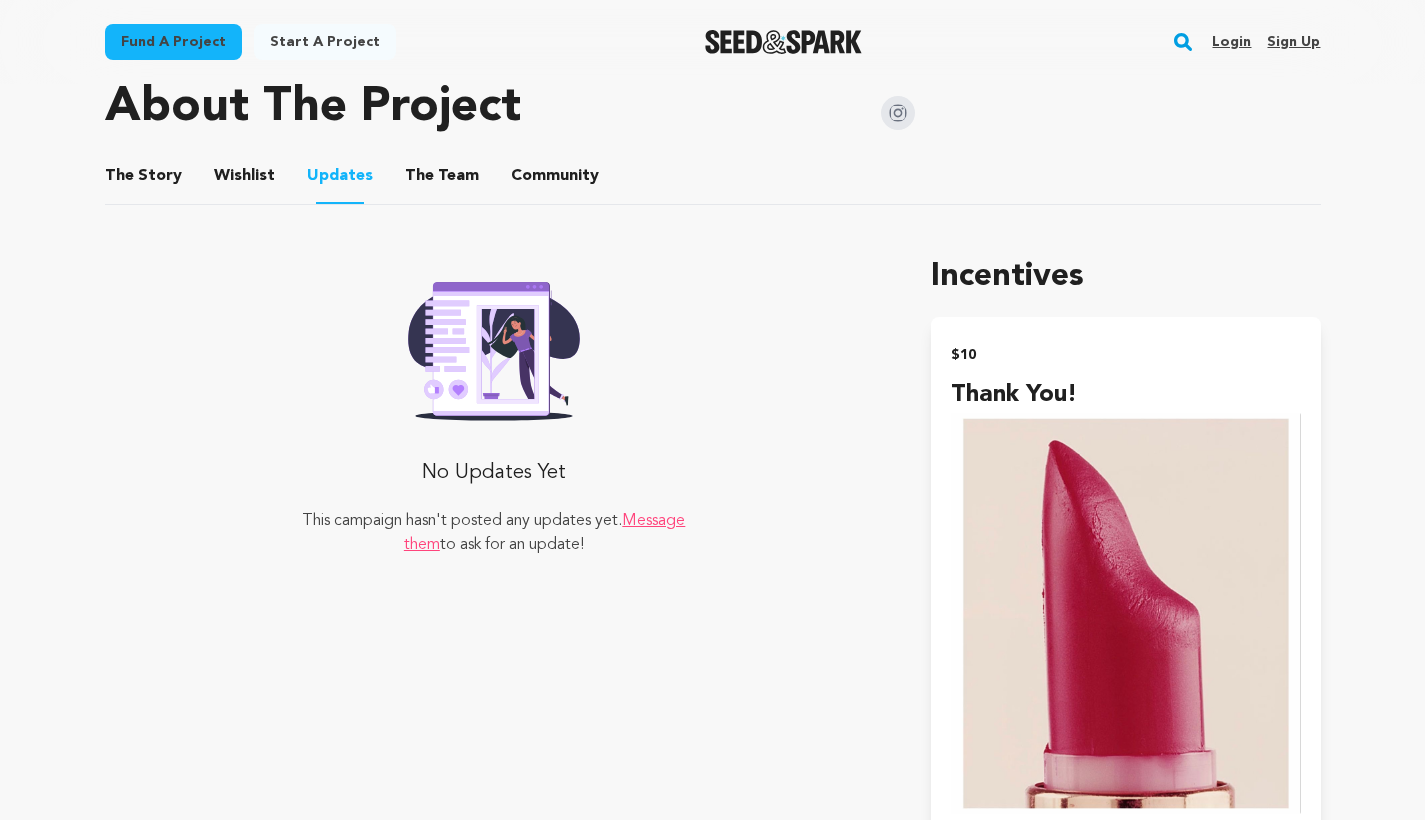 click on "The Story" at bounding box center (143, 180) 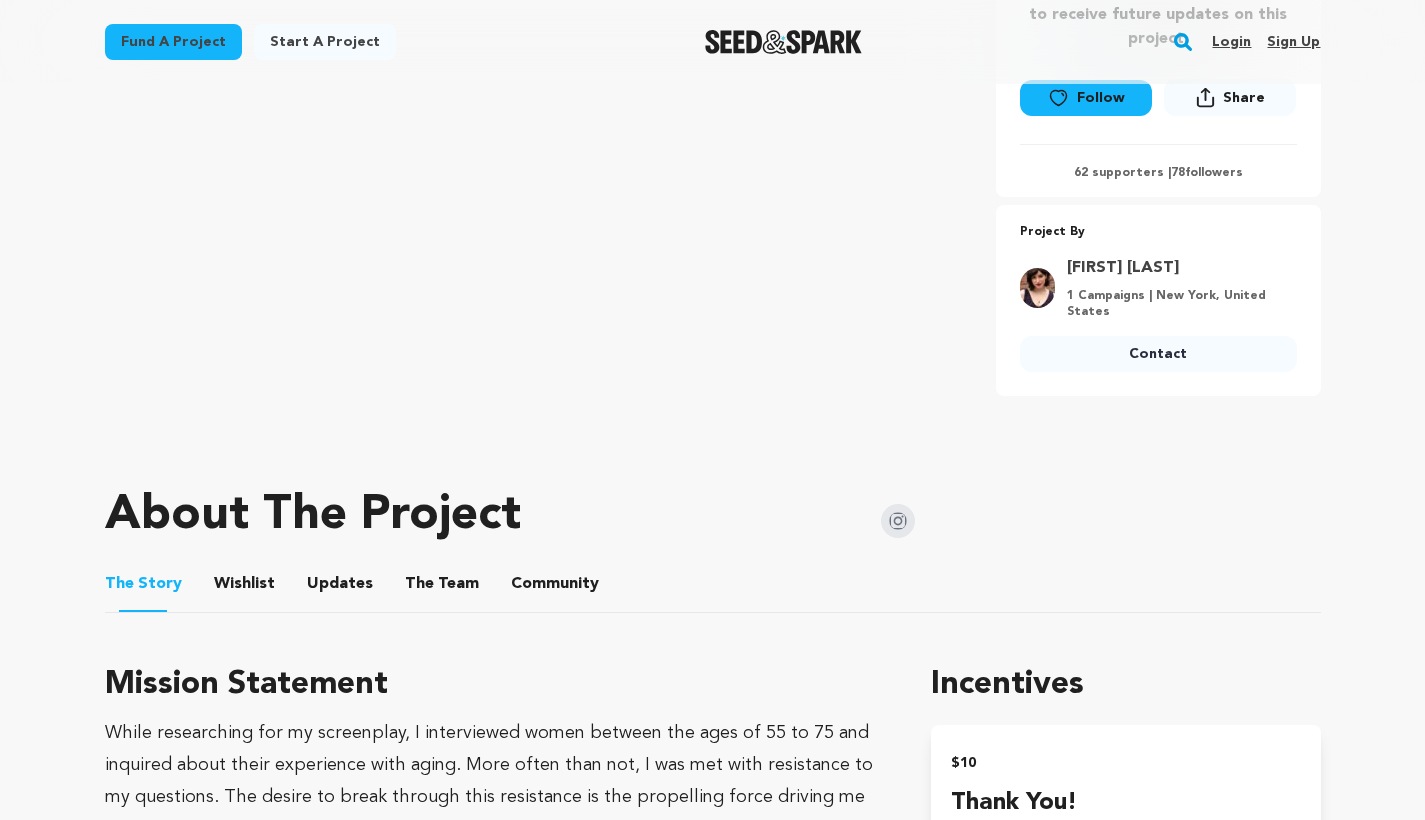 scroll, scrollTop: 549, scrollLeft: 0, axis: vertical 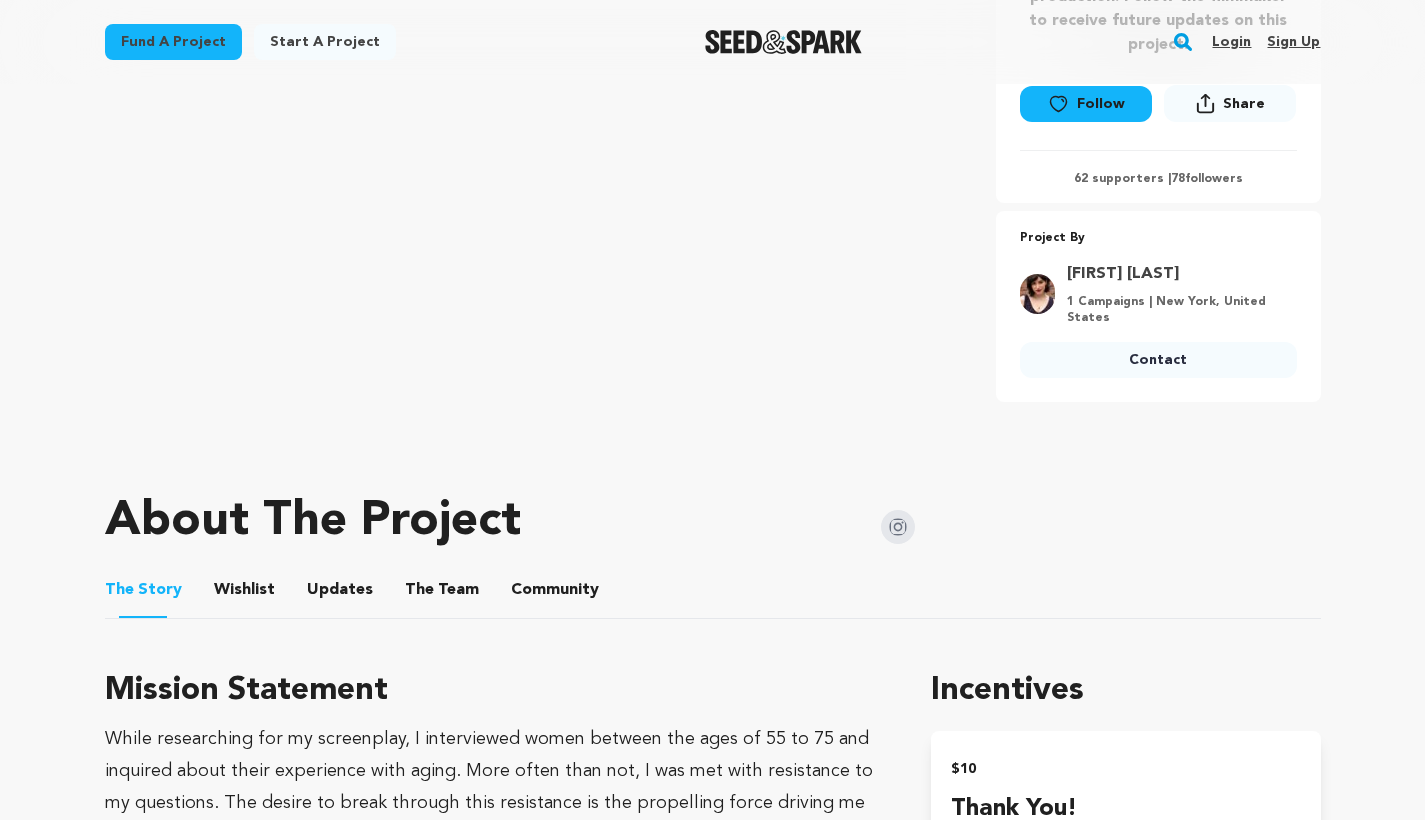 click on "Wishlist" at bounding box center [244, 594] 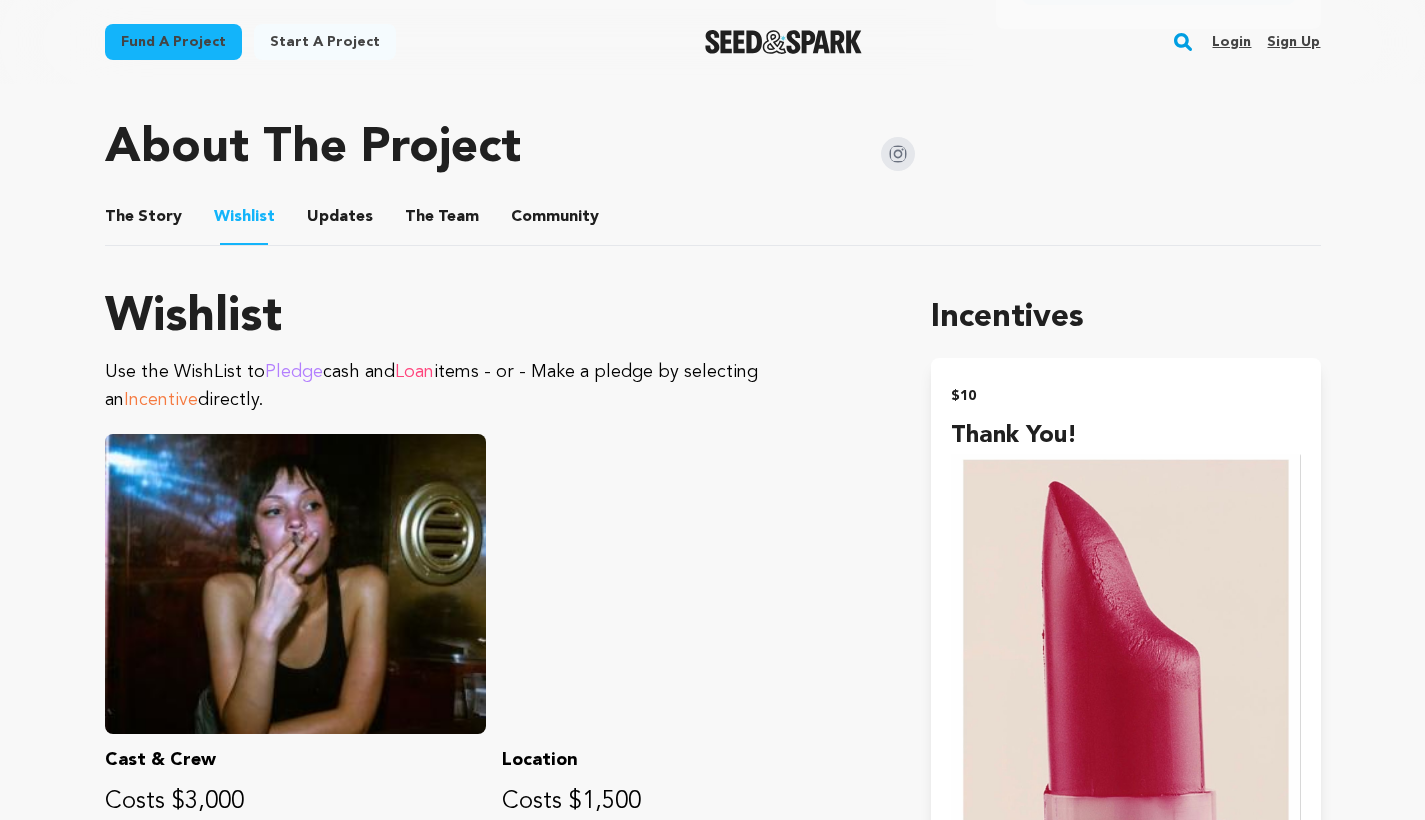 scroll, scrollTop: 881, scrollLeft: 0, axis: vertical 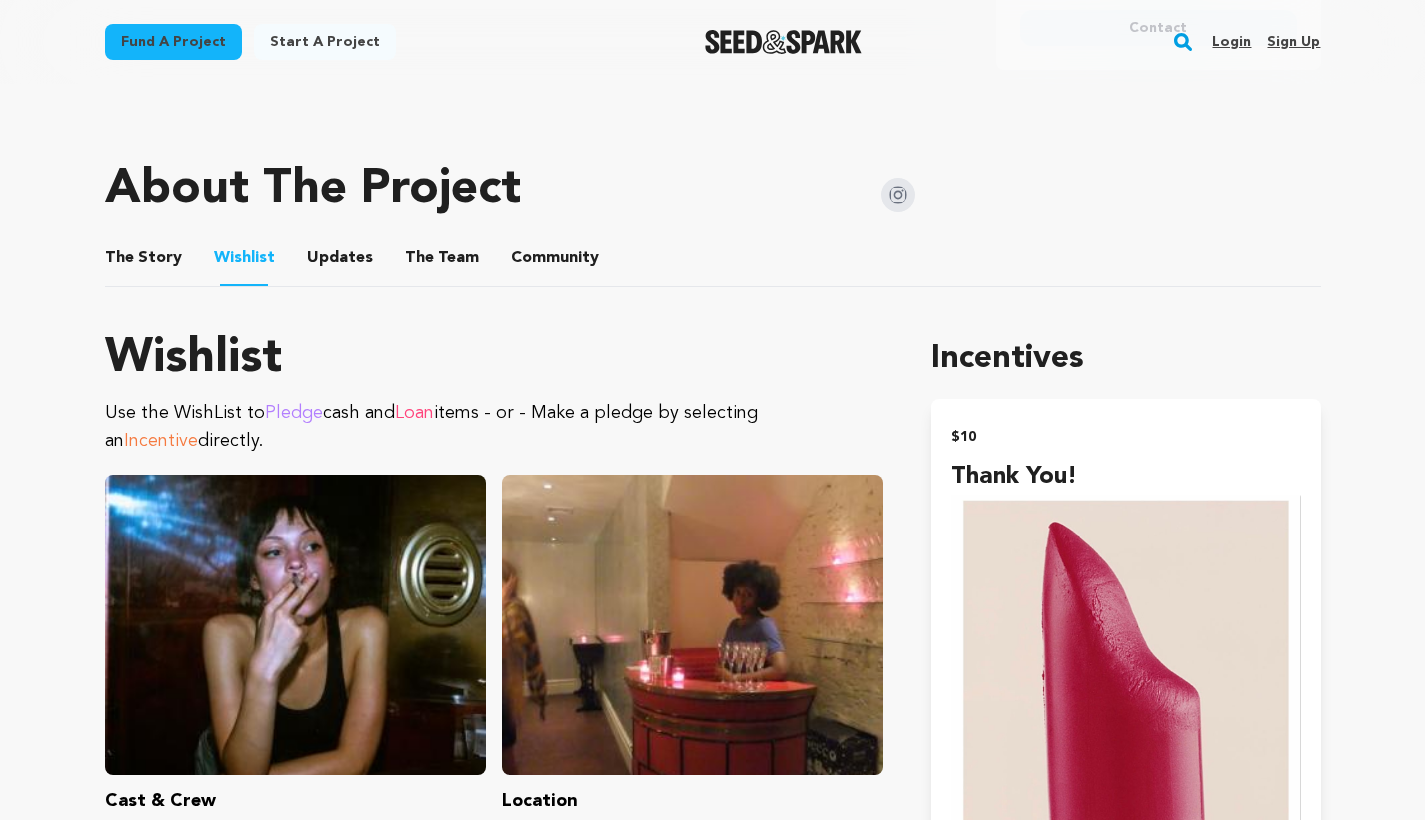 click on "Updates" at bounding box center [340, 262] 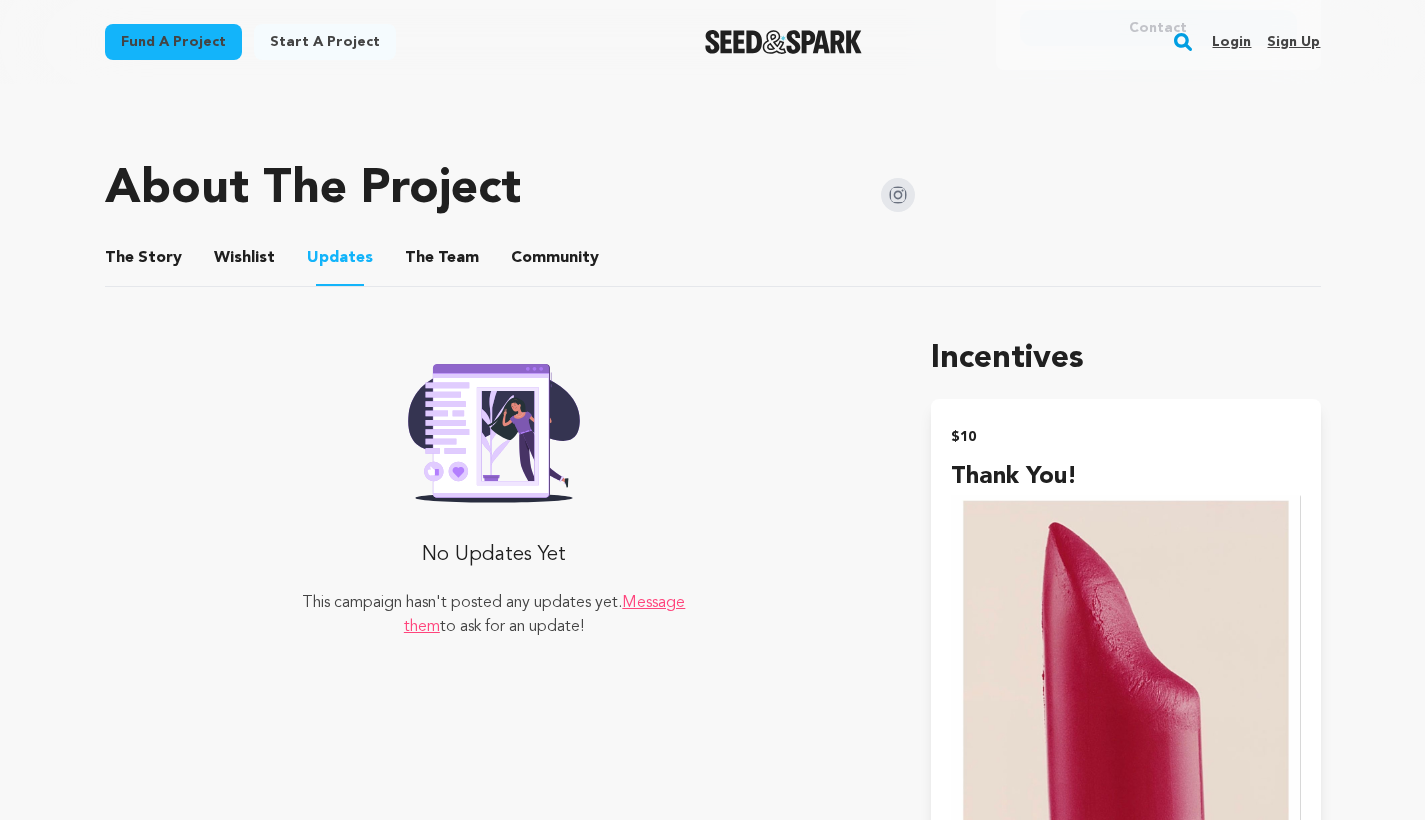 click on "The Team" at bounding box center [442, 262] 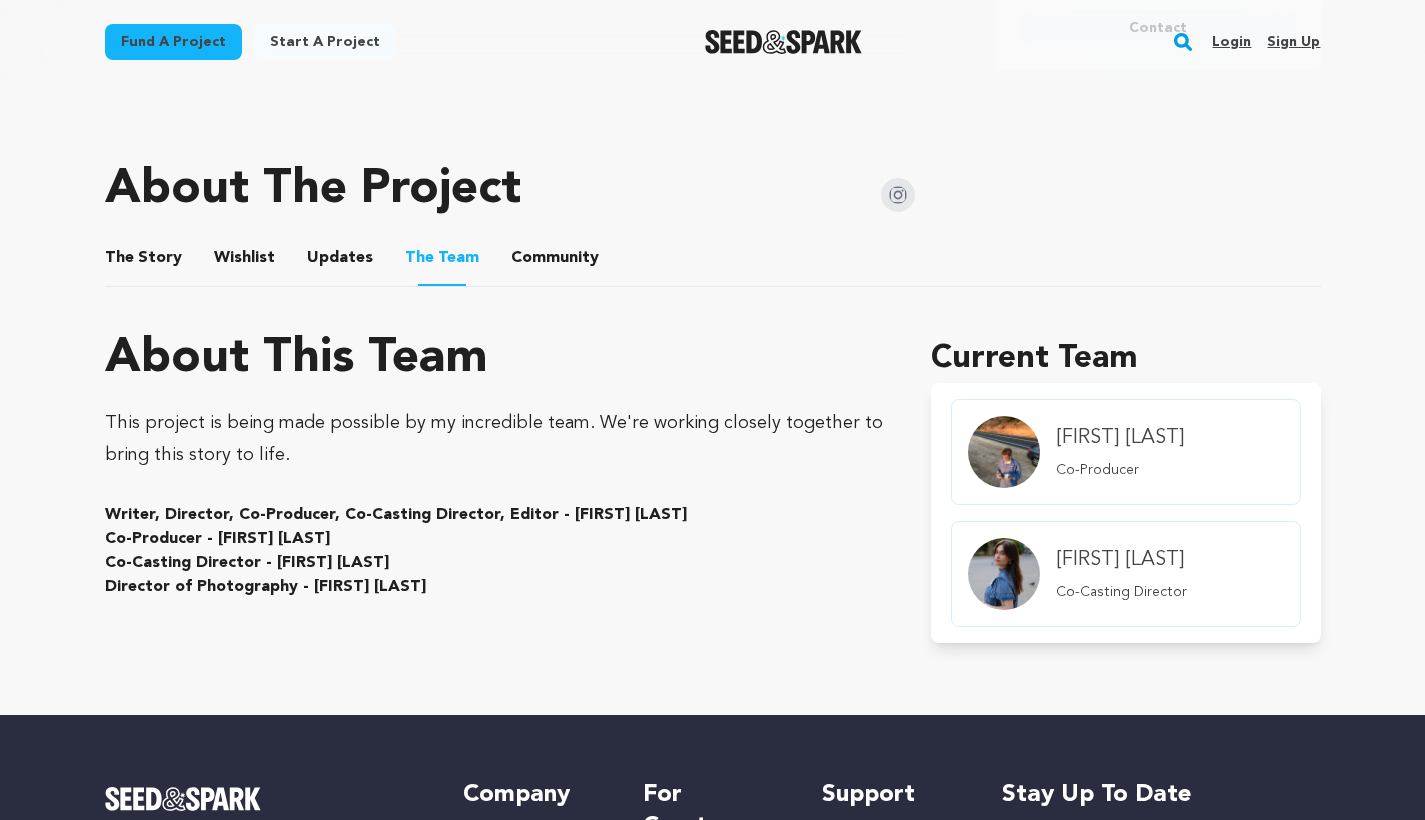 click on "Community" at bounding box center [555, 262] 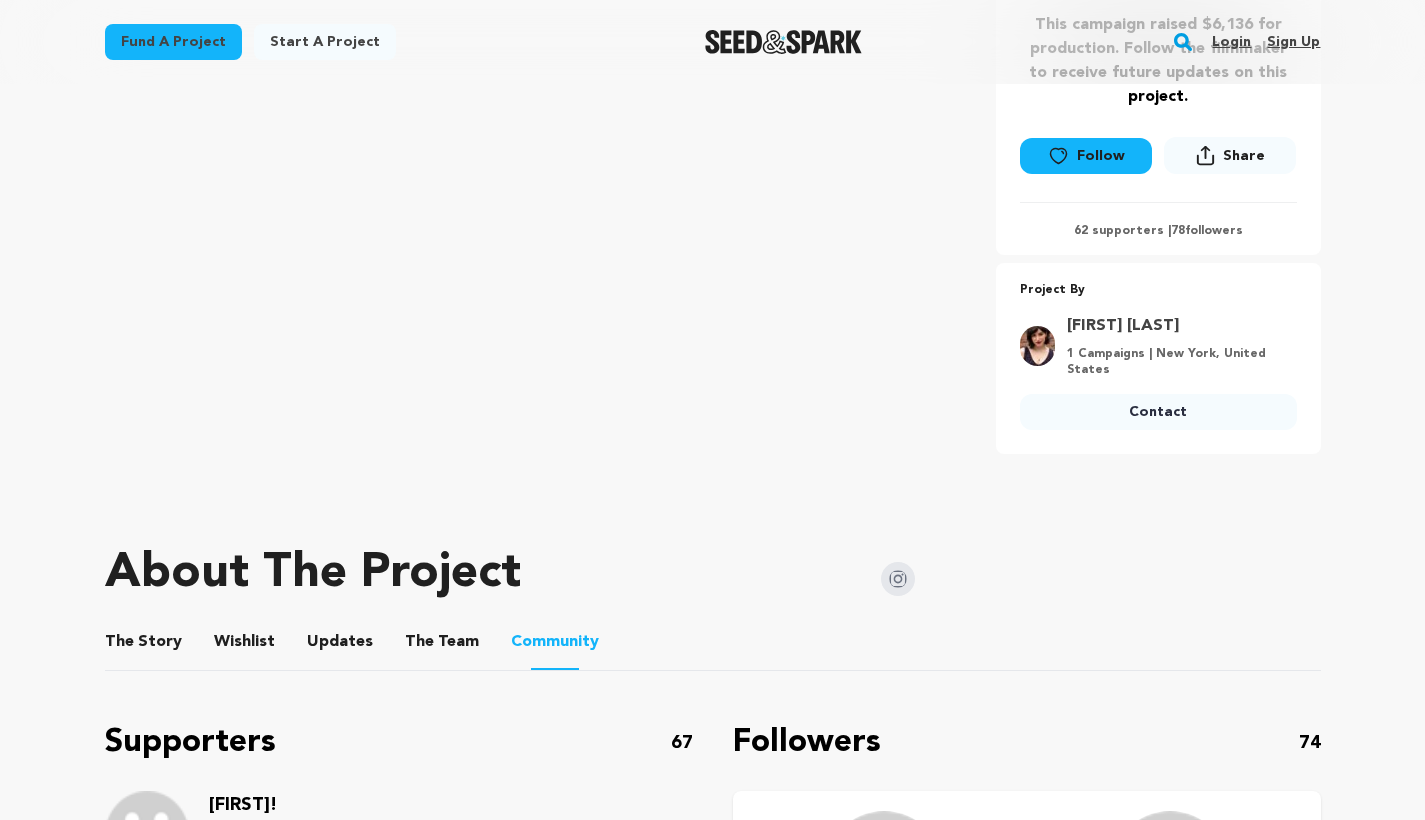 scroll, scrollTop: 492, scrollLeft: 0, axis: vertical 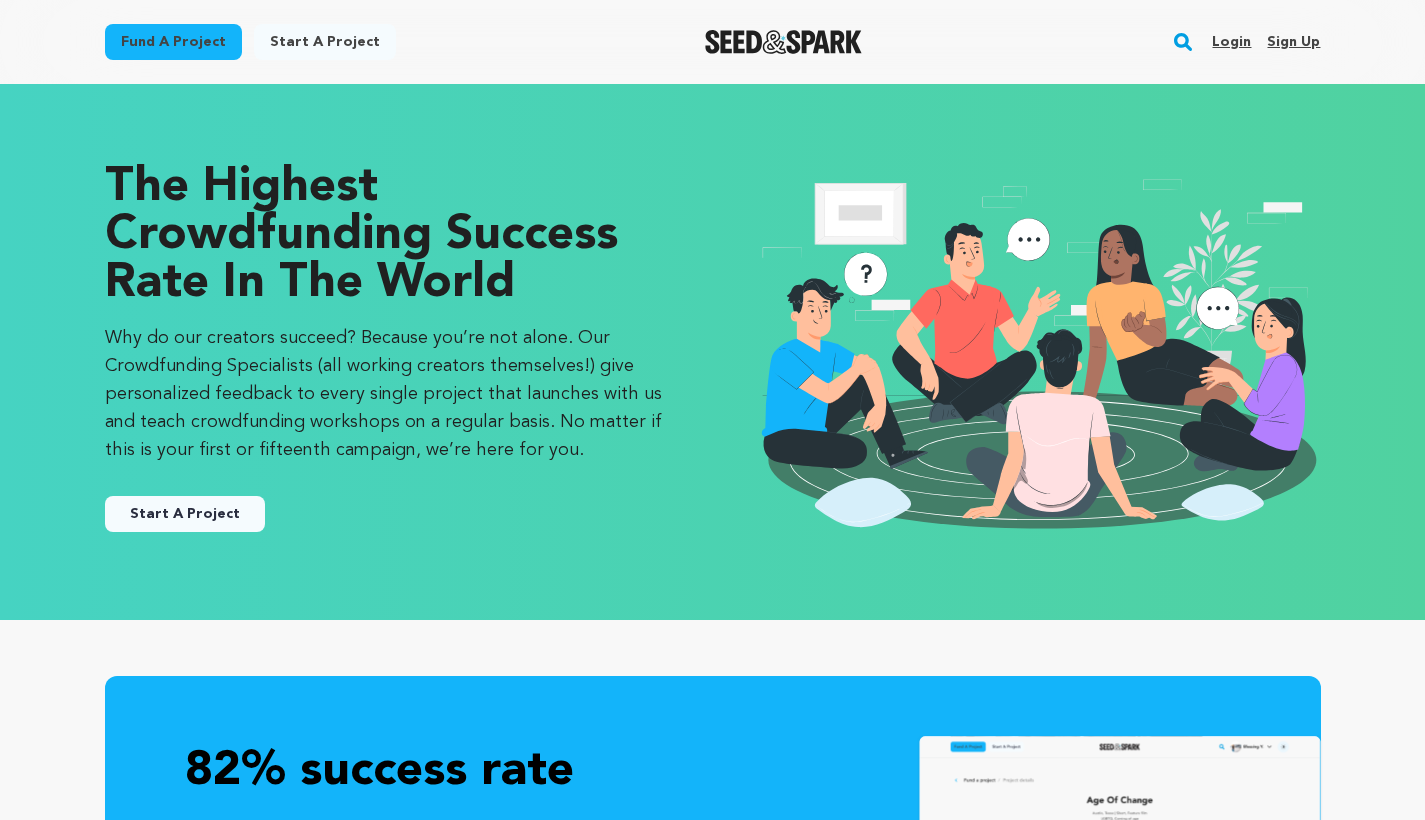 click on "Sign up" at bounding box center (1293, 42) 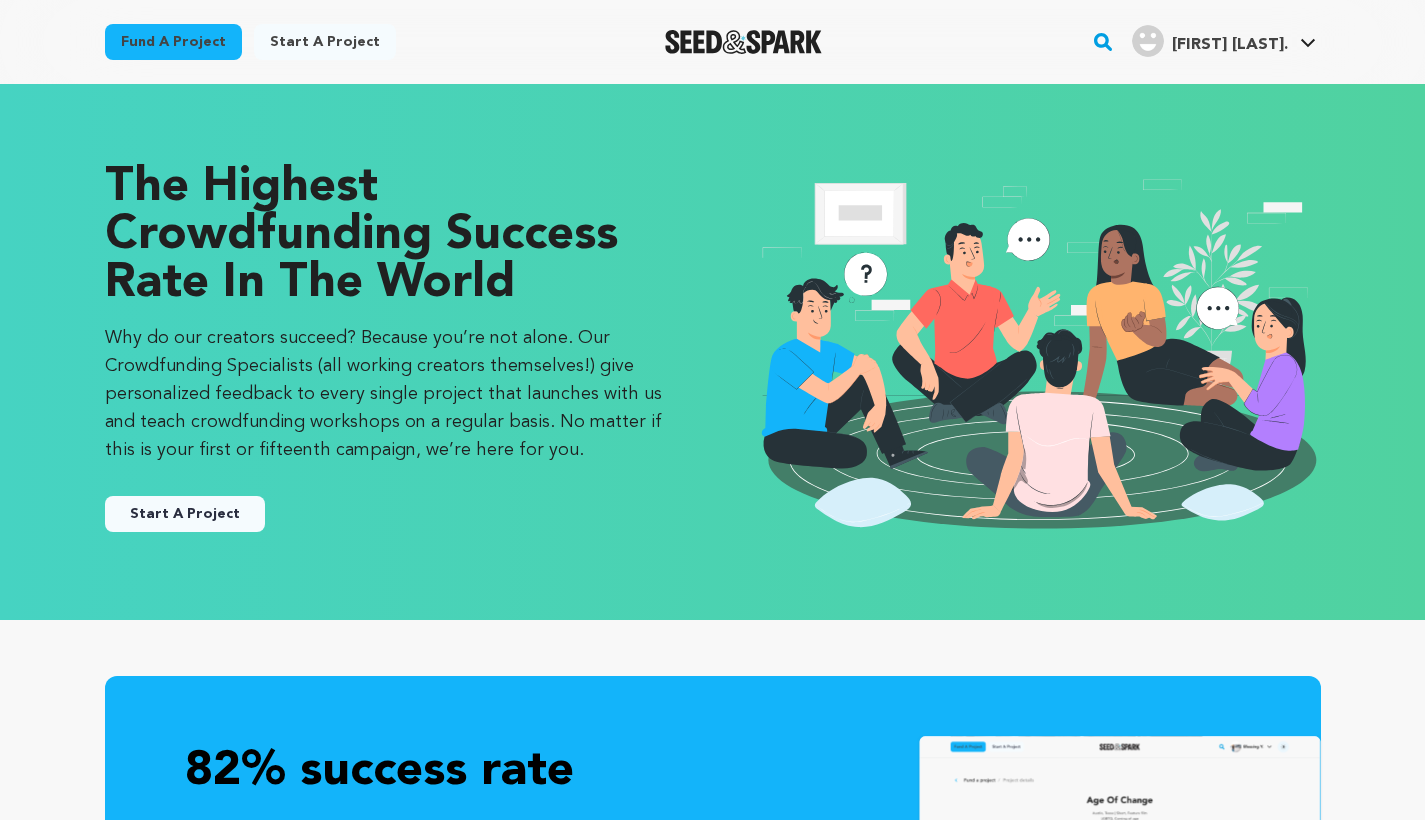 scroll, scrollTop: 0, scrollLeft: 0, axis: both 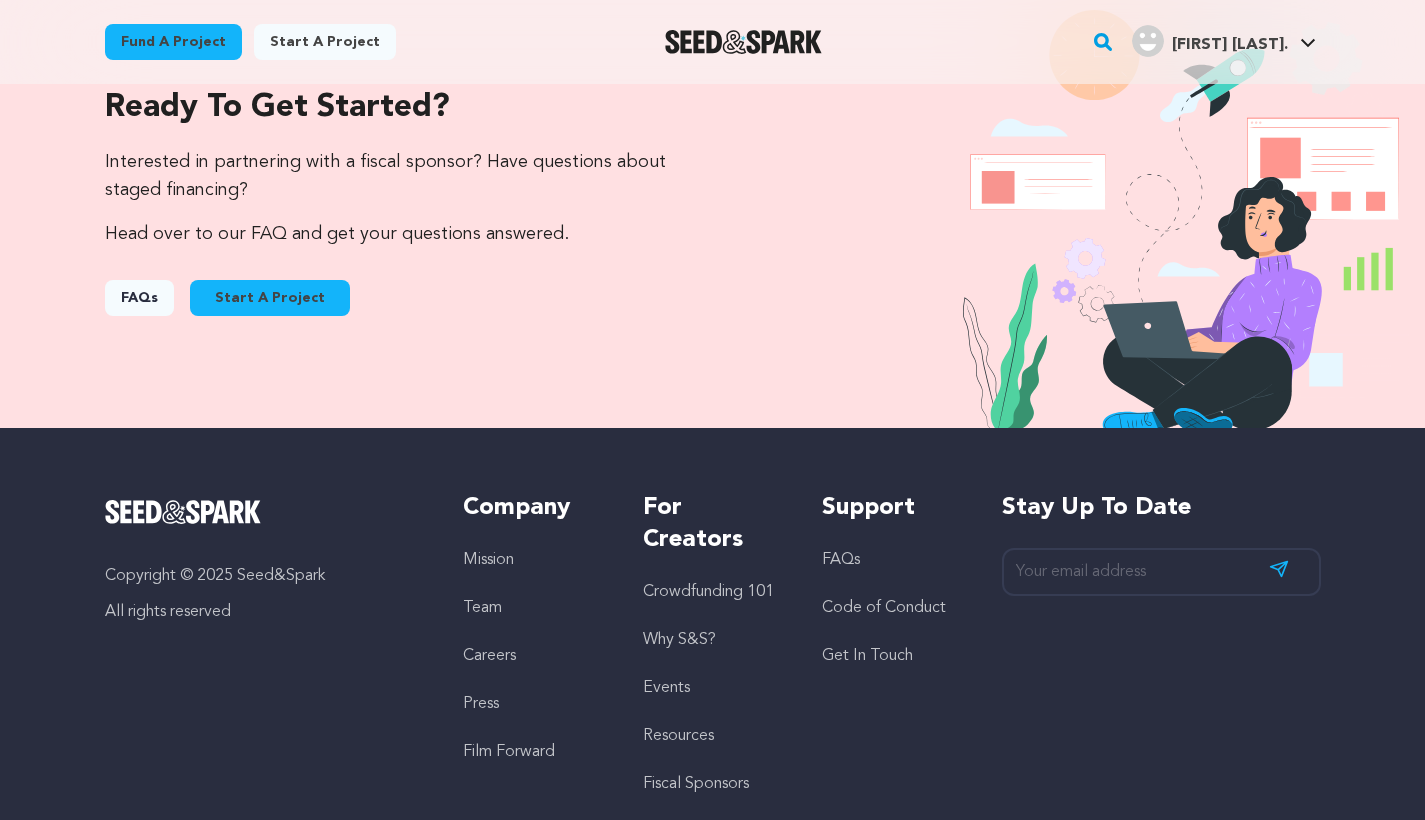 click on "Start A Project" at bounding box center (270, 298) 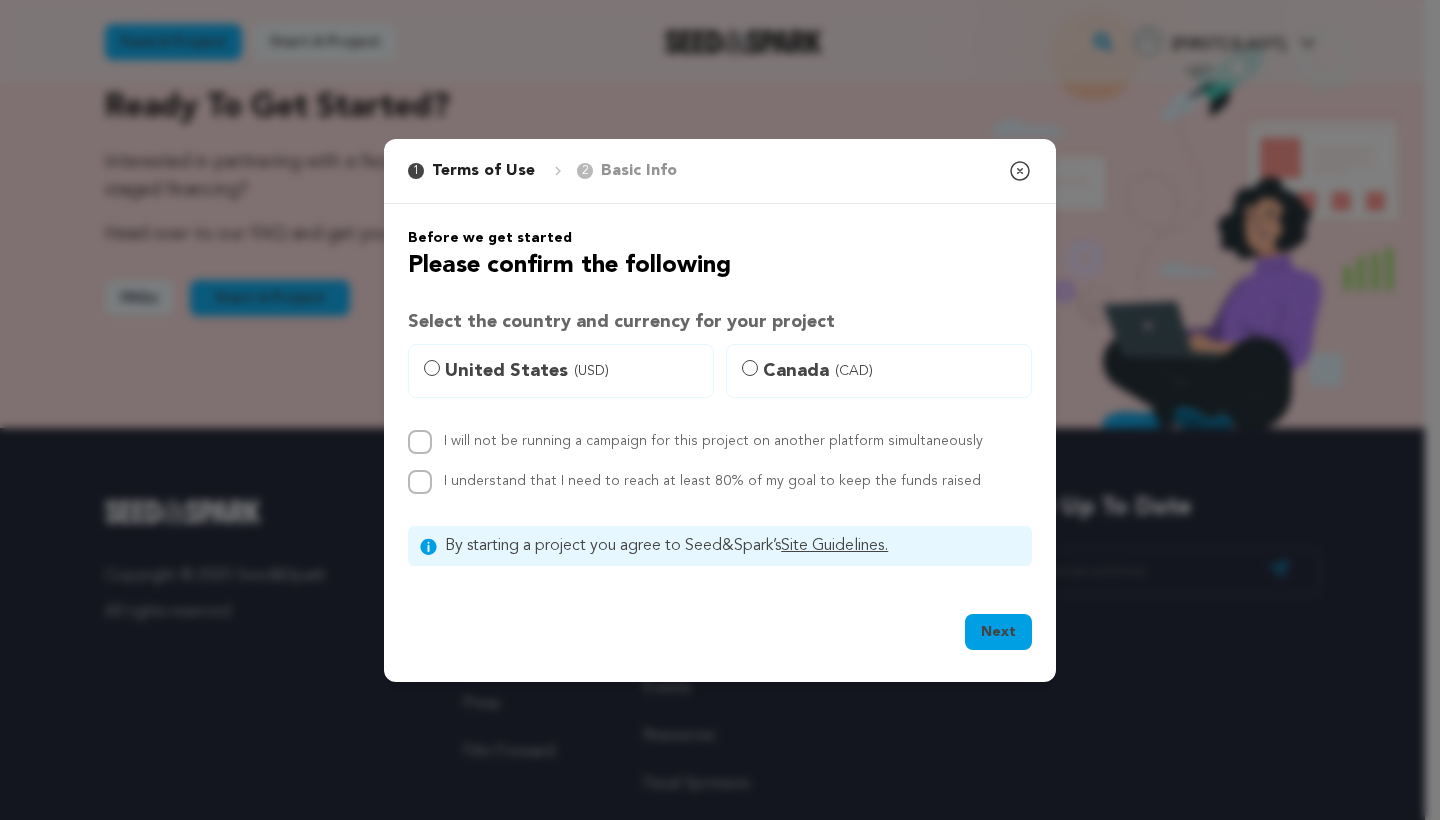 click on "United States
(USD)" at bounding box center (573, 371) 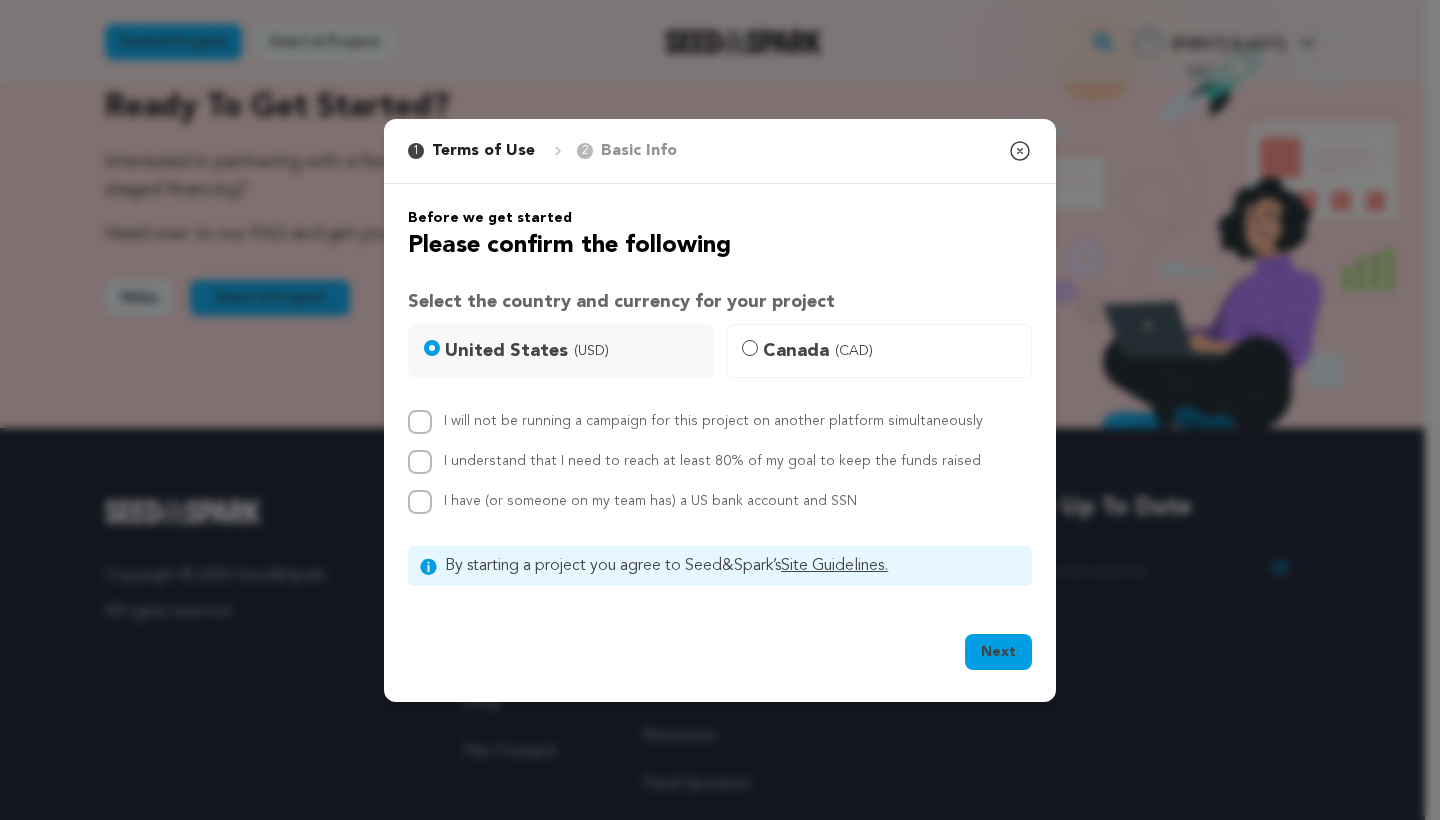 click on "I will not be running a campaign for this project on another platform
simultaneously" at bounding box center (713, 421) 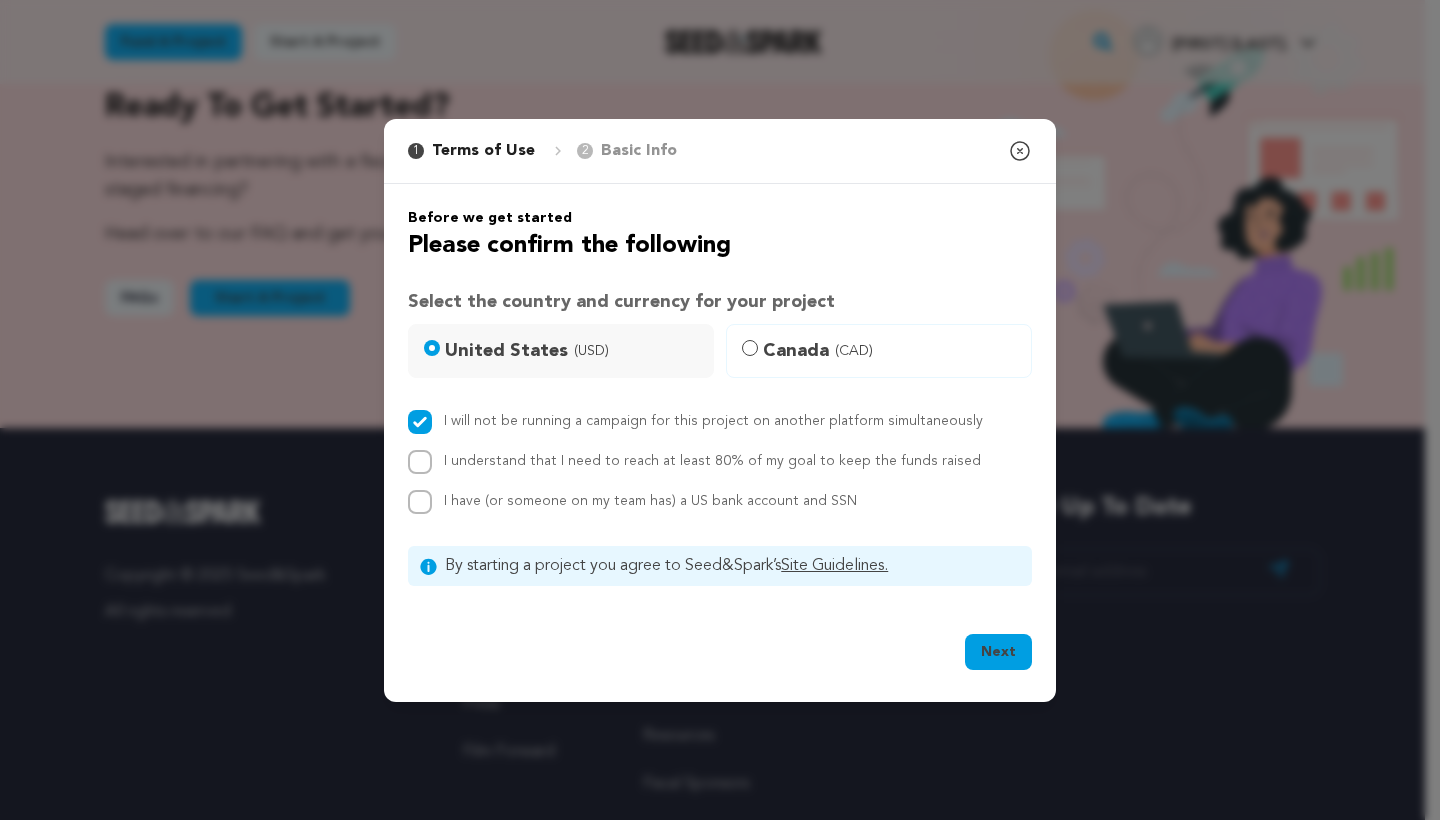 click on "I understand that I need to reach at least 80% of my goal to keep the
funds raised" at bounding box center [712, 461] 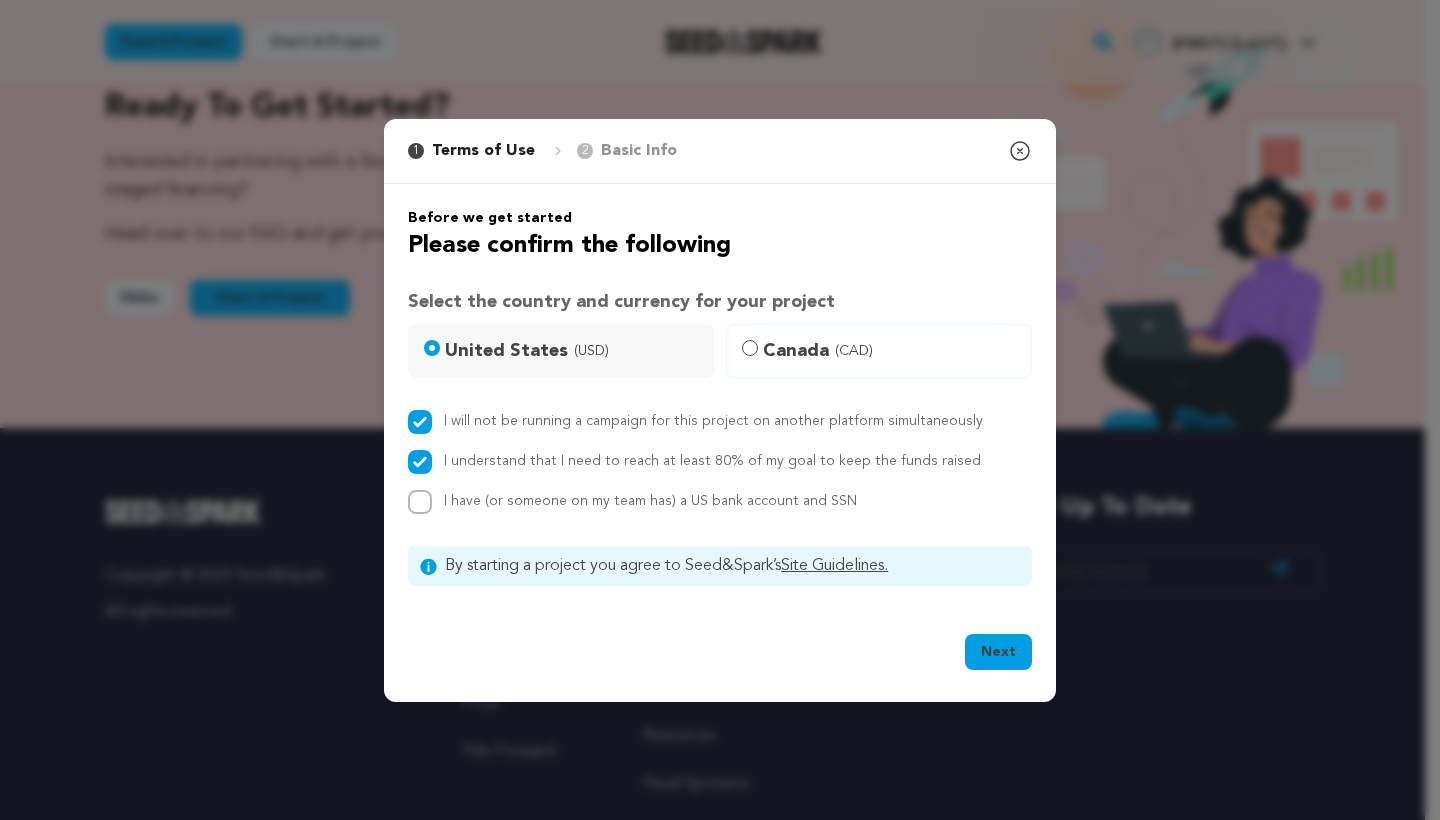 click on "I have (or someone on my team has) a US bank account and SSN" at bounding box center [650, 501] 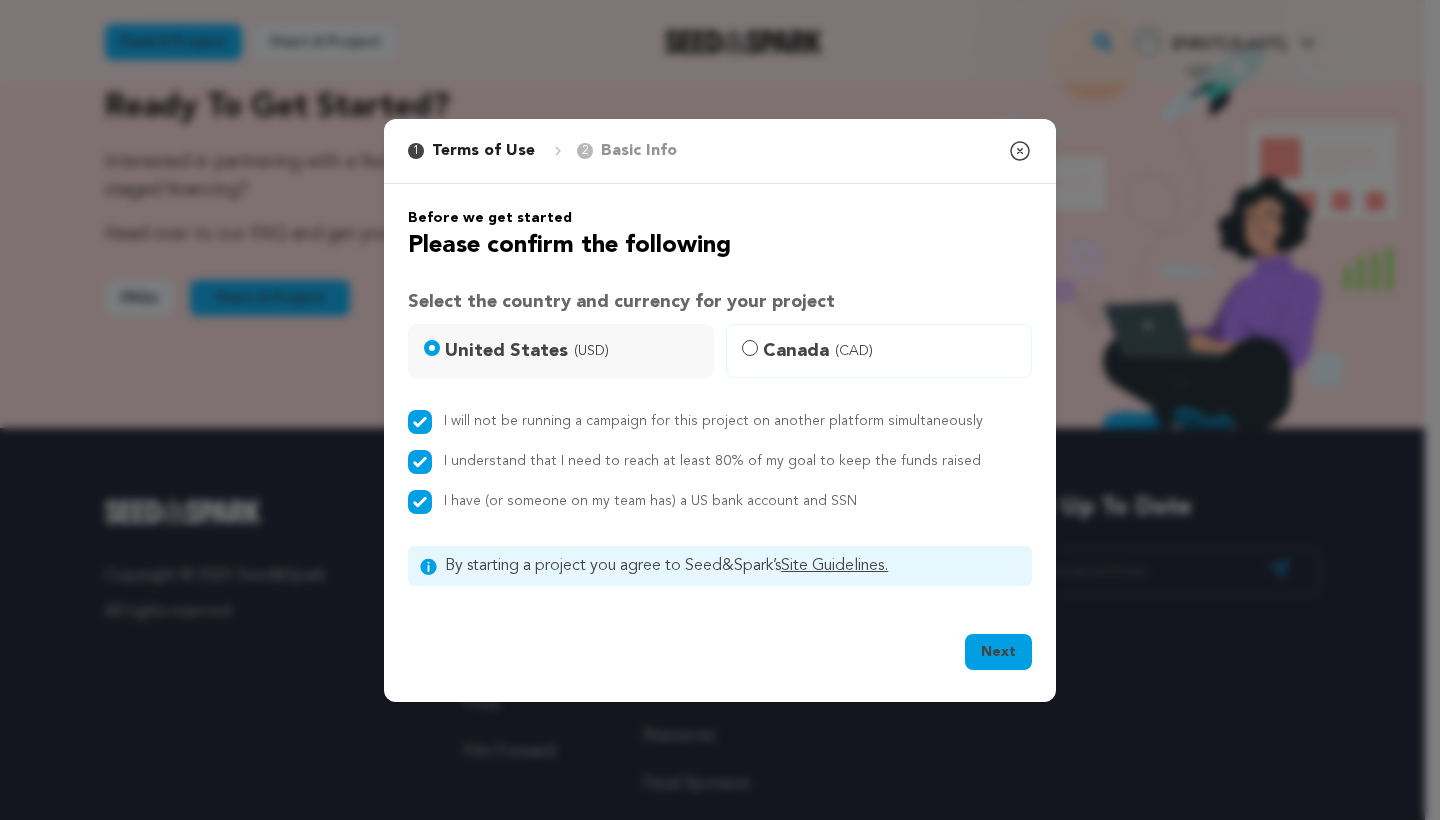 click on "Next" at bounding box center [998, 652] 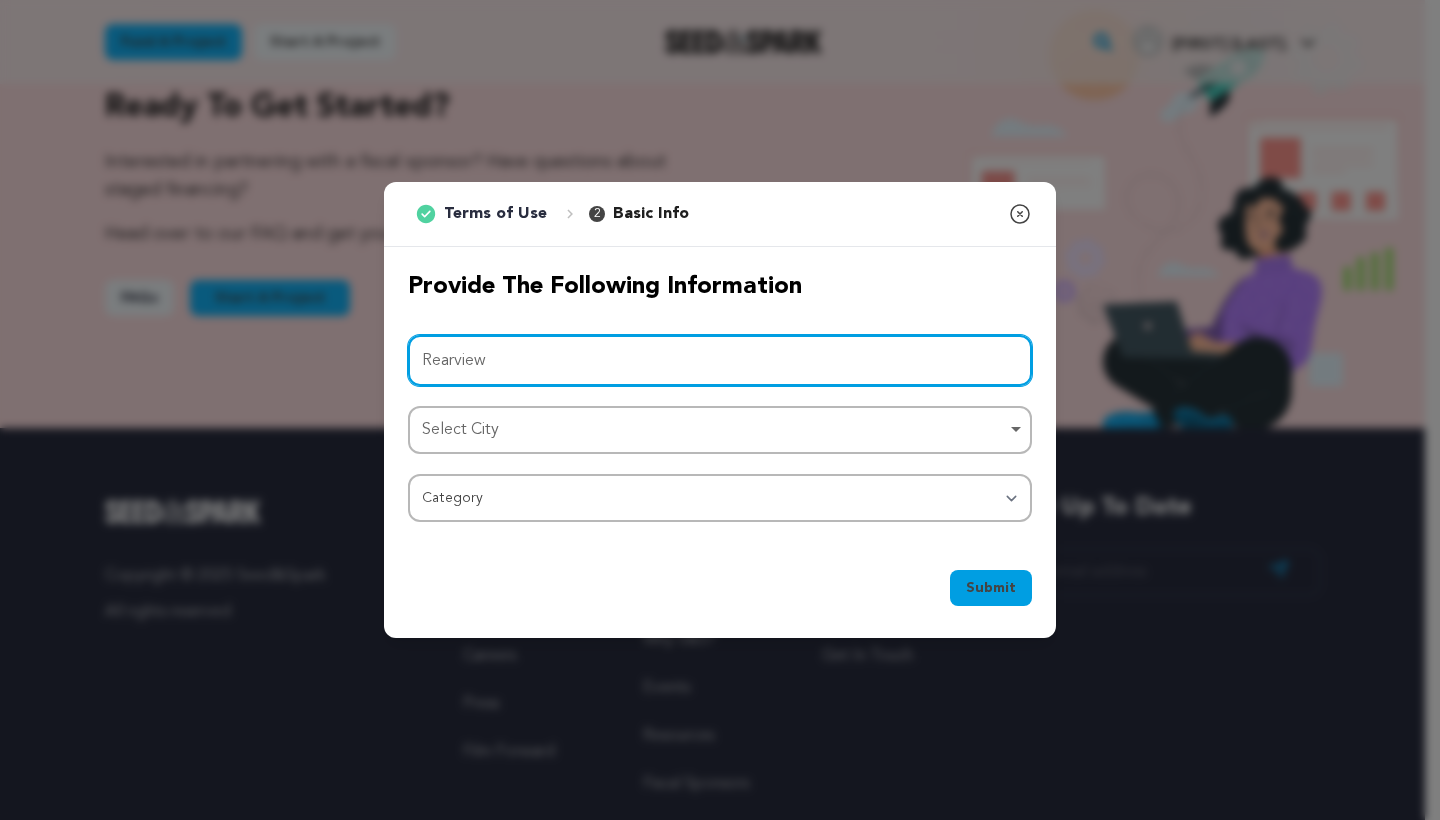 click on "Select City Remove item" at bounding box center (714, 430) 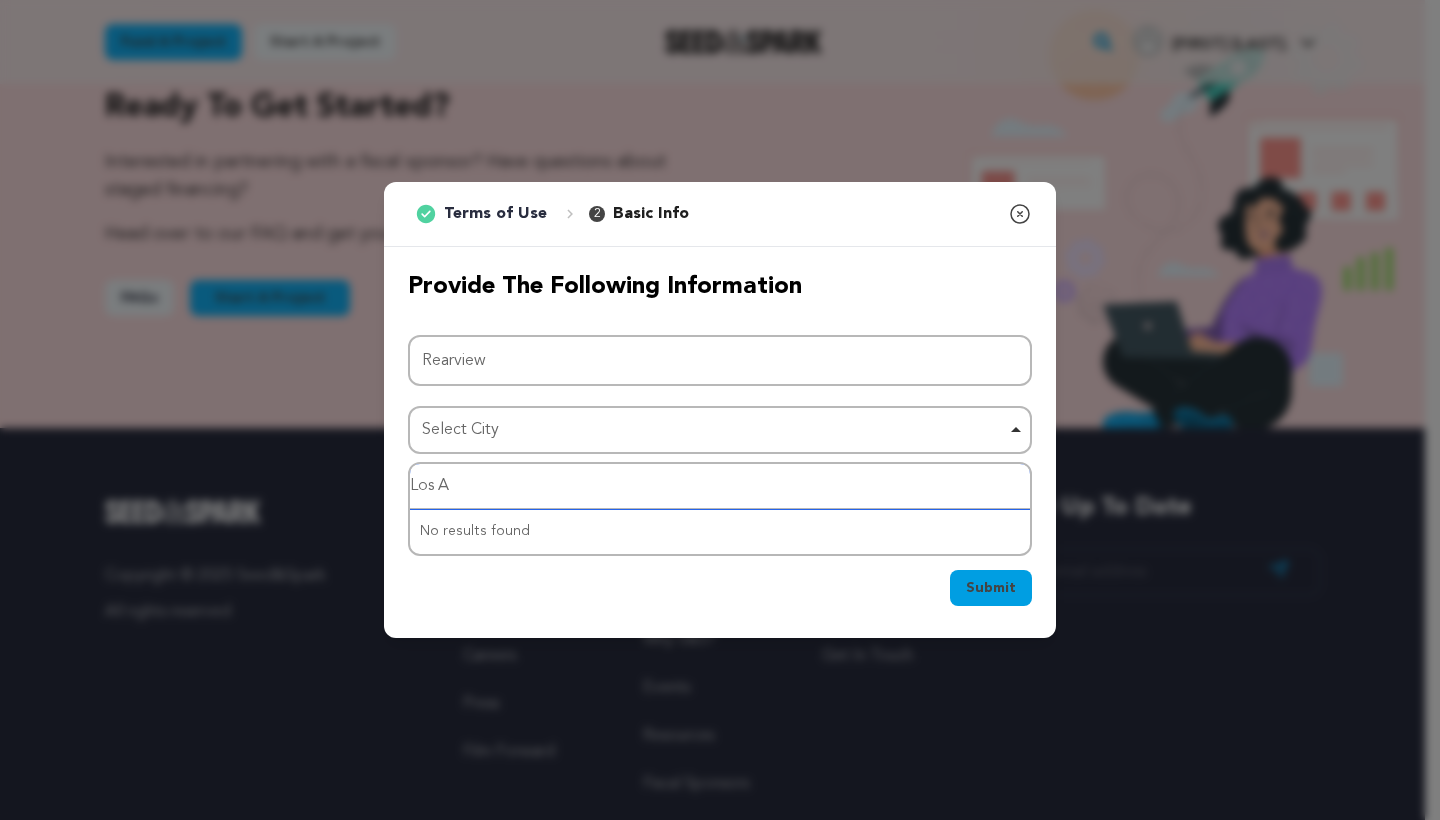 type on "Los An" 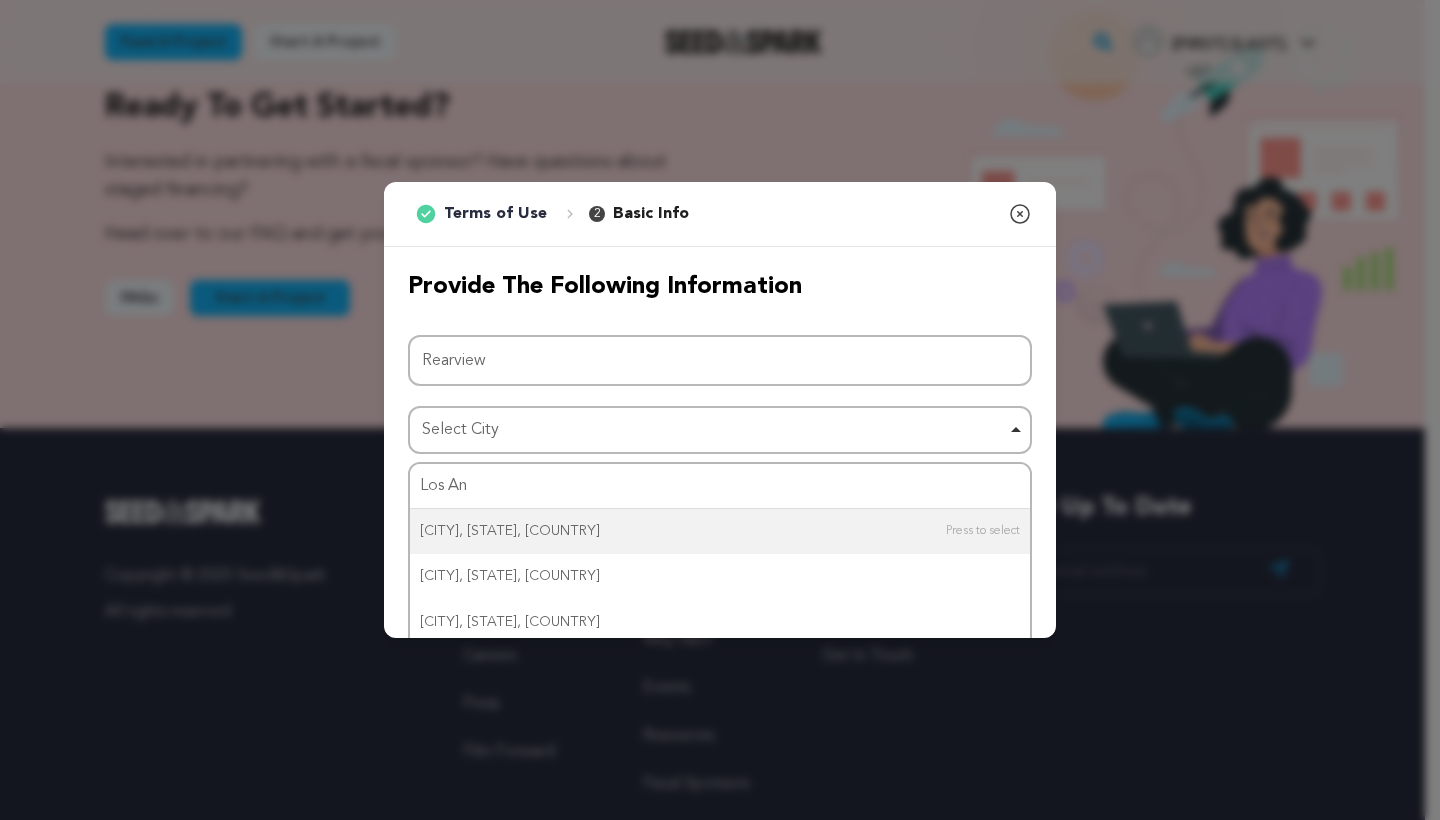 type 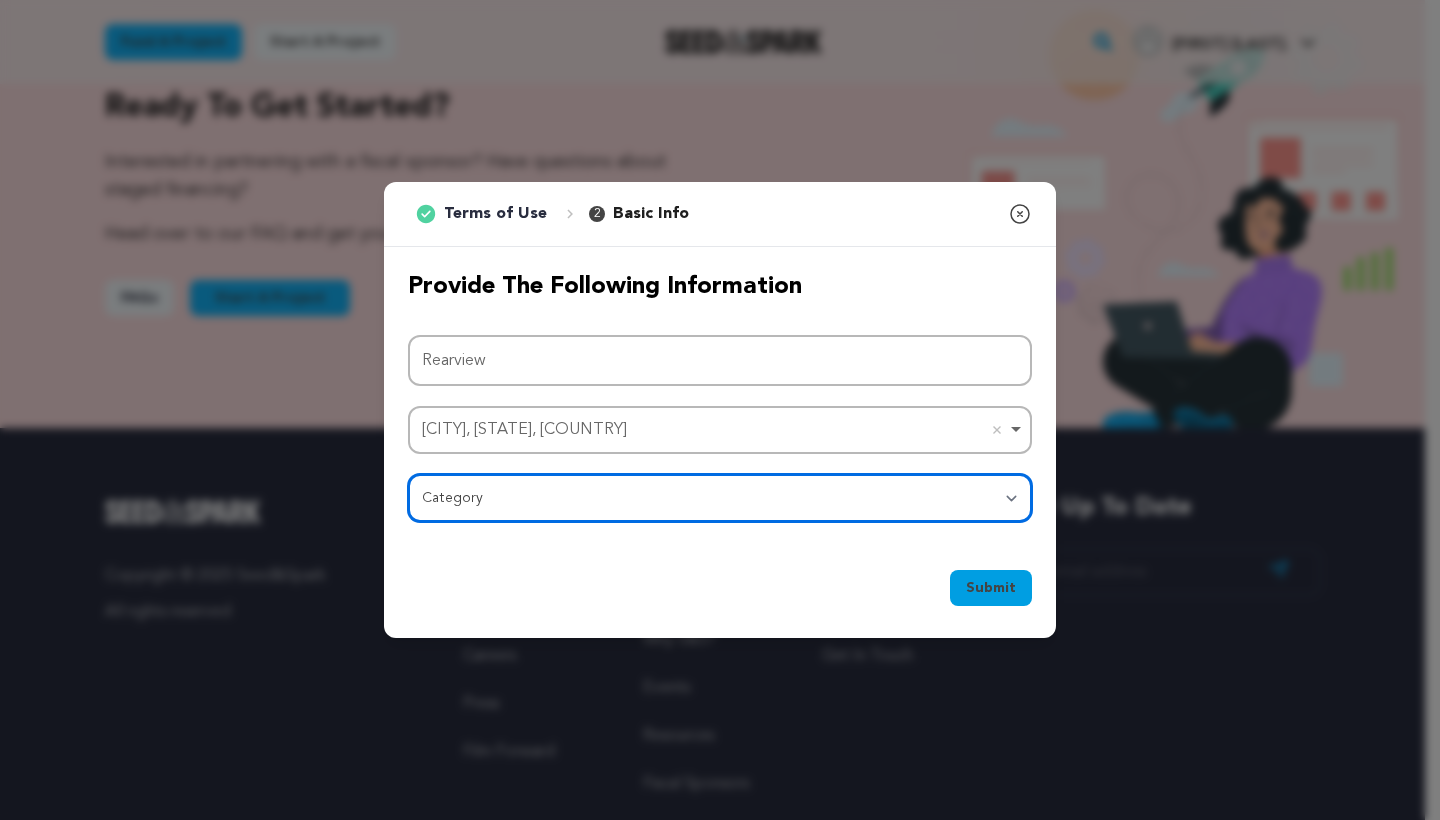 select on "383" 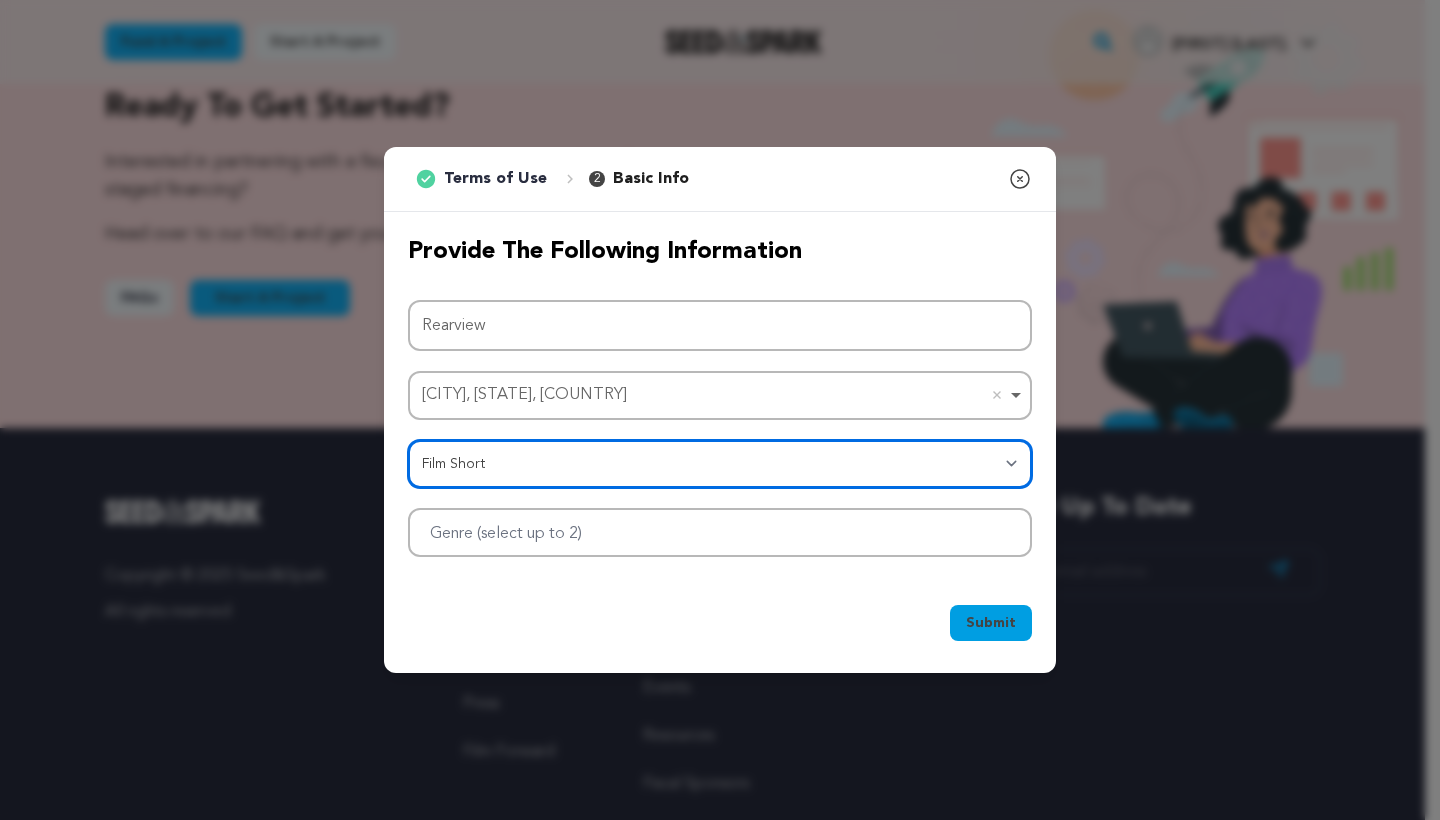 click at bounding box center (720, 532) 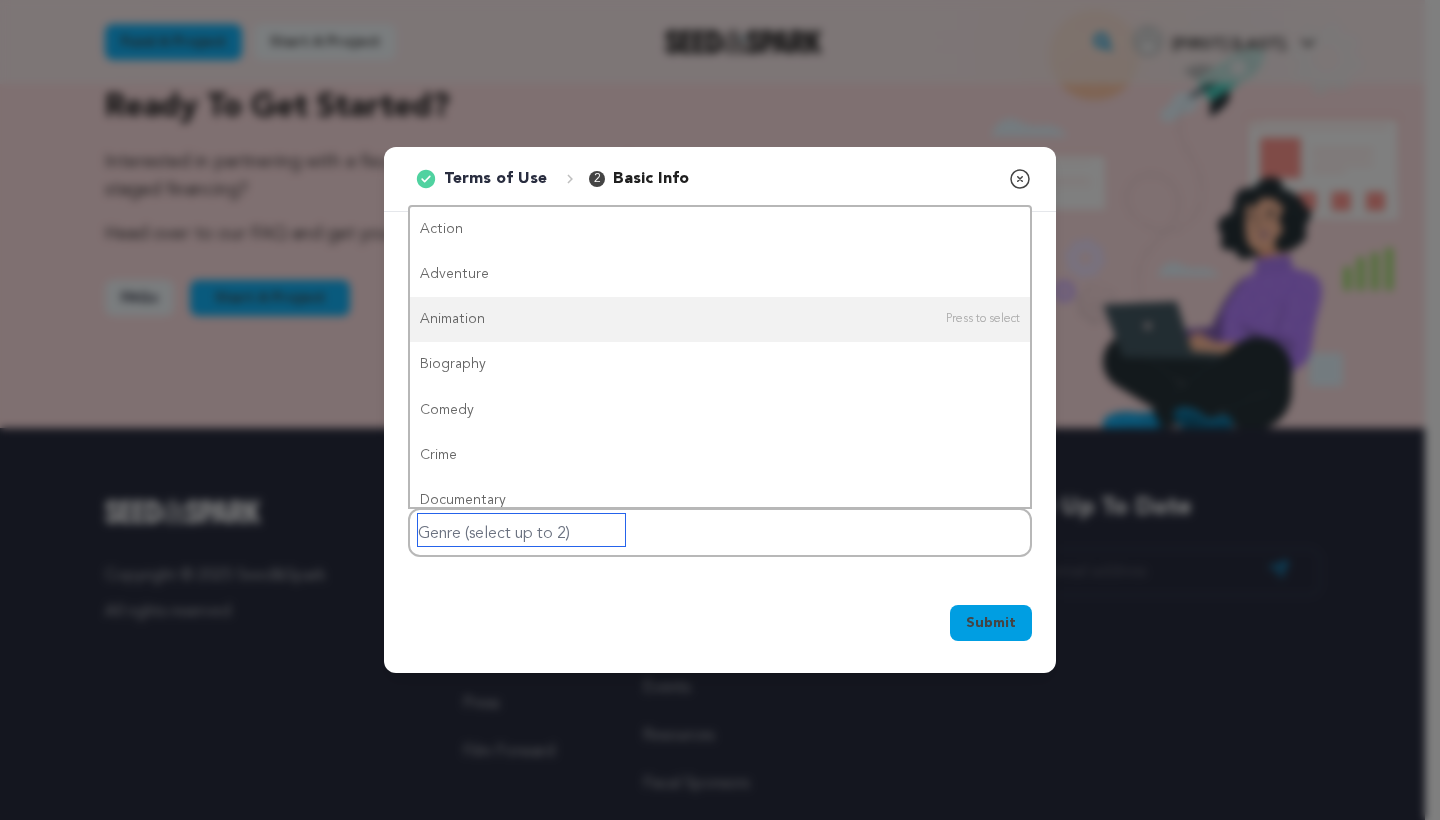 scroll, scrollTop: 0, scrollLeft: 0, axis: both 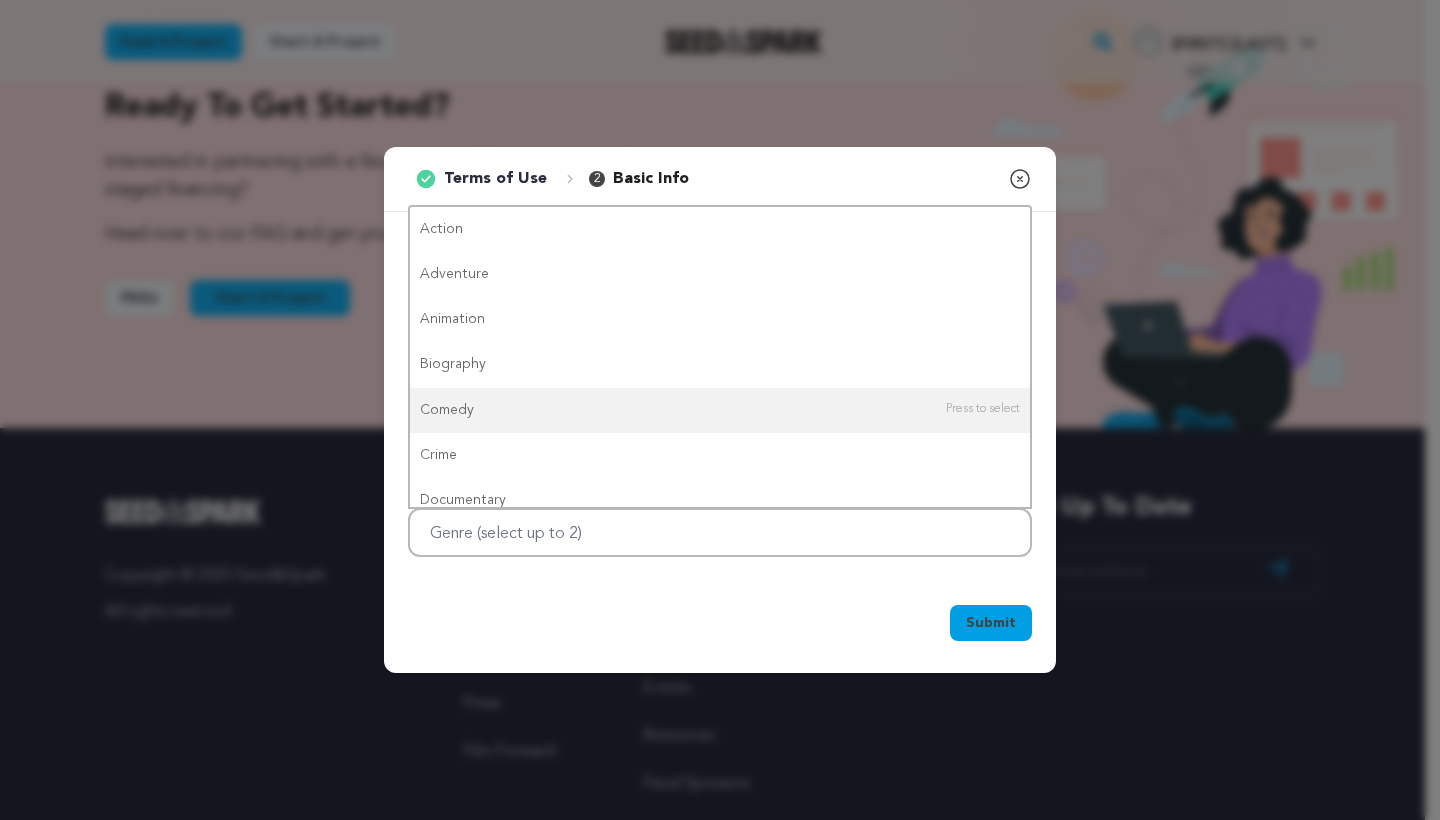 click on "Submit
Ok, Got it" at bounding box center (720, 627) 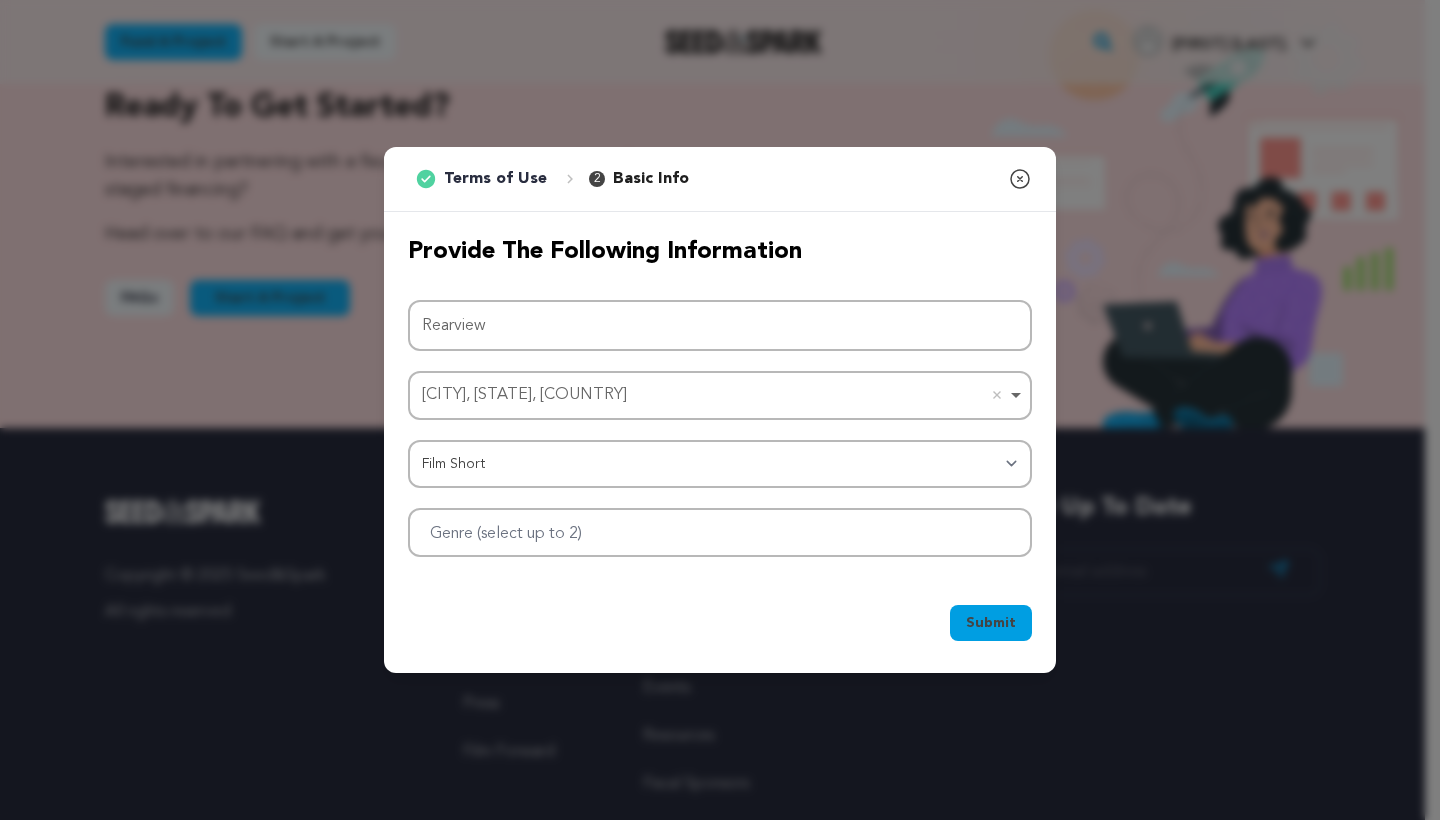 click at bounding box center (720, 532) 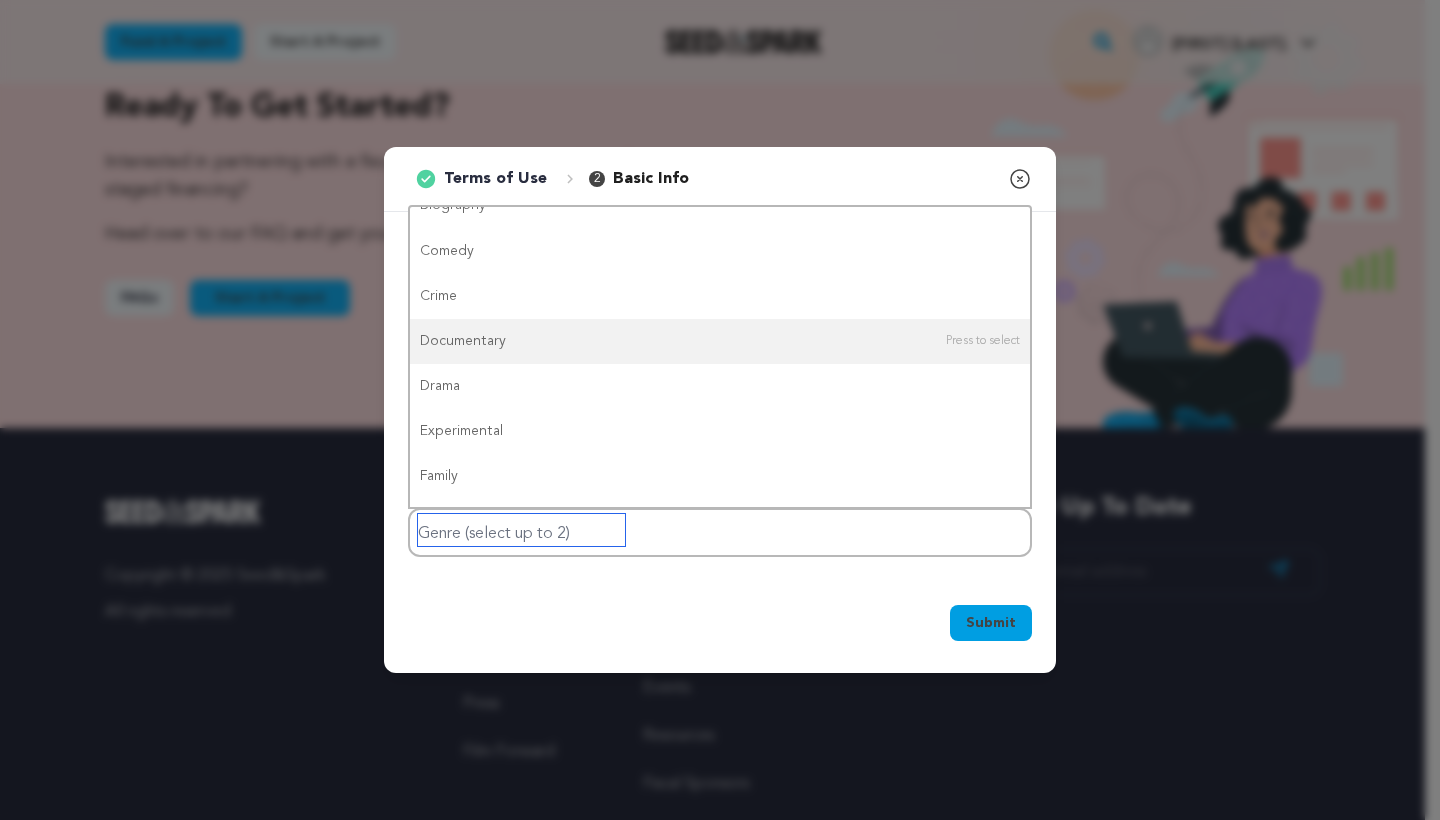 scroll, scrollTop: 160, scrollLeft: 0, axis: vertical 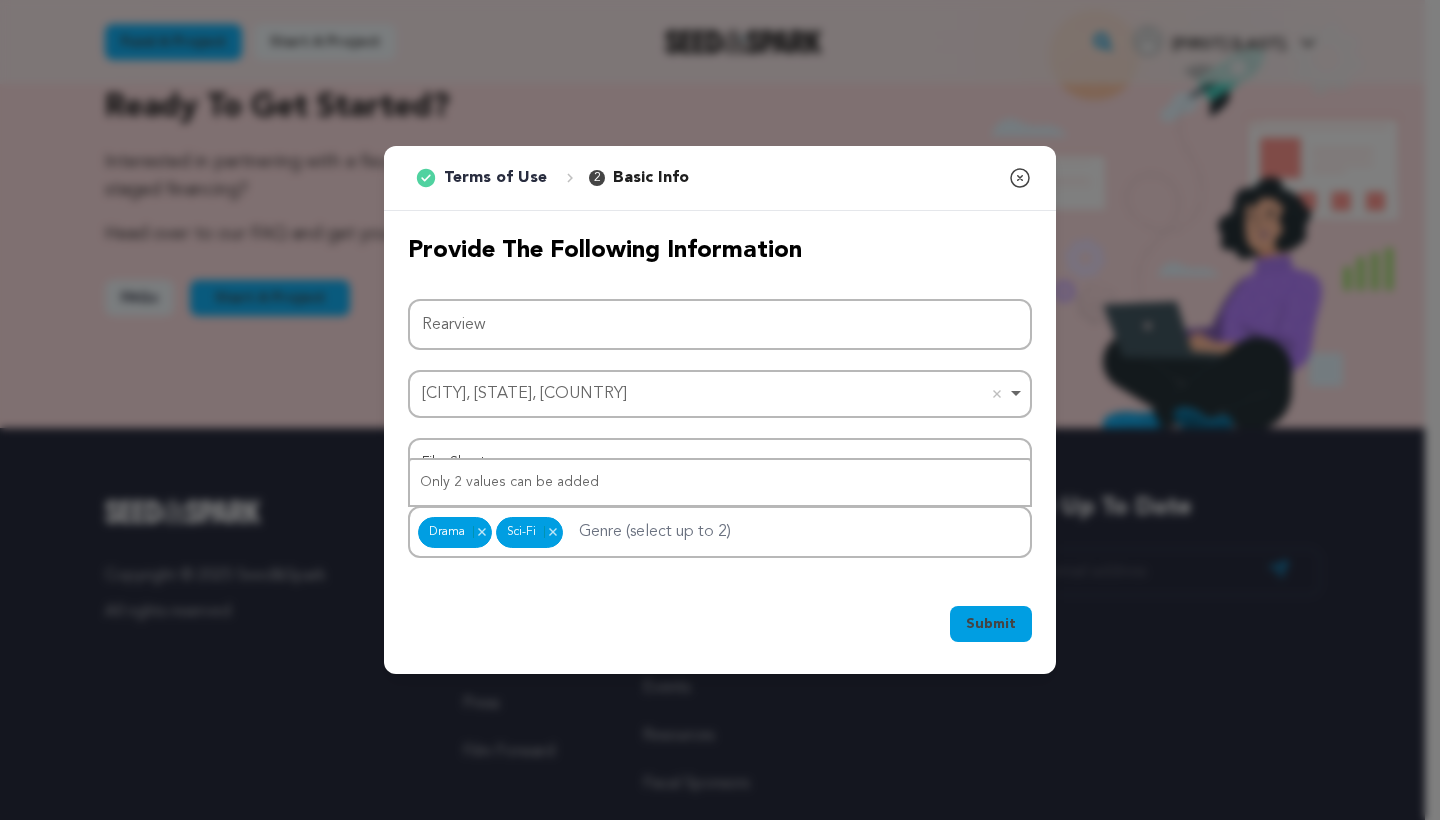 click on "Submit
Ok, Got it" at bounding box center (720, 628) 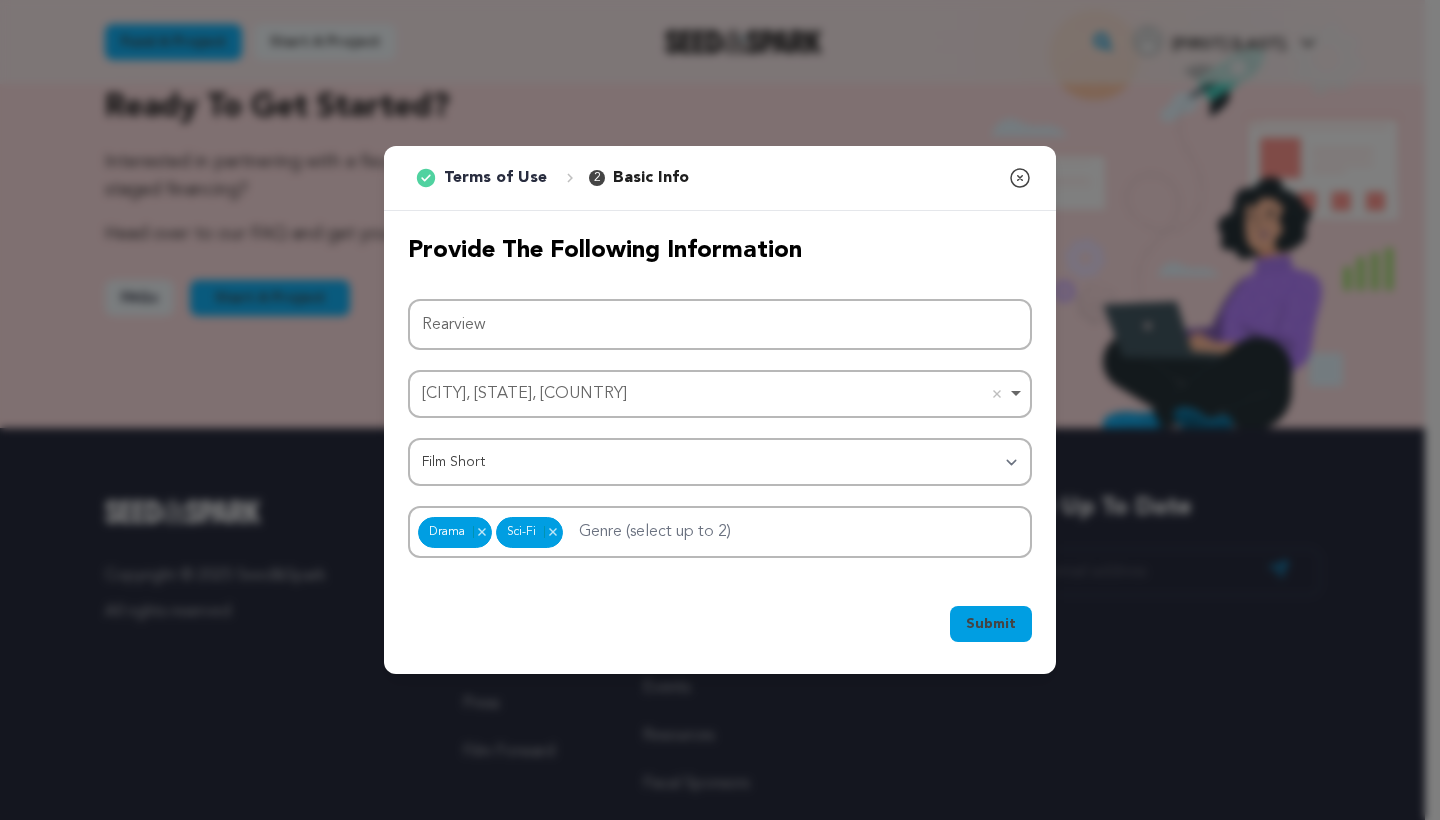 click on "Submit" at bounding box center (991, 624) 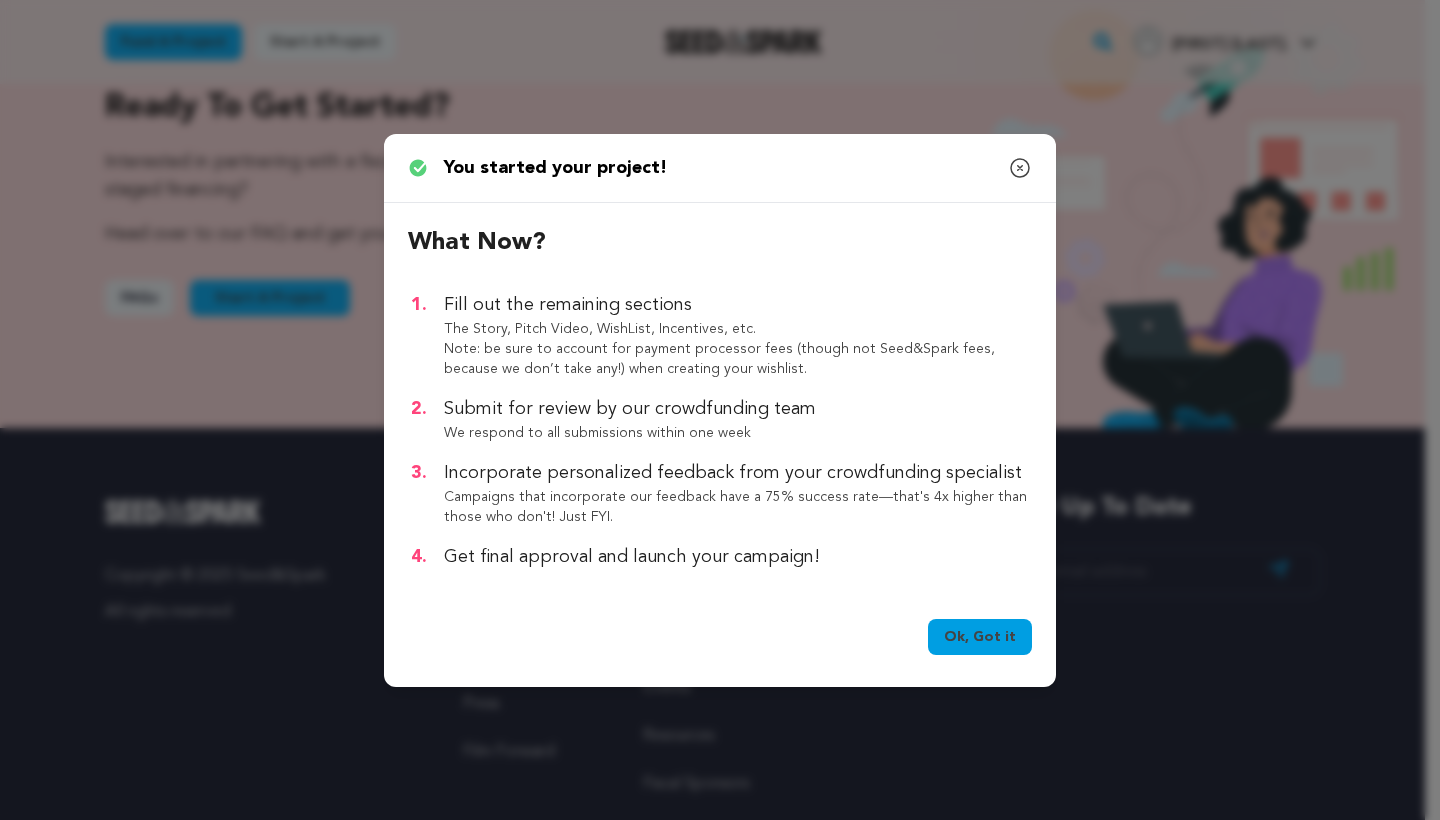 click on "Ok, Got it" at bounding box center [980, 637] 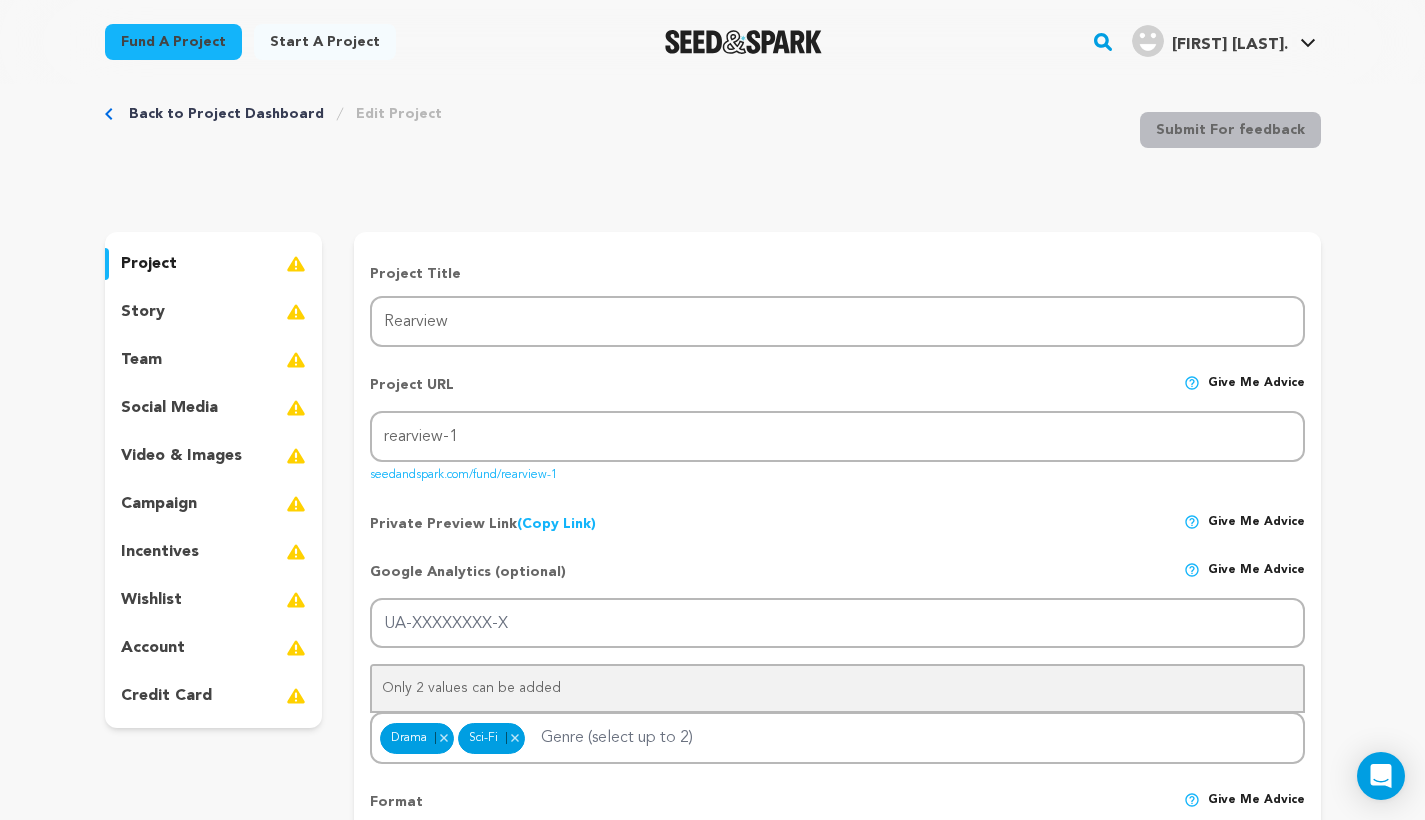 scroll, scrollTop: 37, scrollLeft: 0, axis: vertical 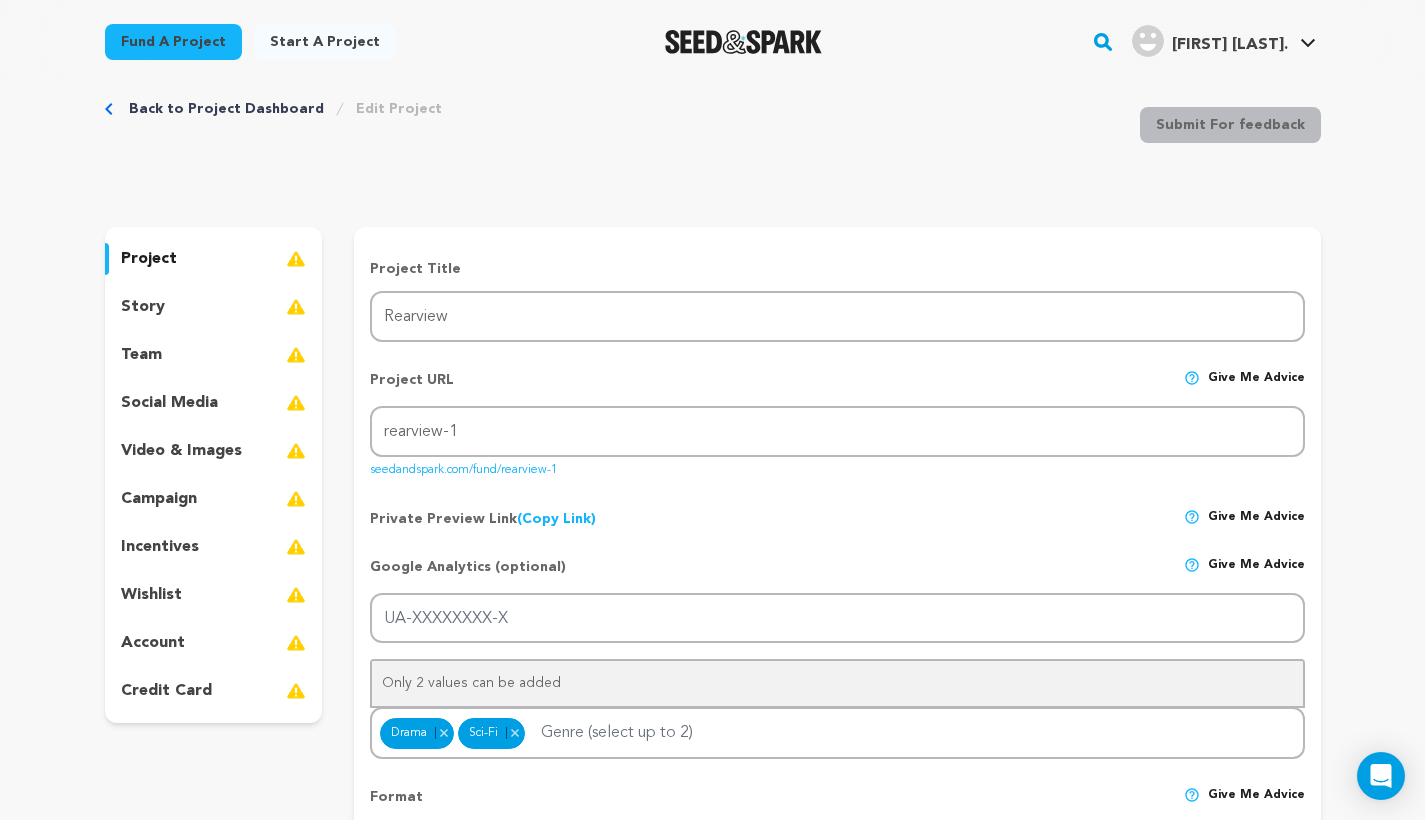 click on "story" at bounding box center [214, 307] 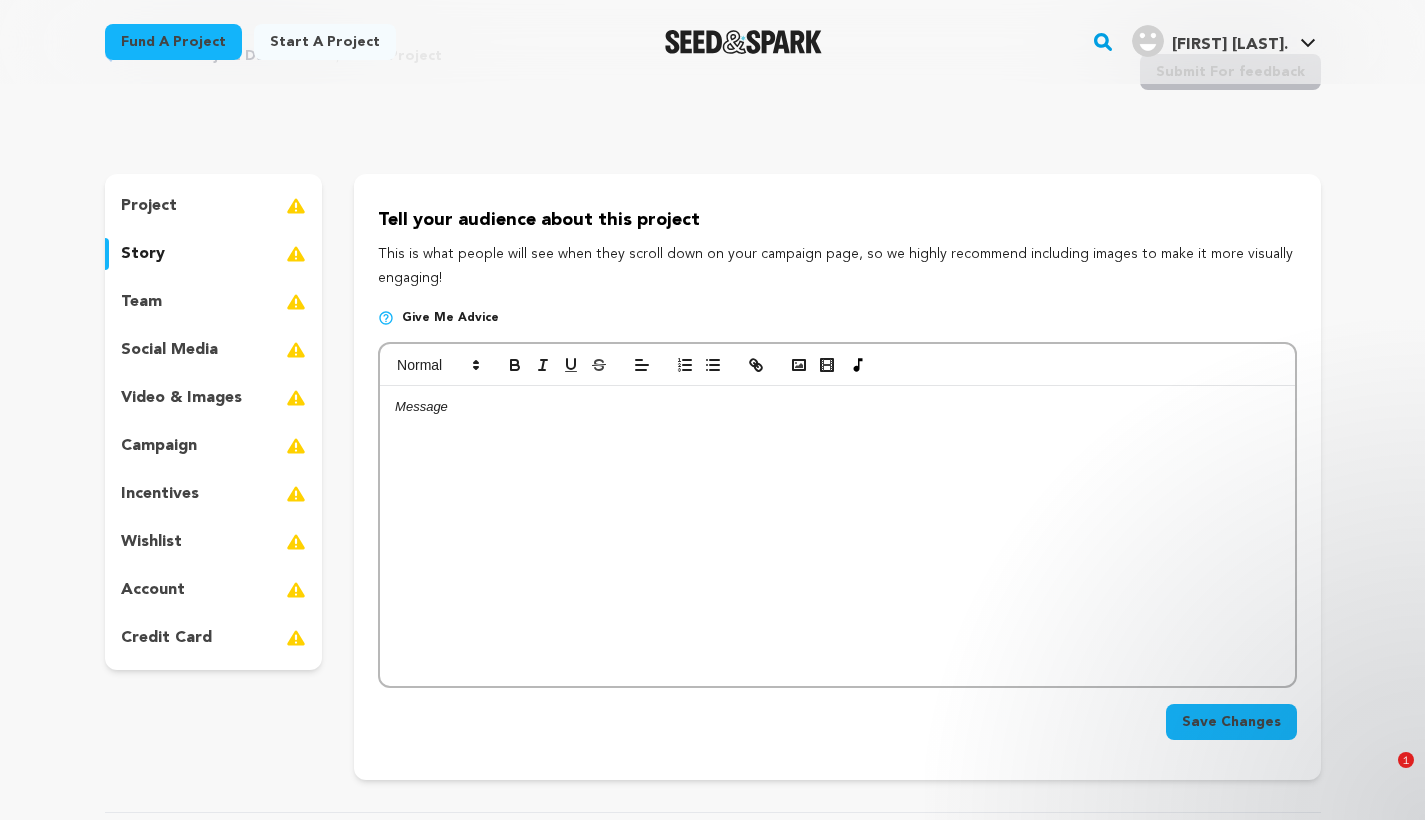 scroll, scrollTop: 173, scrollLeft: 0, axis: vertical 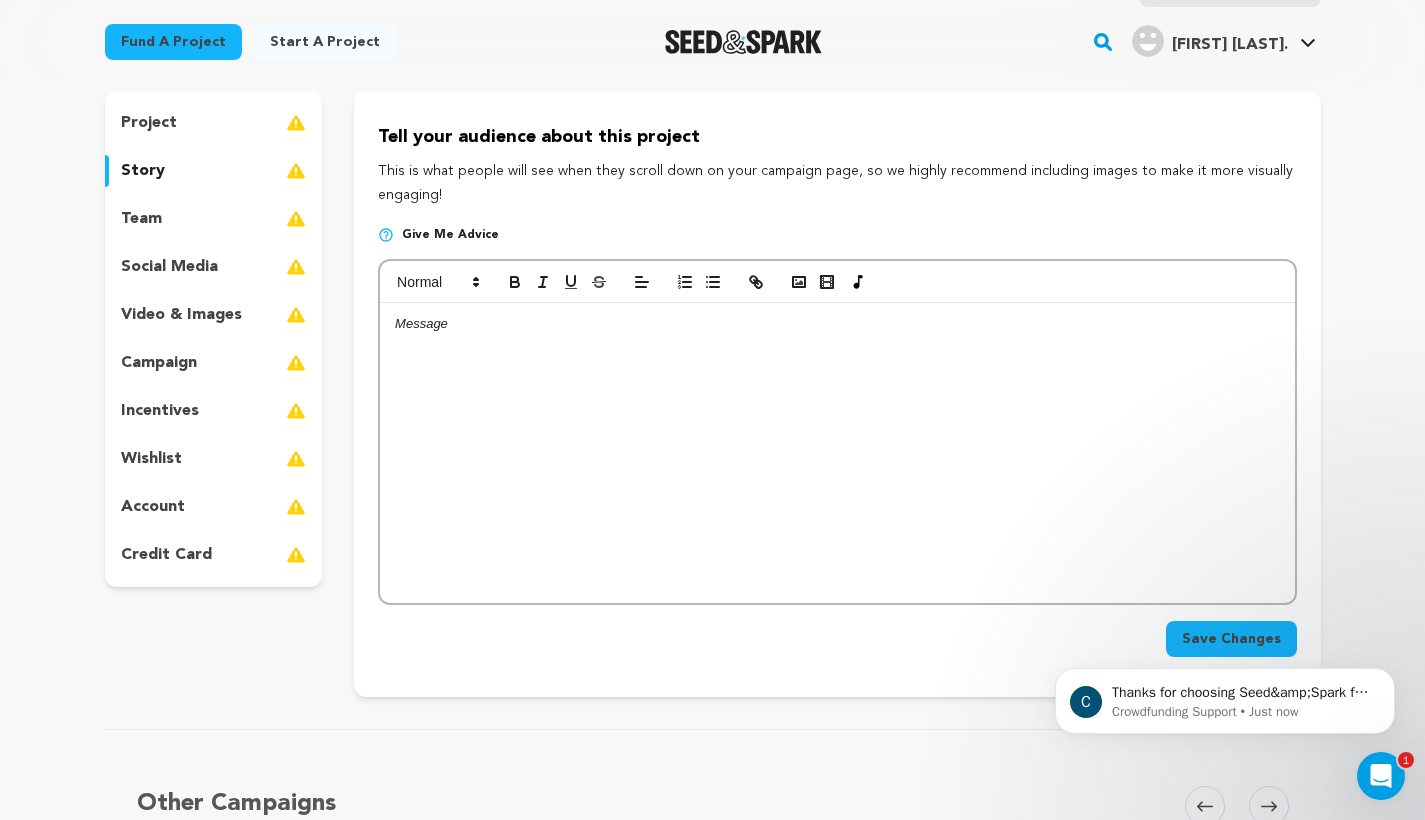 click on "team" at bounding box center [214, 219] 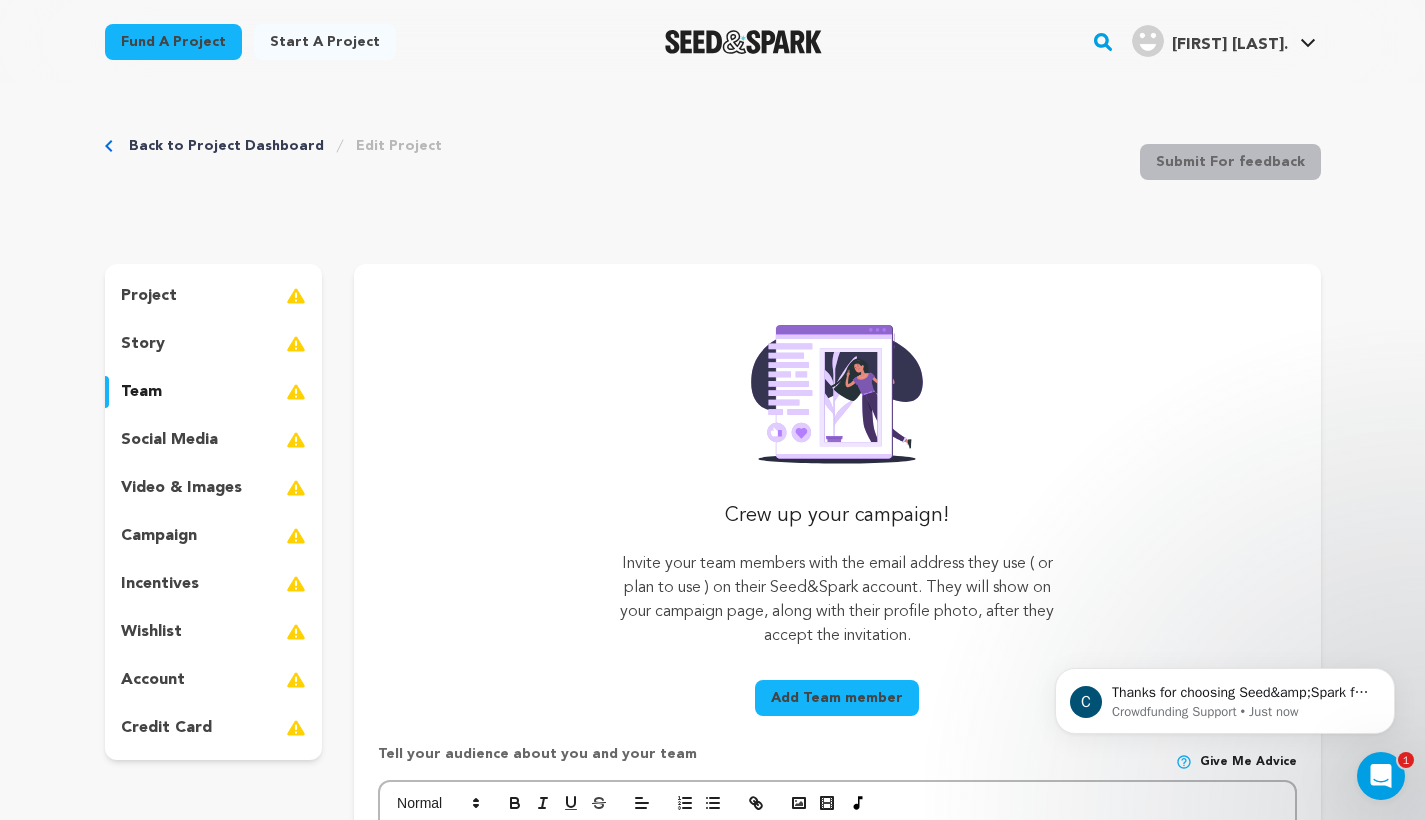 scroll, scrollTop: 0, scrollLeft: 0, axis: both 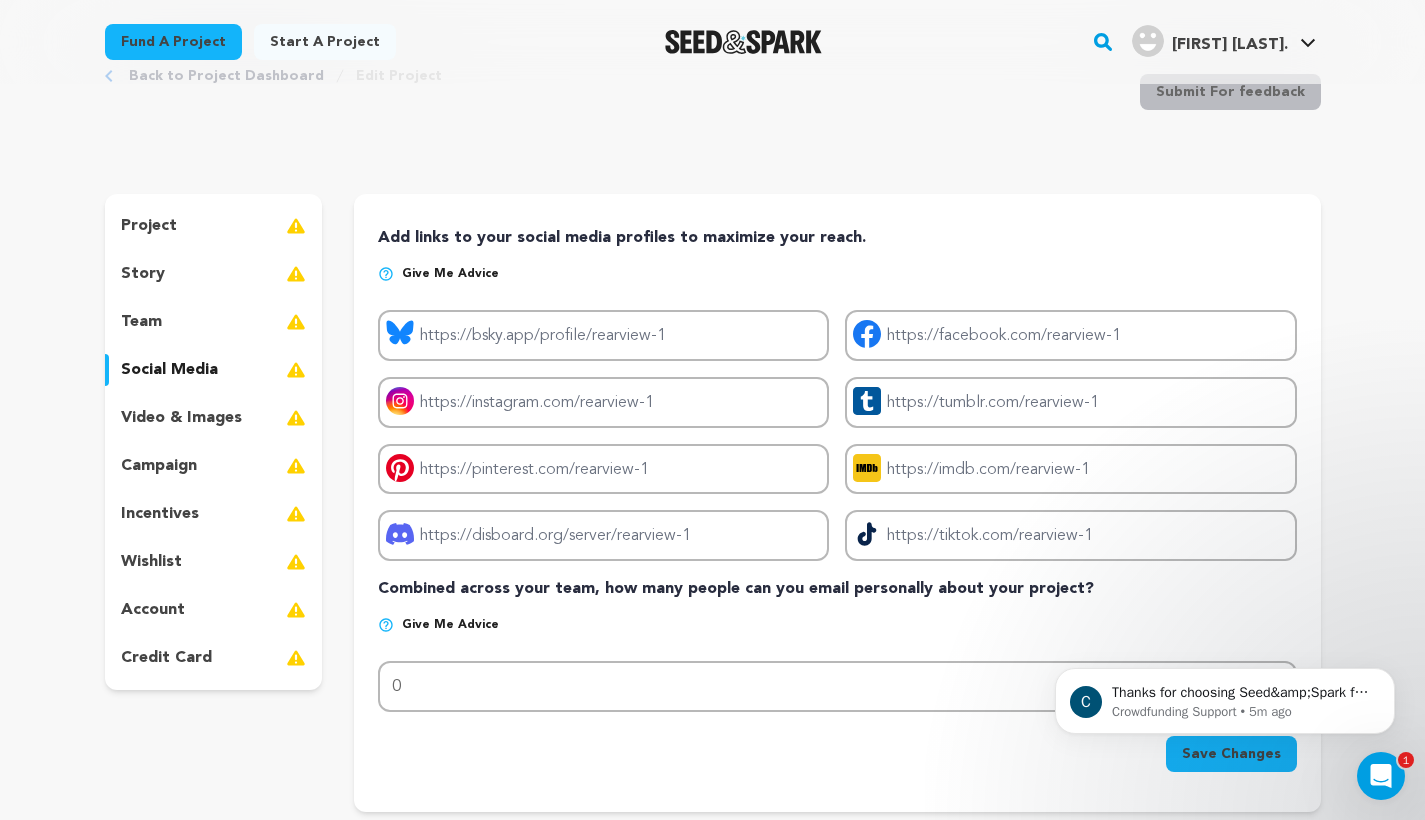 click on "team" at bounding box center (141, 322) 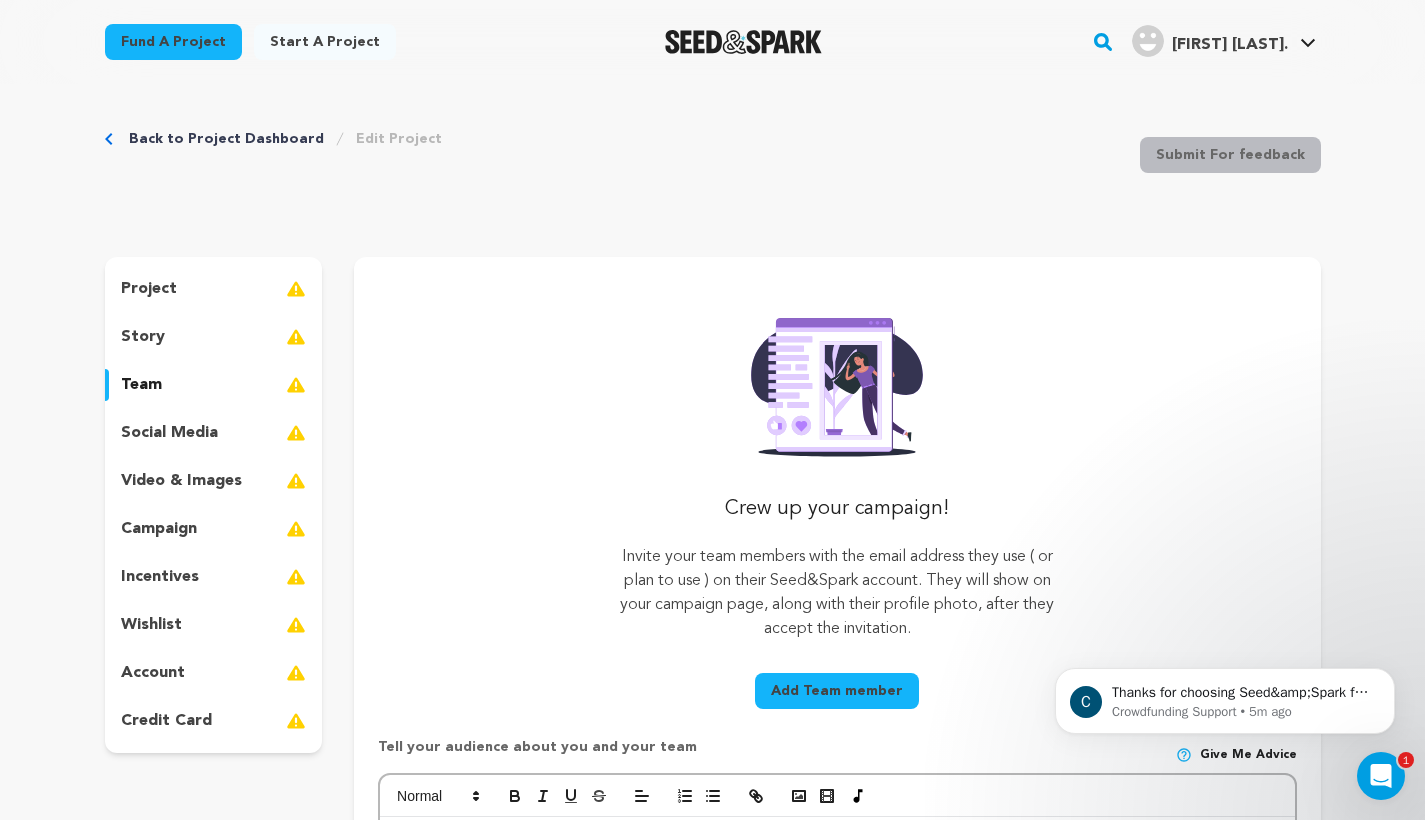 scroll, scrollTop: 13, scrollLeft: 0, axis: vertical 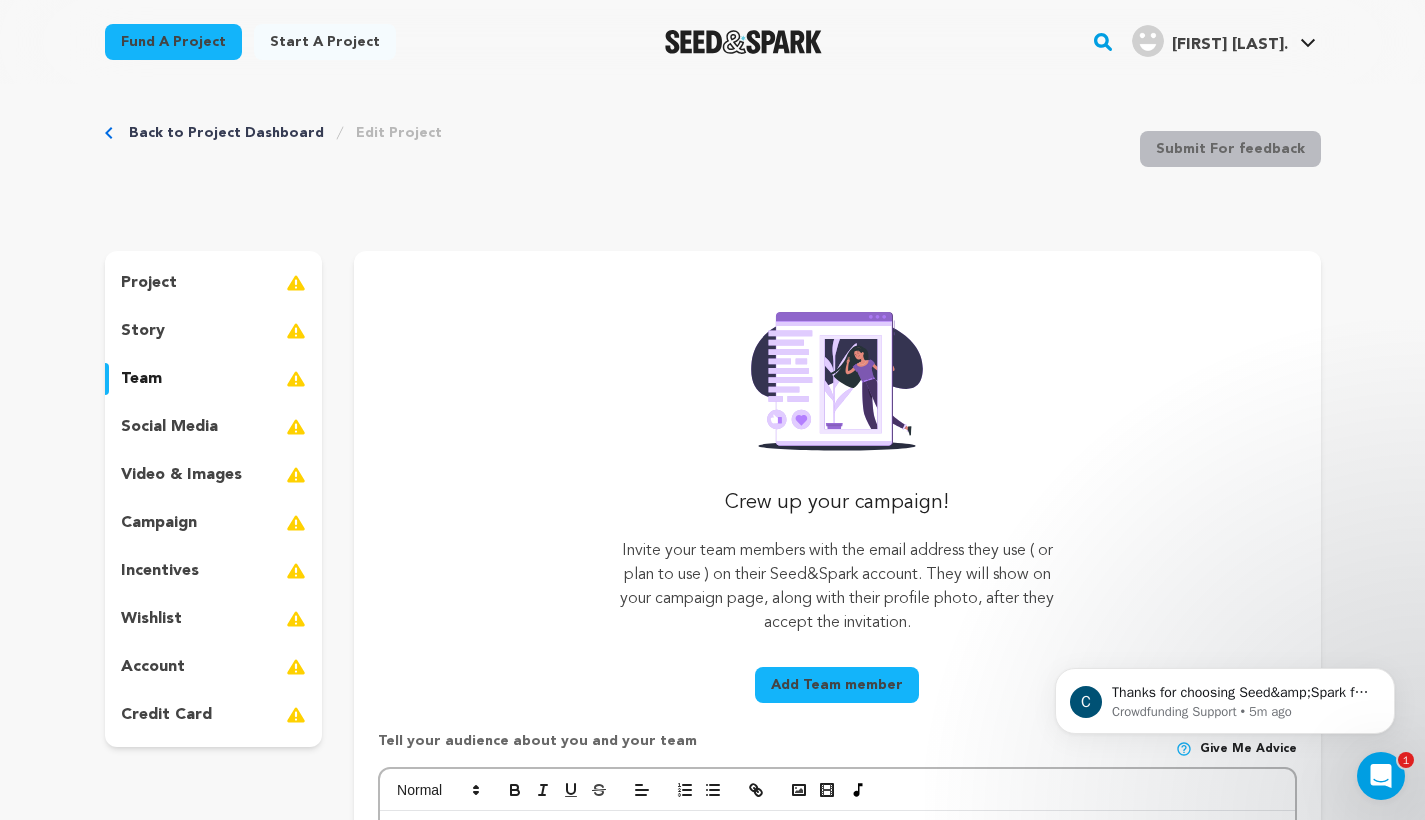click on "incentives" at bounding box center (160, 571) 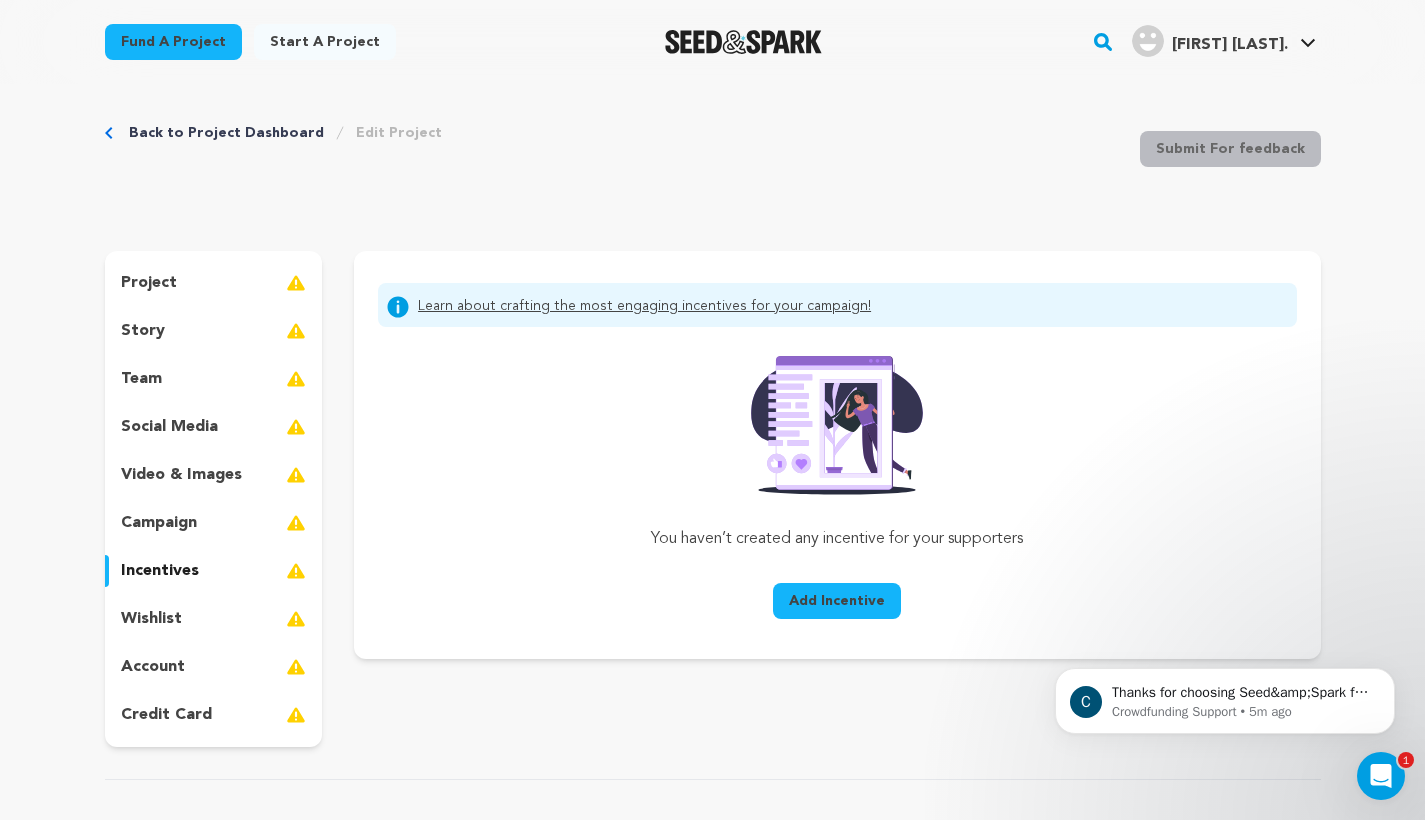 click on "account" at bounding box center (153, 667) 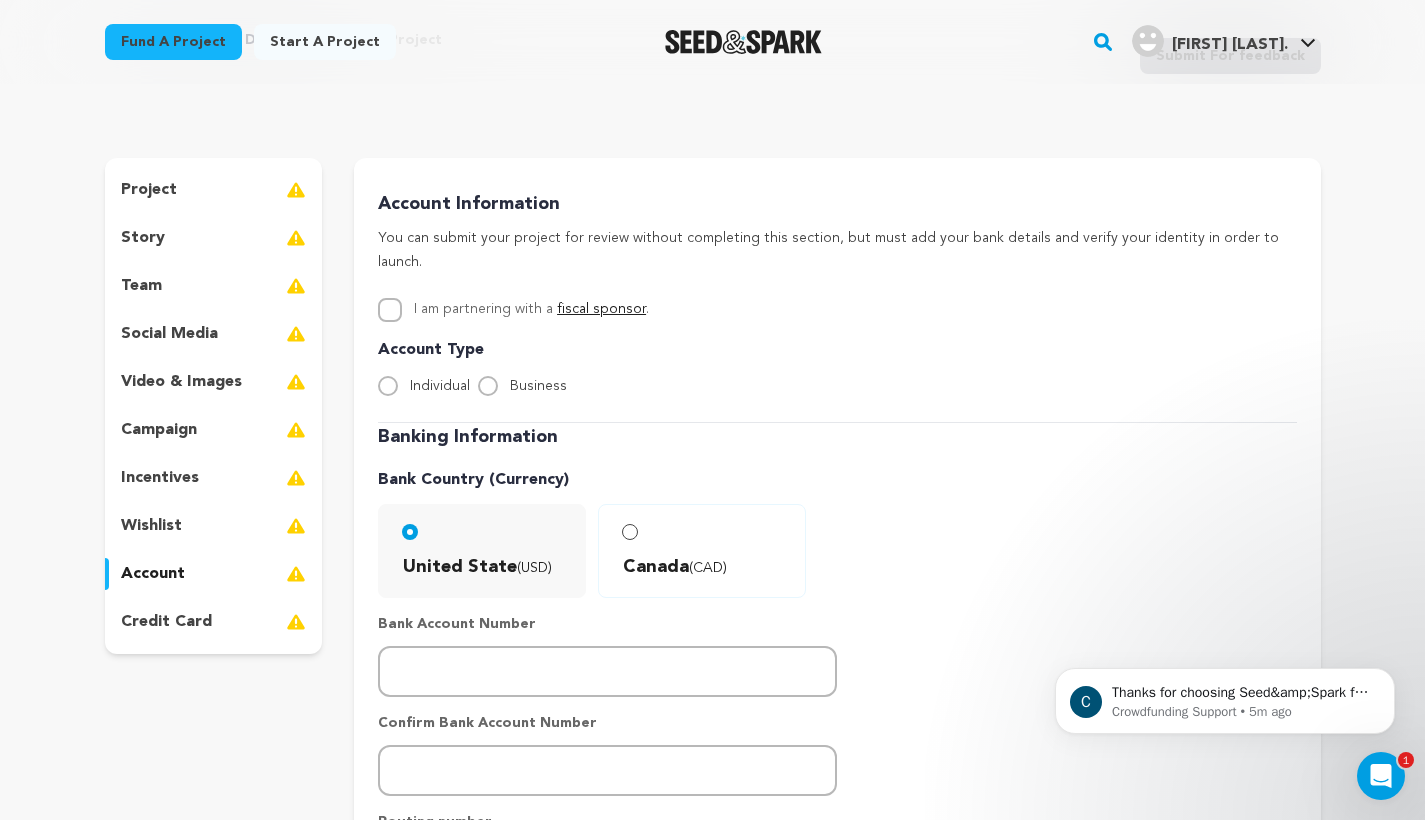 scroll, scrollTop: 81, scrollLeft: 0, axis: vertical 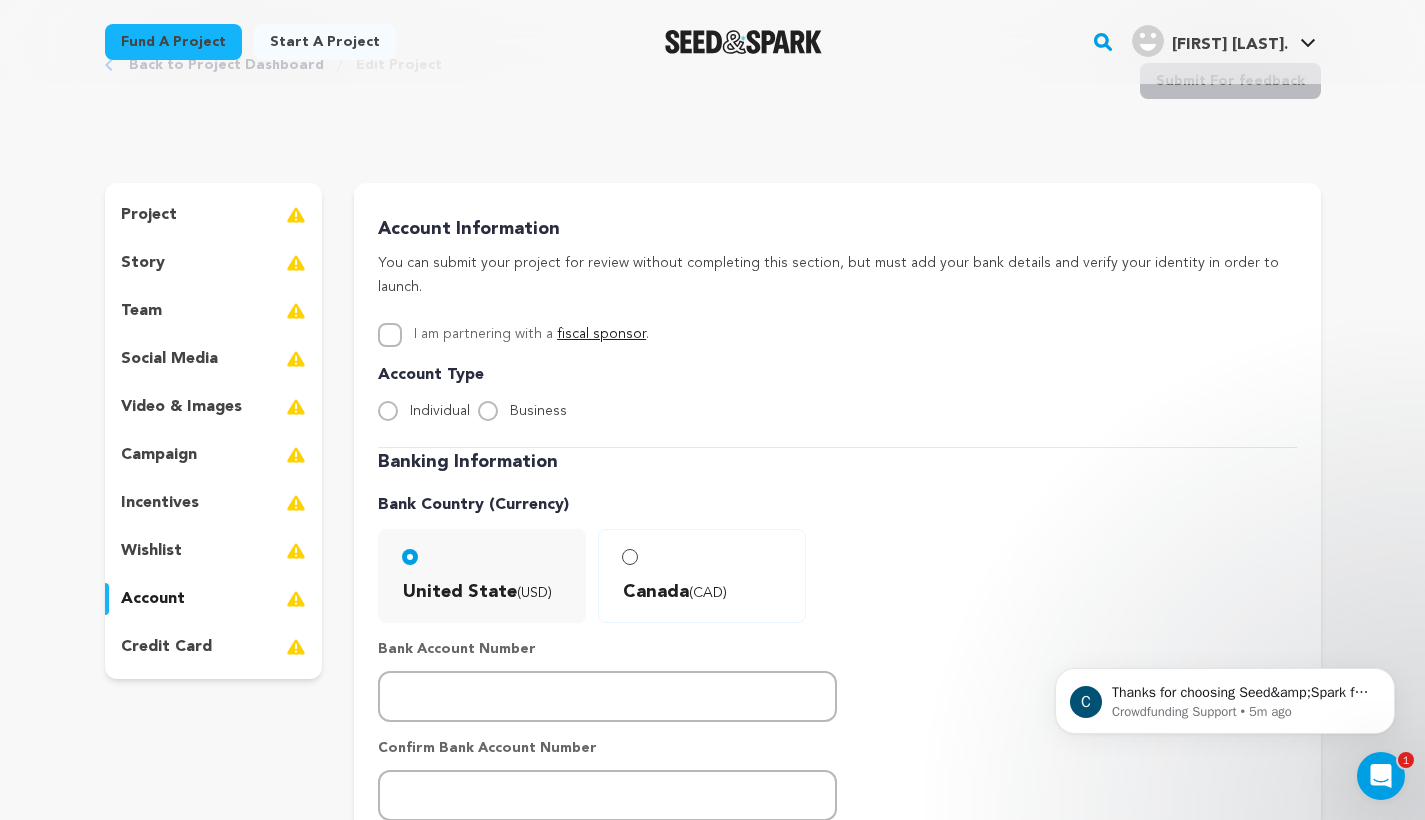click on "story" at bounding box center (143, 263) 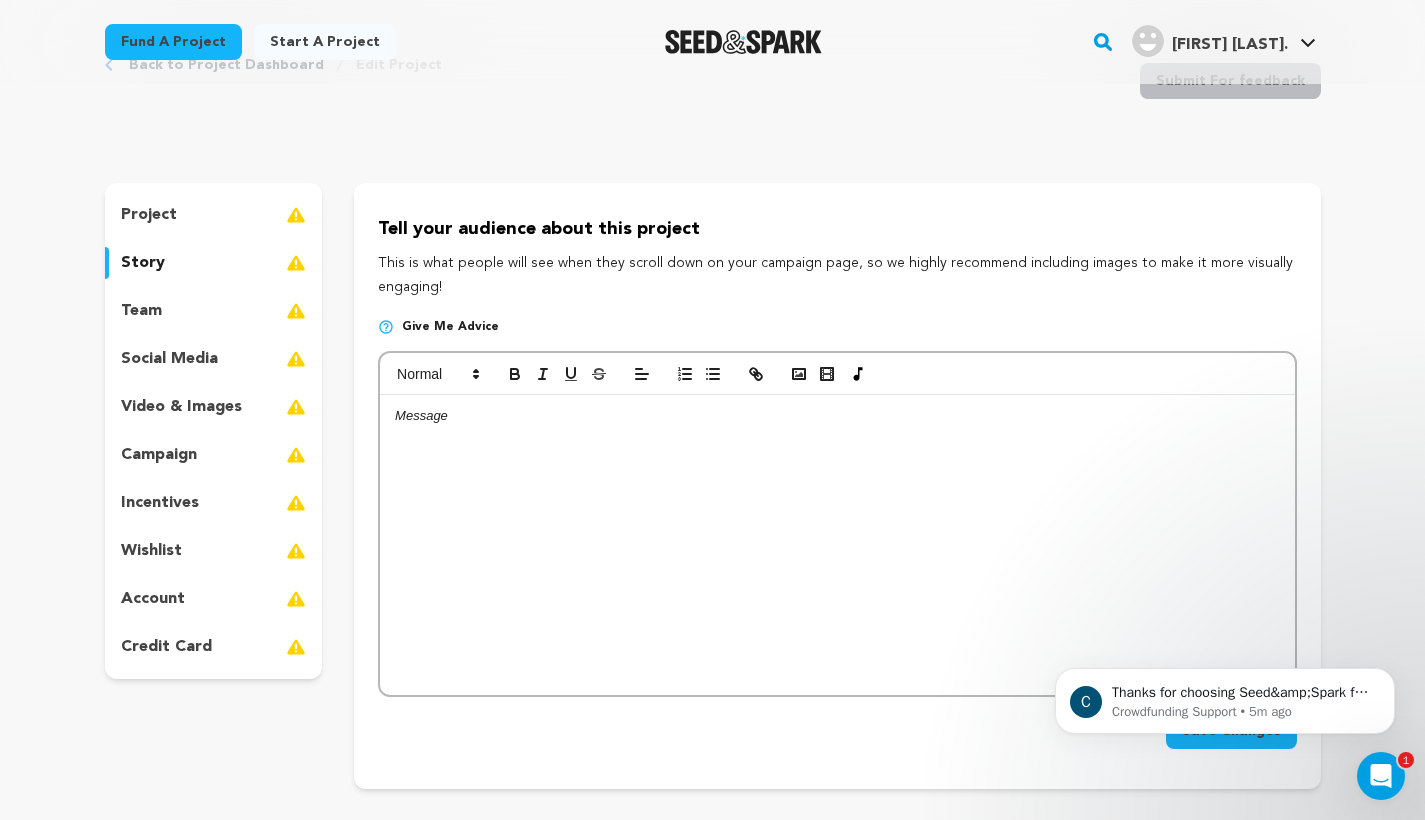 click on "social media" at bounding box center (169, 359) 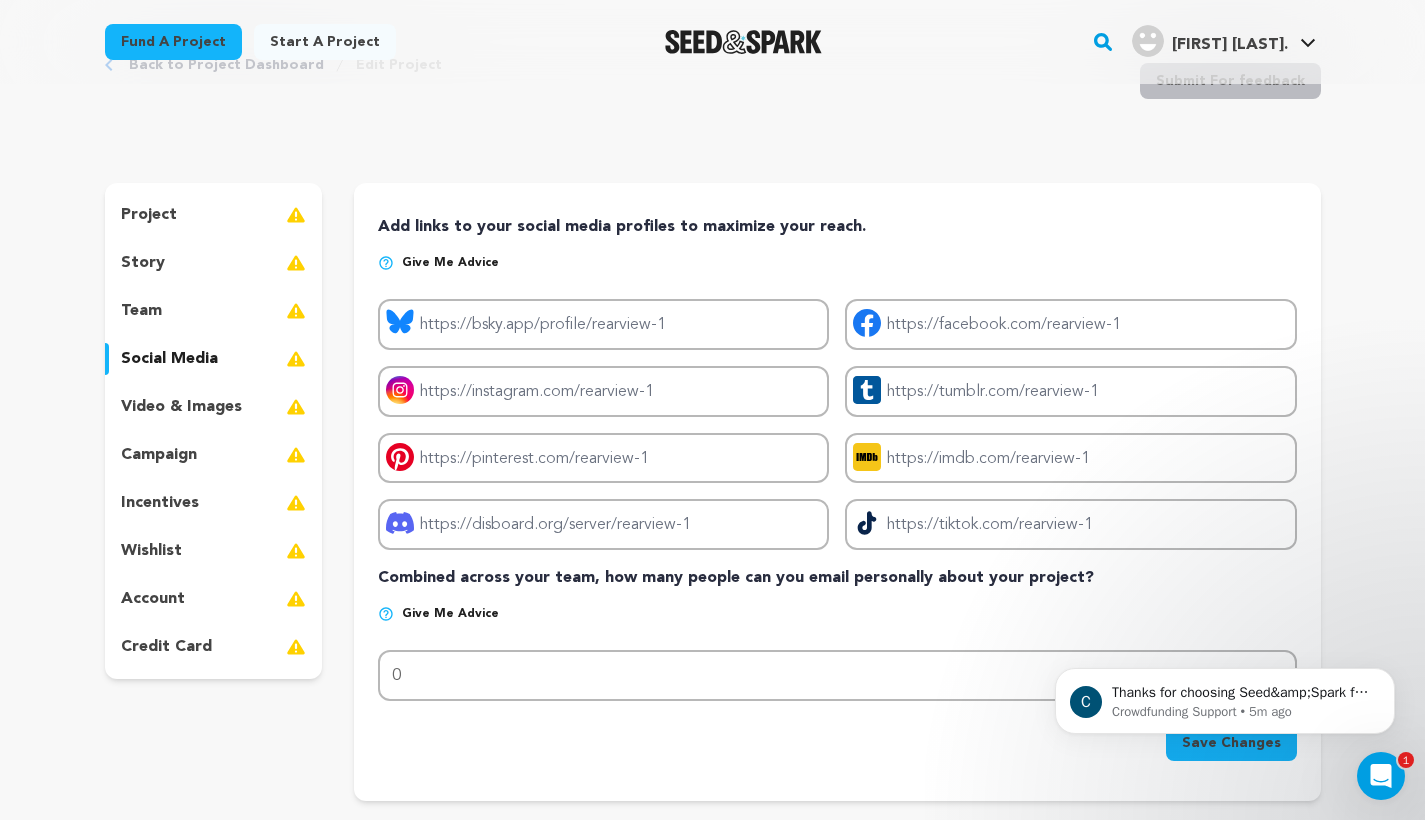 click on "video & images" at bounding box center (181, 407) 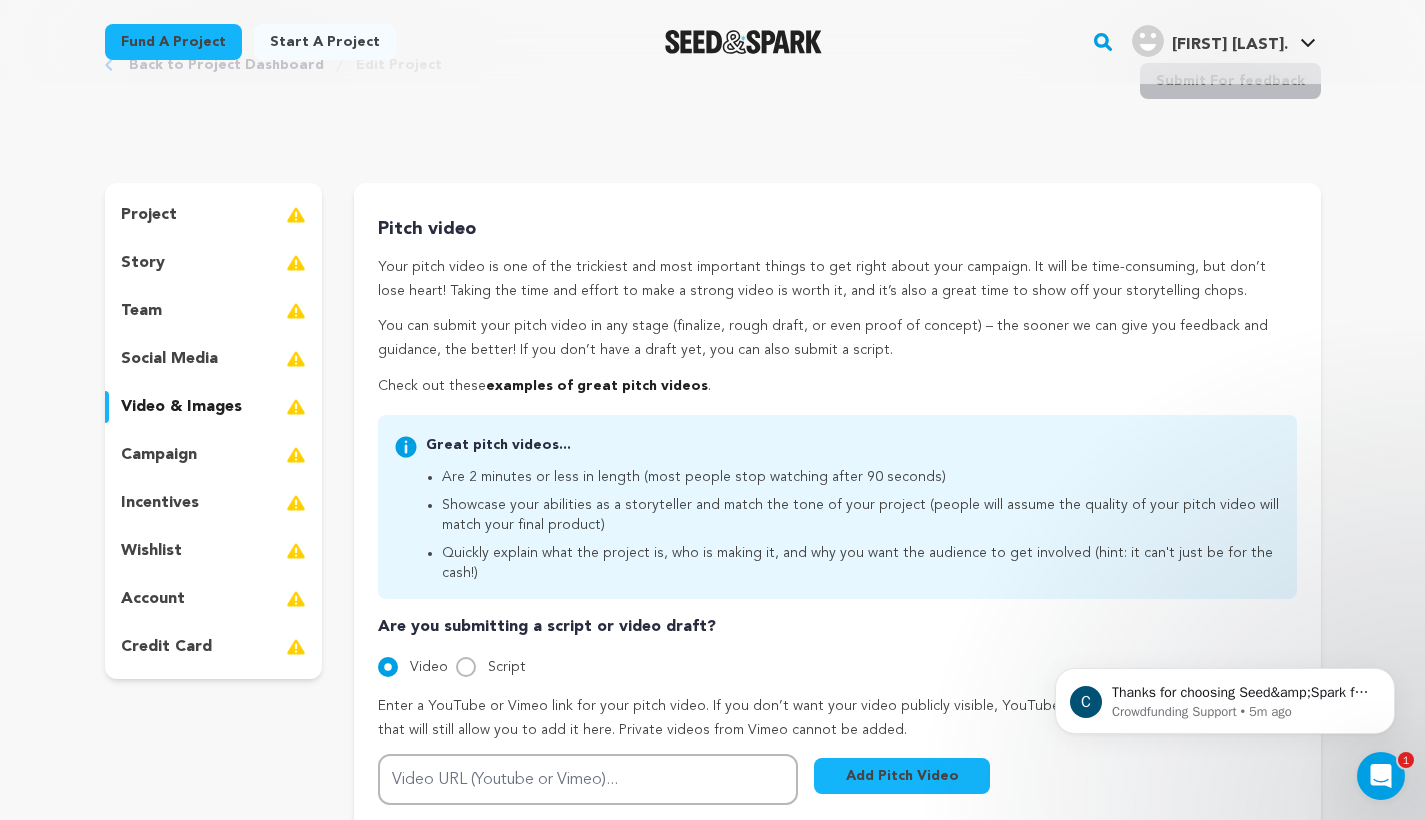 click on "campaign" at bounding box center (159, 455) 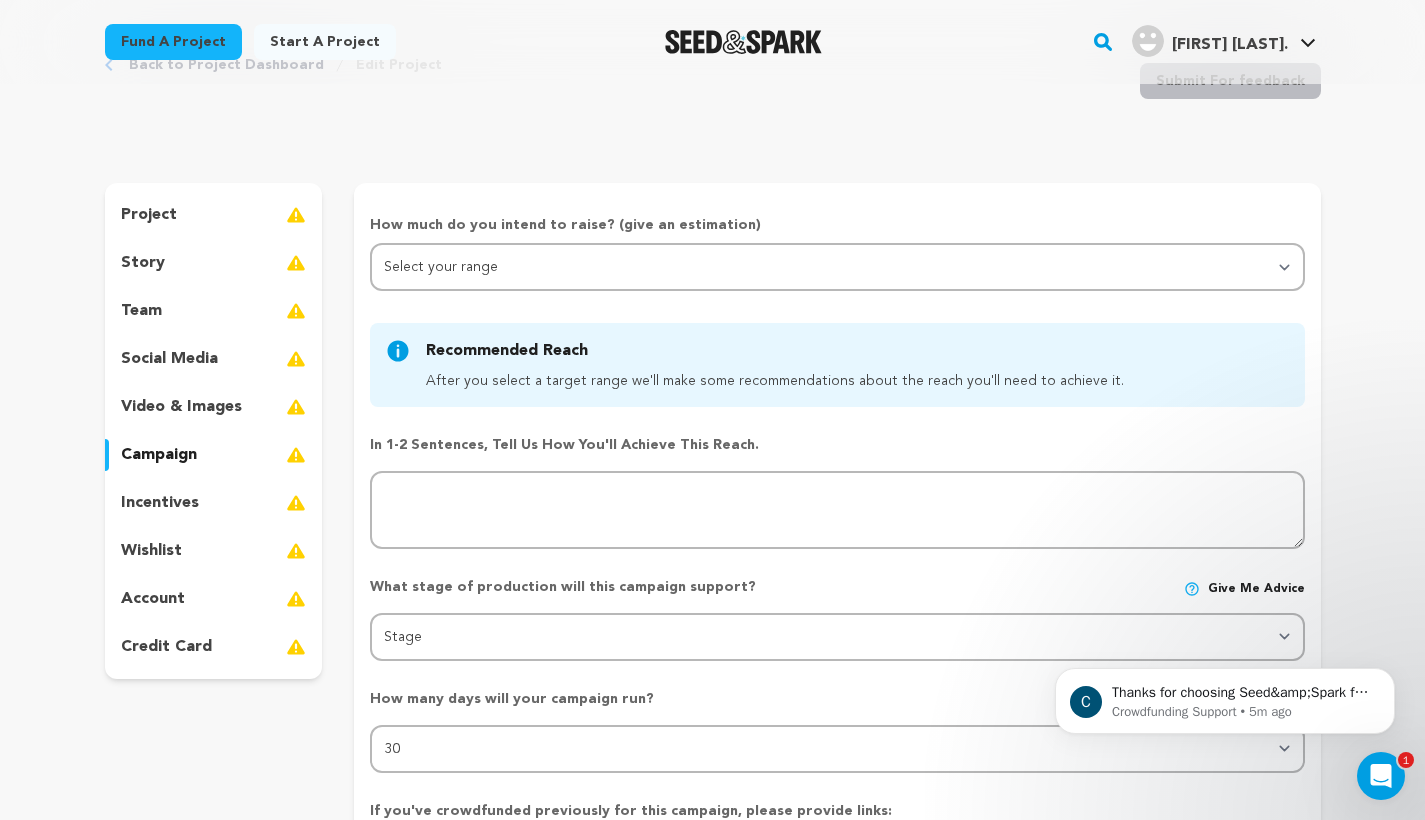 click on "incentives" at bounding box center [160, 503] 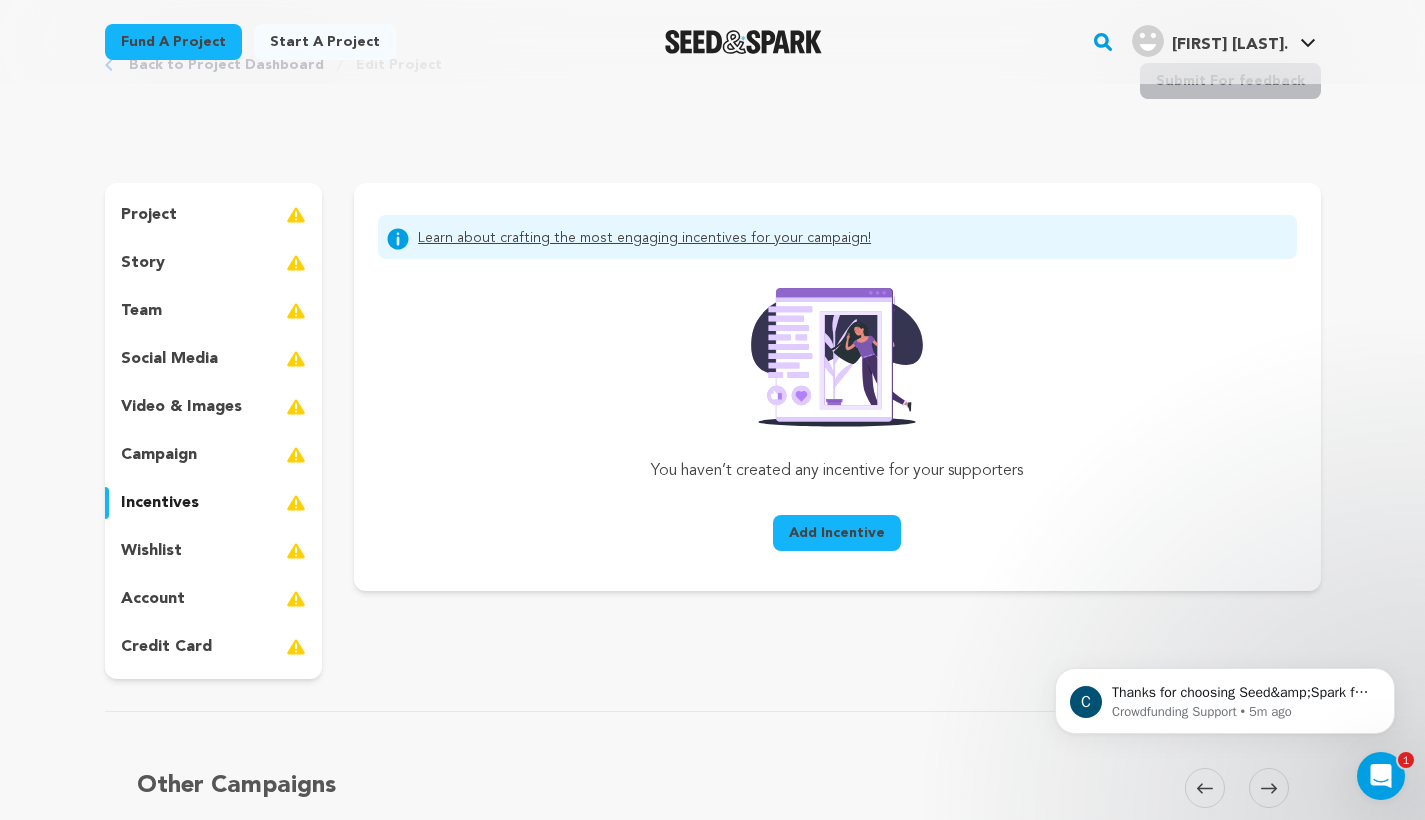 click on "wishlist" at bounding box center (151, 551) 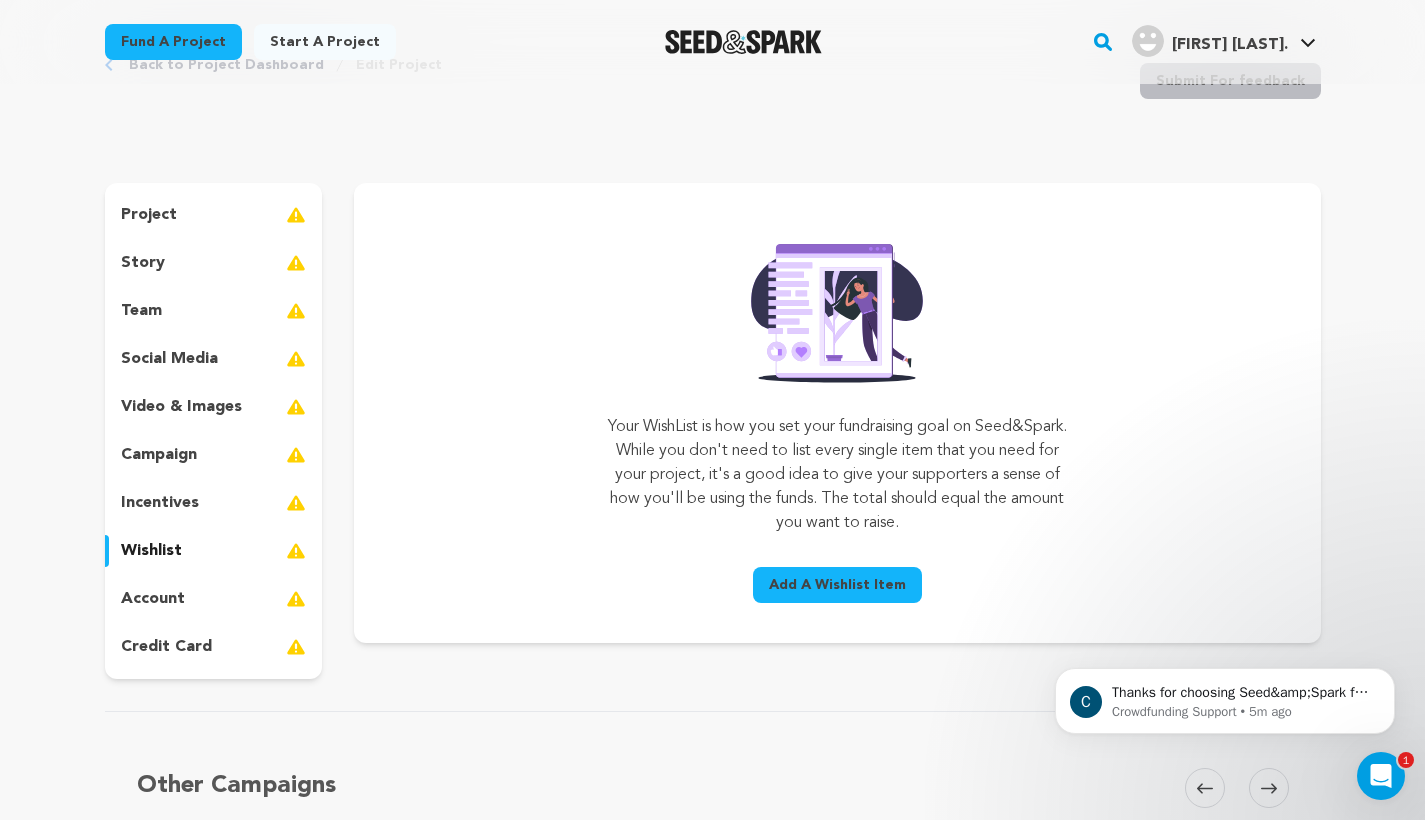 click on "account" at bounding box center [153, 599] 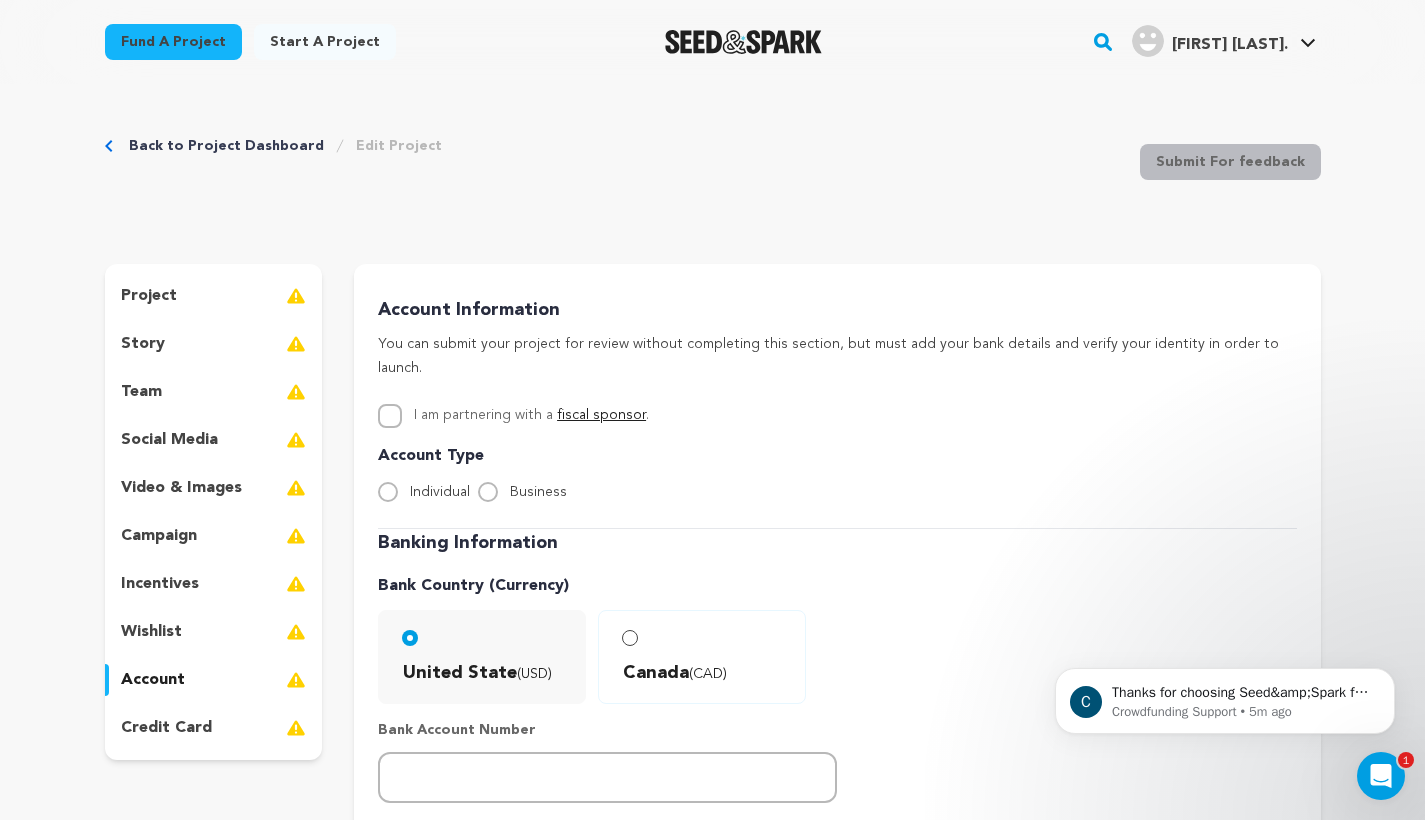 scroll, scrollTop: 0, scrollLeft: 0, axis: both 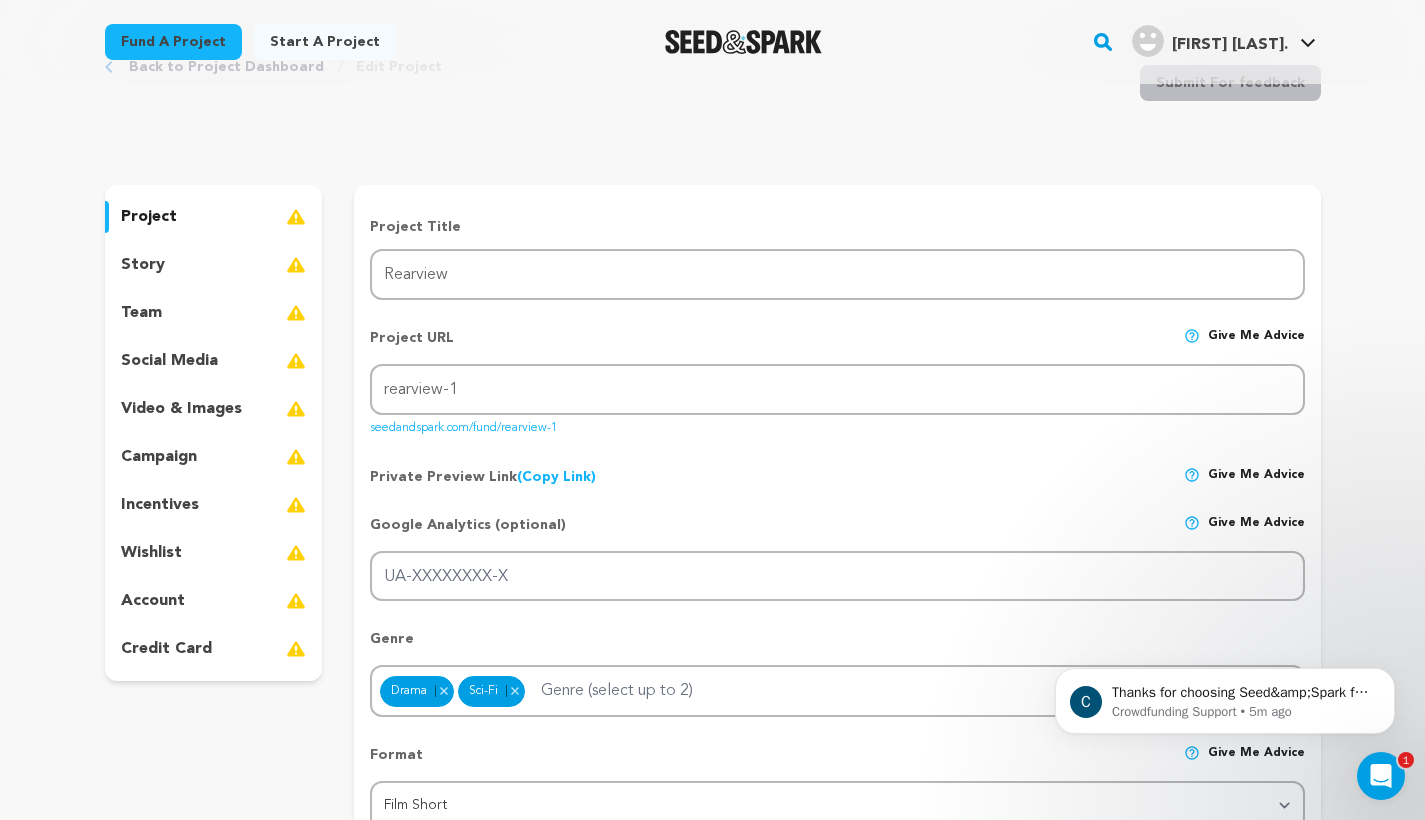 click on "social media" at bounding box center [169, 361] 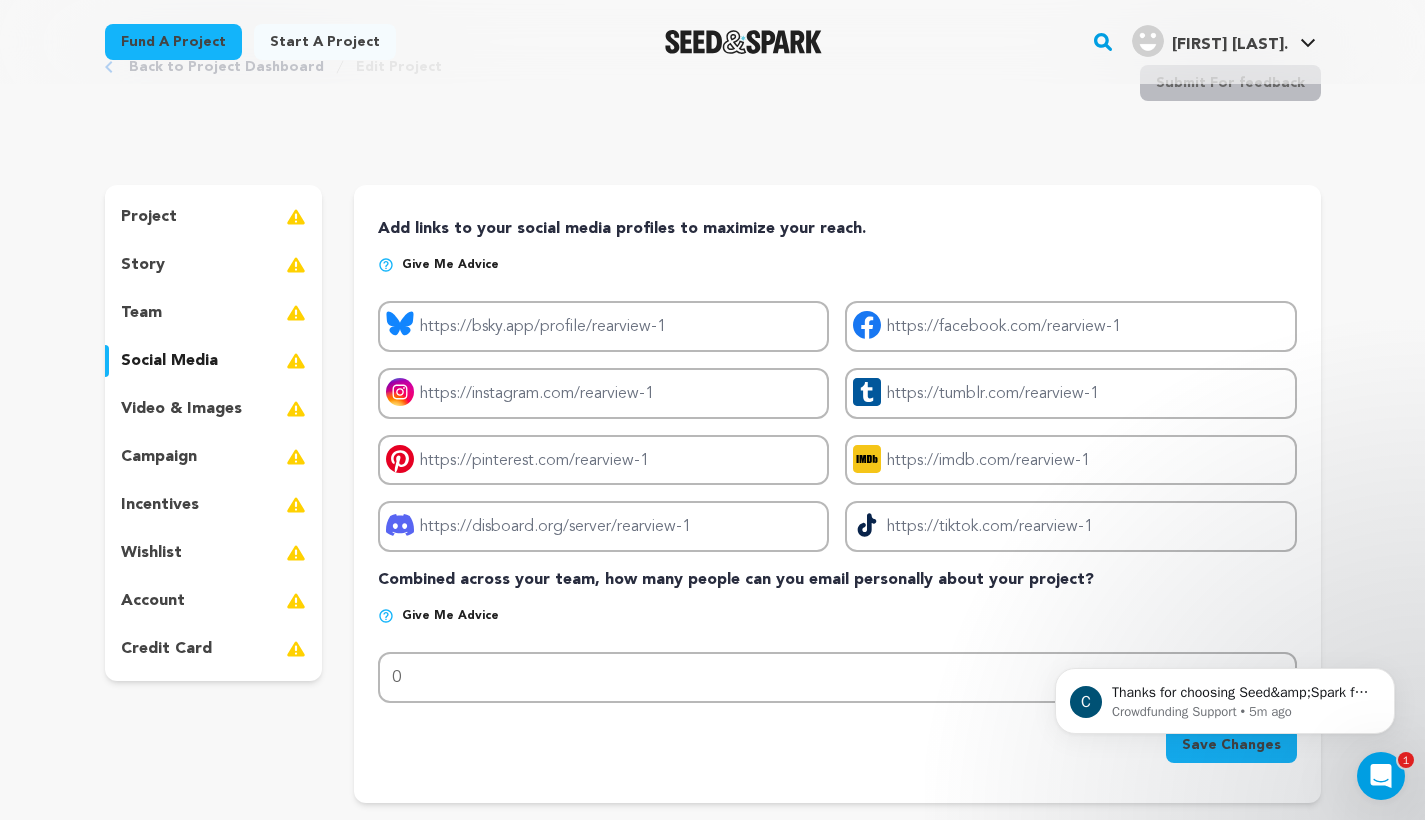 click on "video & images" at bounding box center [181, 409] 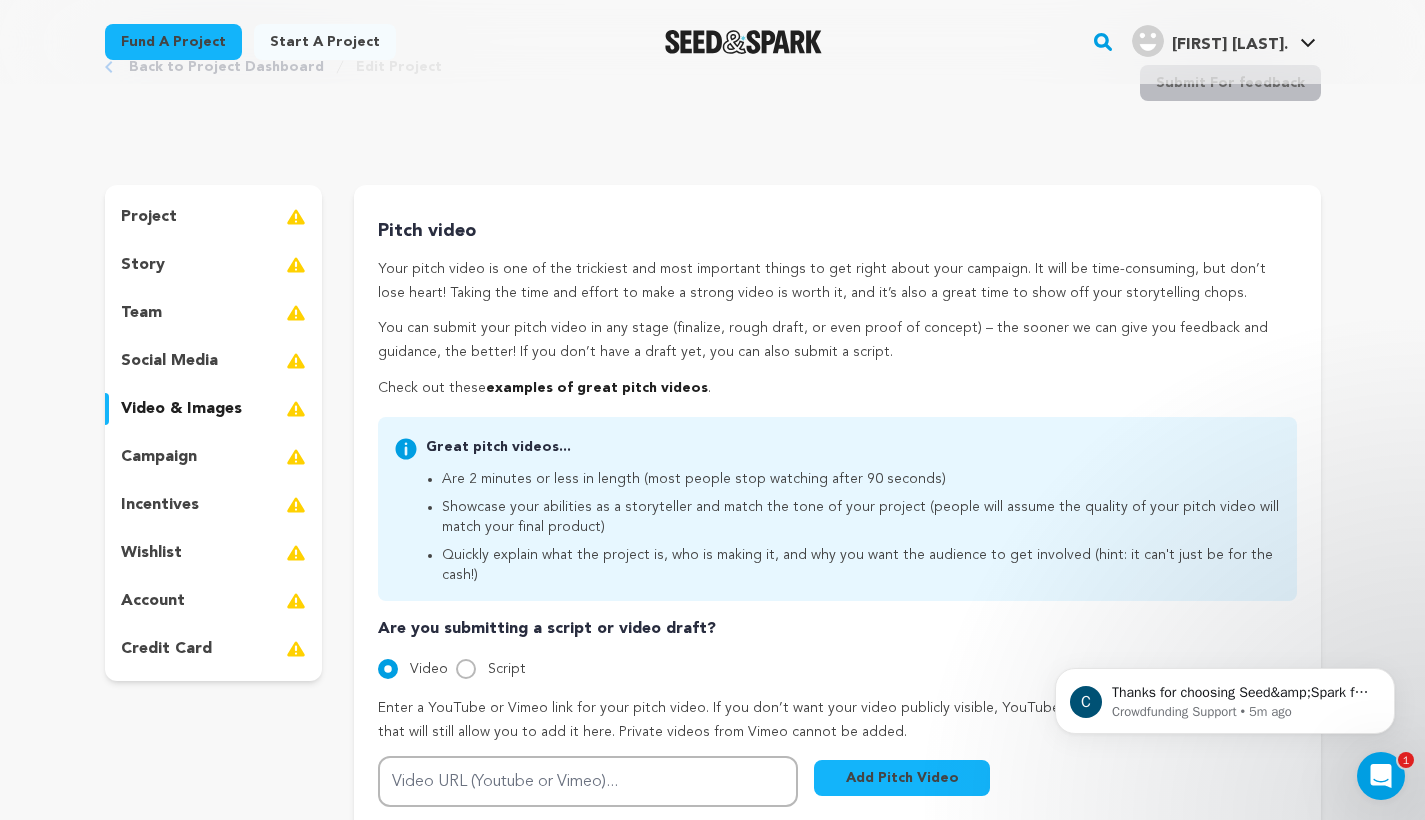 click on "Your pitch video is one of the trickiest and most important things to get right about your campaign. It will
be time-consuming, but don’t lose heart! Taking the time and effort to make a strong video is worth it, and
it’s also a great time to show off your storytelling chops." at bounding box center [837, 282] 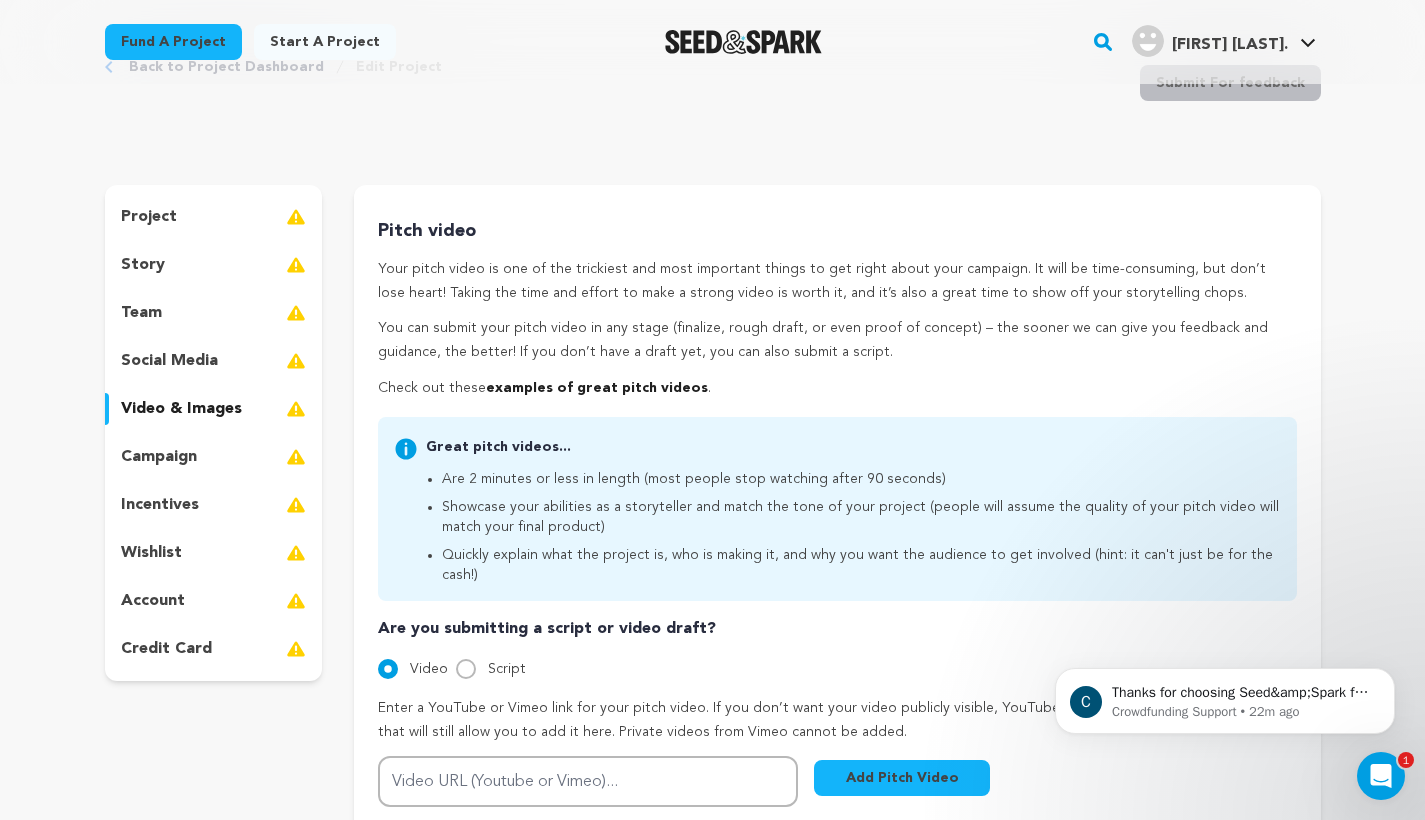 click on "project" at bounding box center (214, 217) 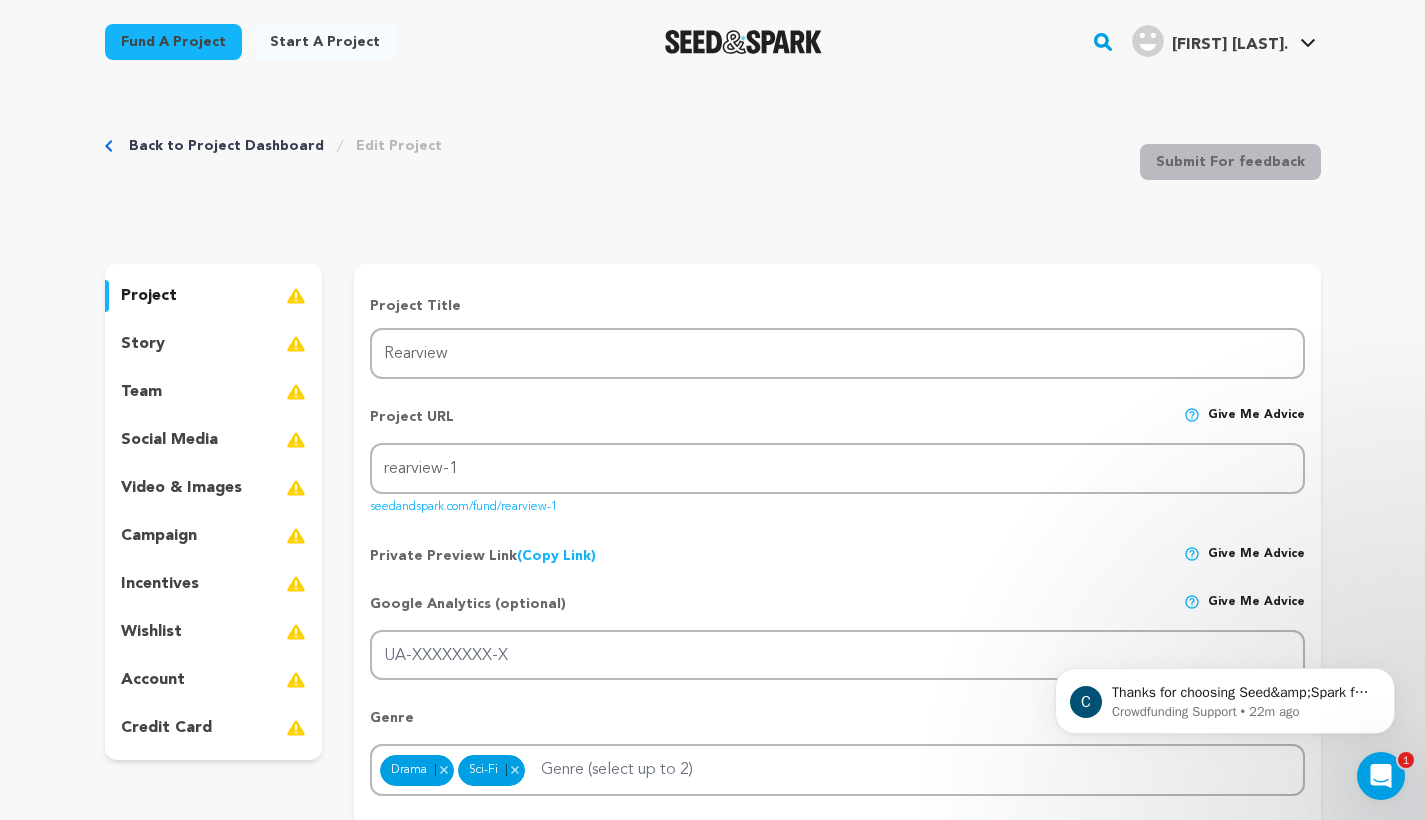 scroll, scrollTop: 0, scrollLeft: 0, axis: both 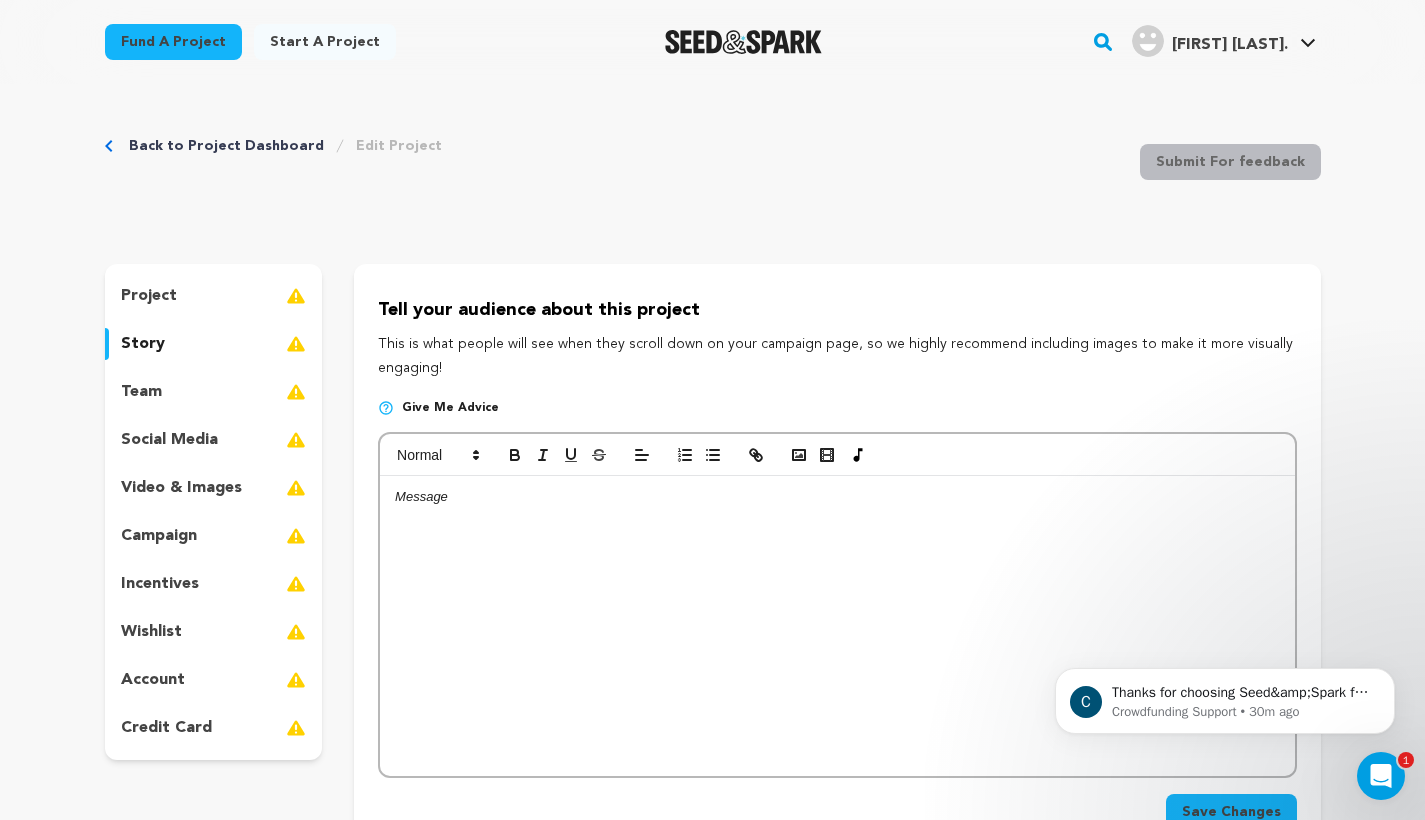 click on "project" at bounding box center (149, 296) 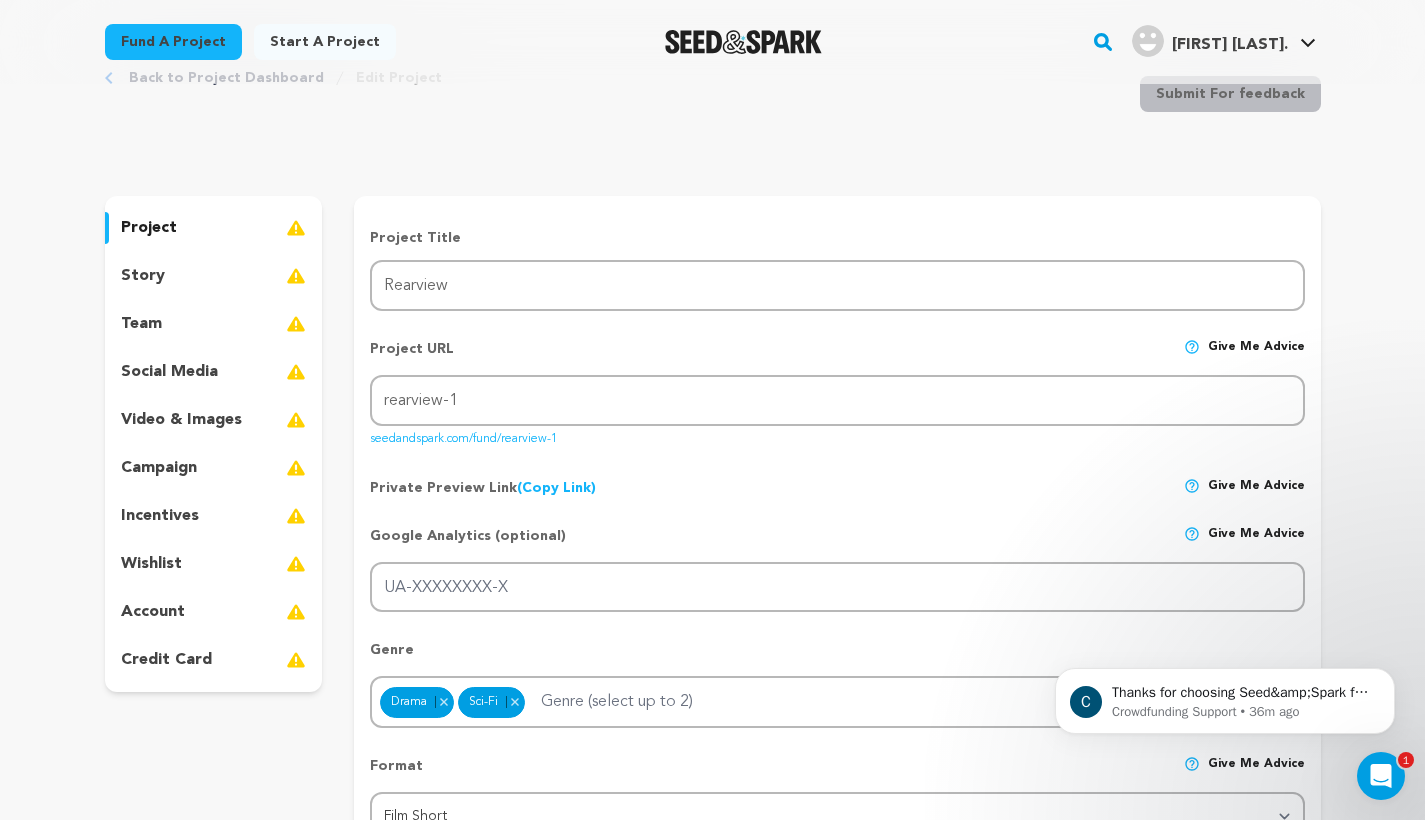 scroll, scrollTop: 66, scrollLeft: 0, axis: vertical 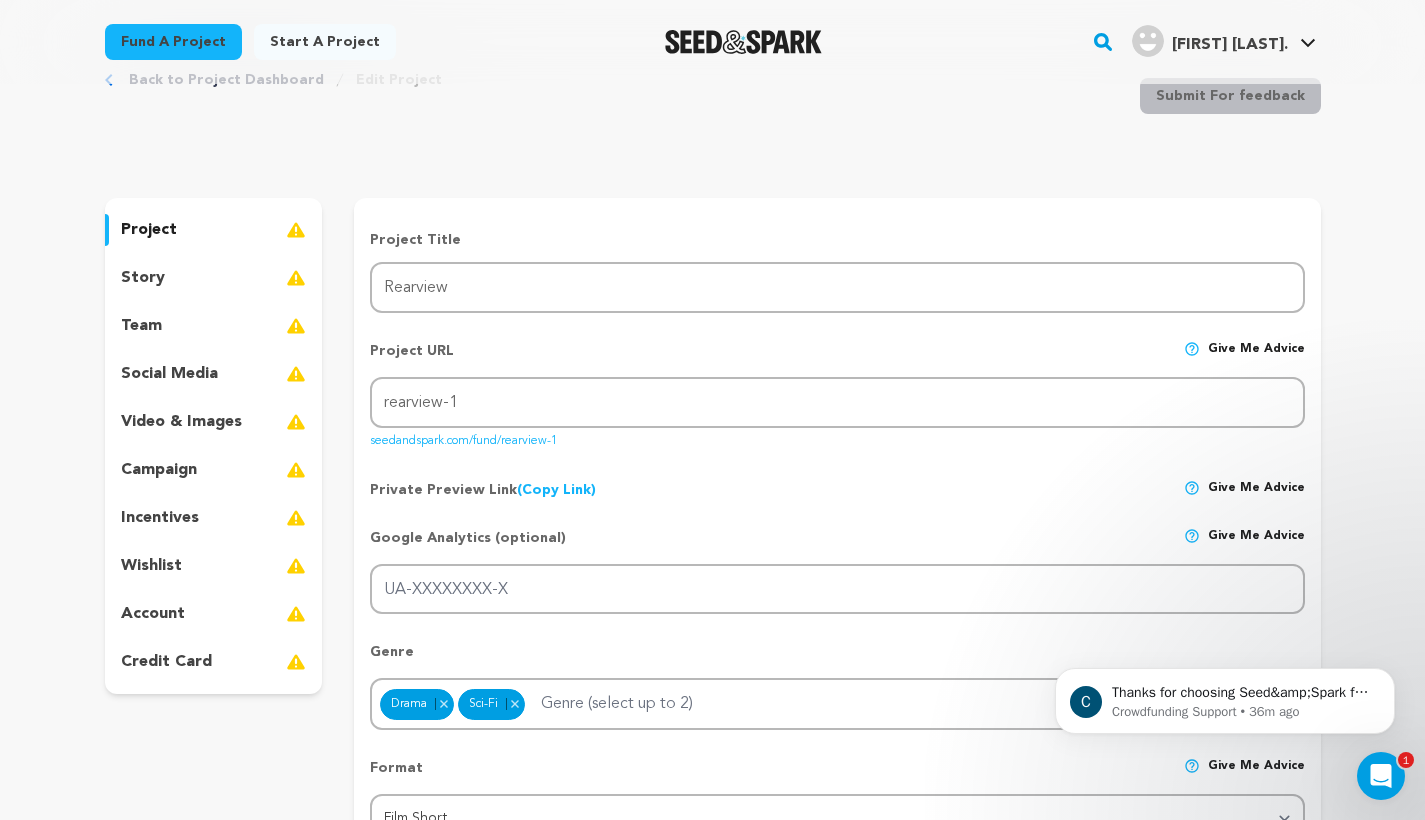 click on "team" at bounding box center [214, 326] 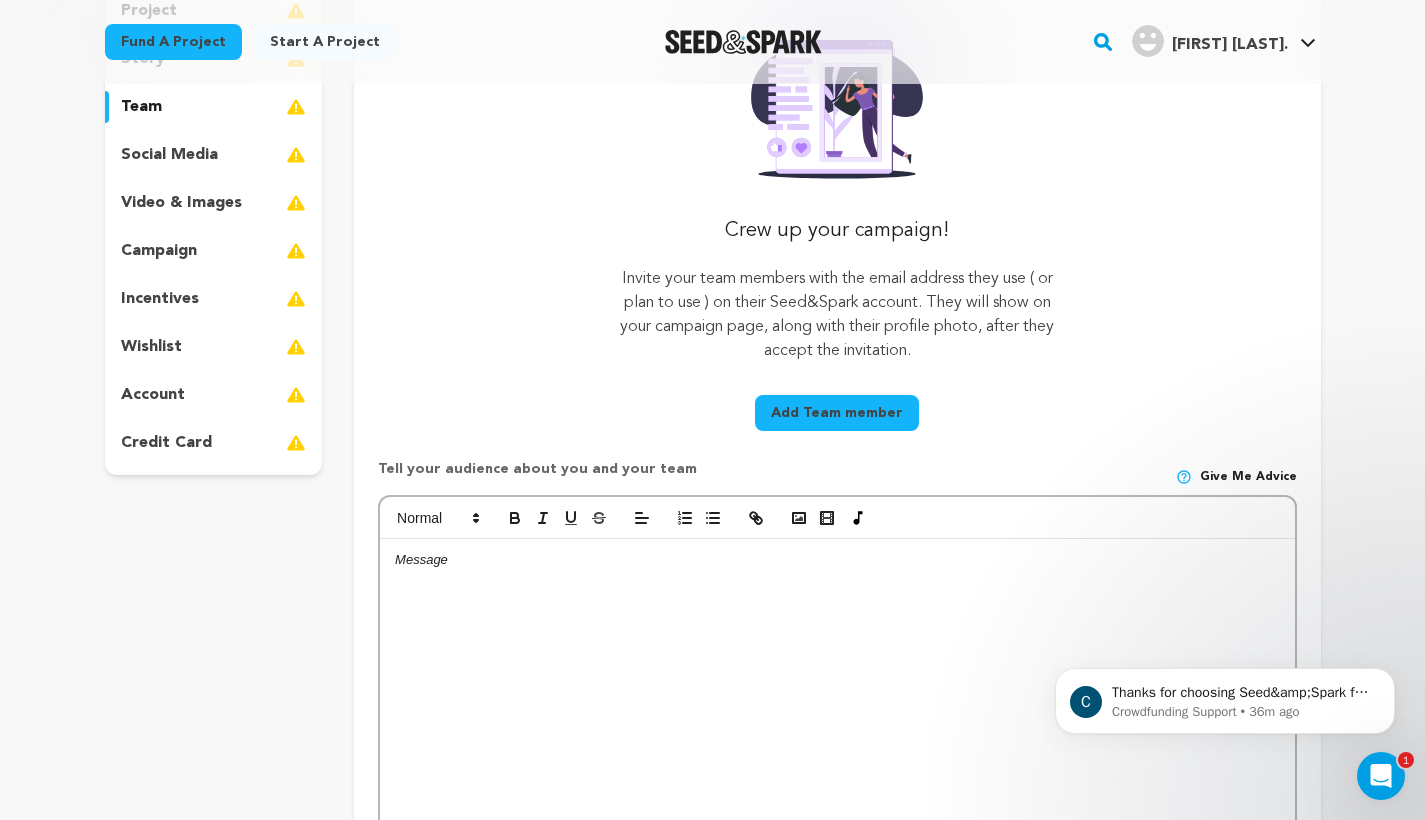 scroll, scrollTop: 286, scrollLeft: 0, axis: vertical 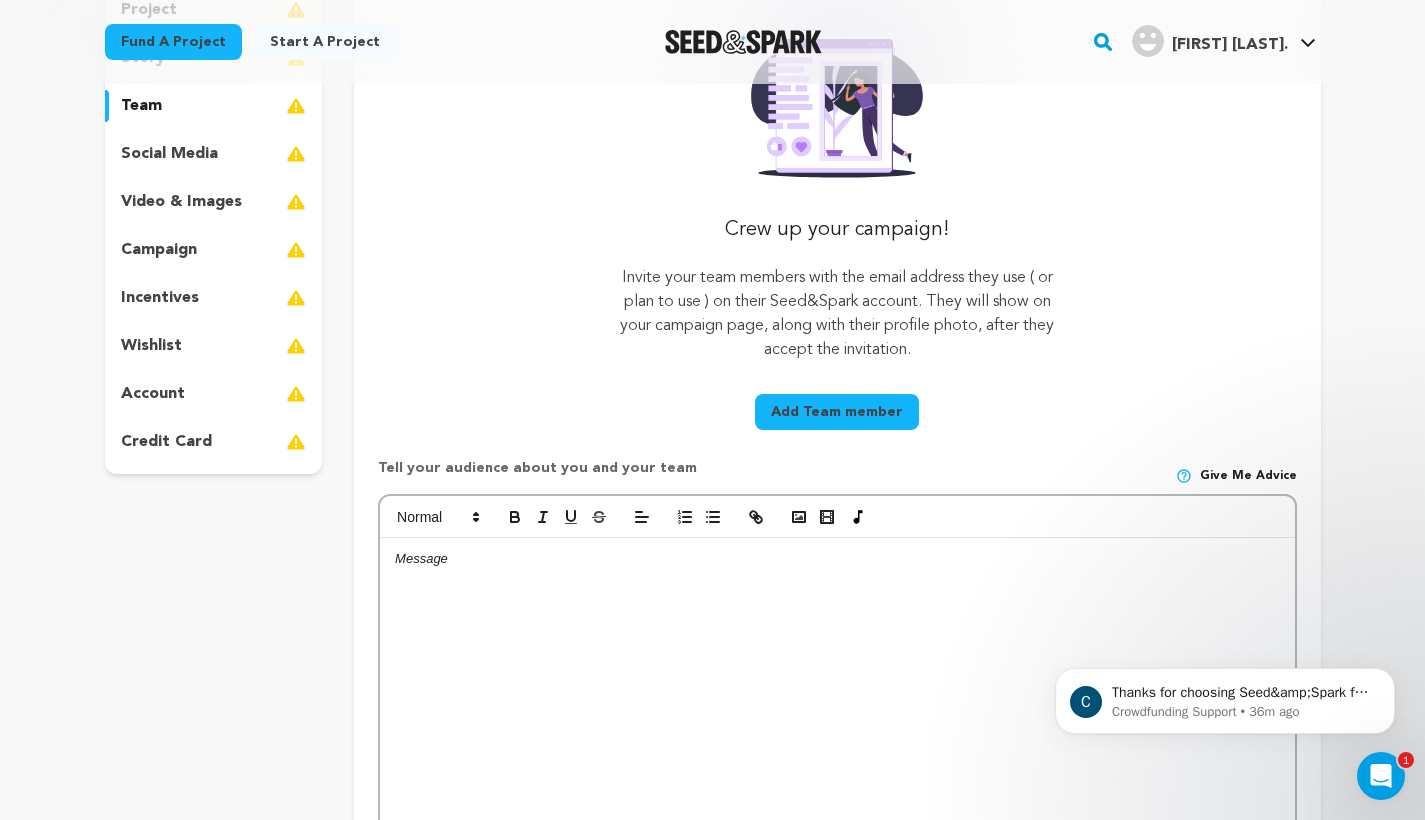 click on "Tell your audience about you and your team" at bounding box center [537, 476] 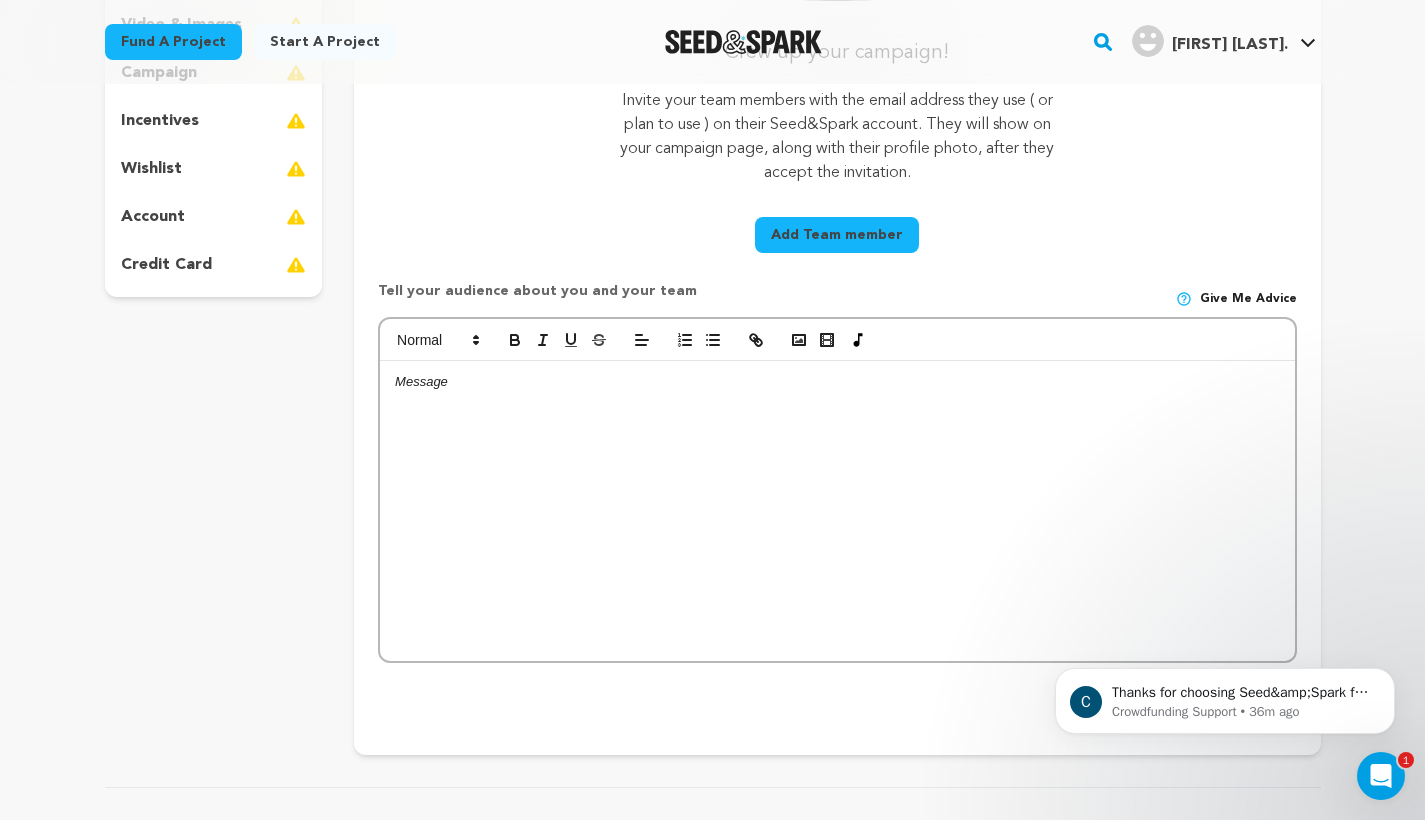 scroll, scrollTop: 477, scrollLeft: 0, axis: vertical 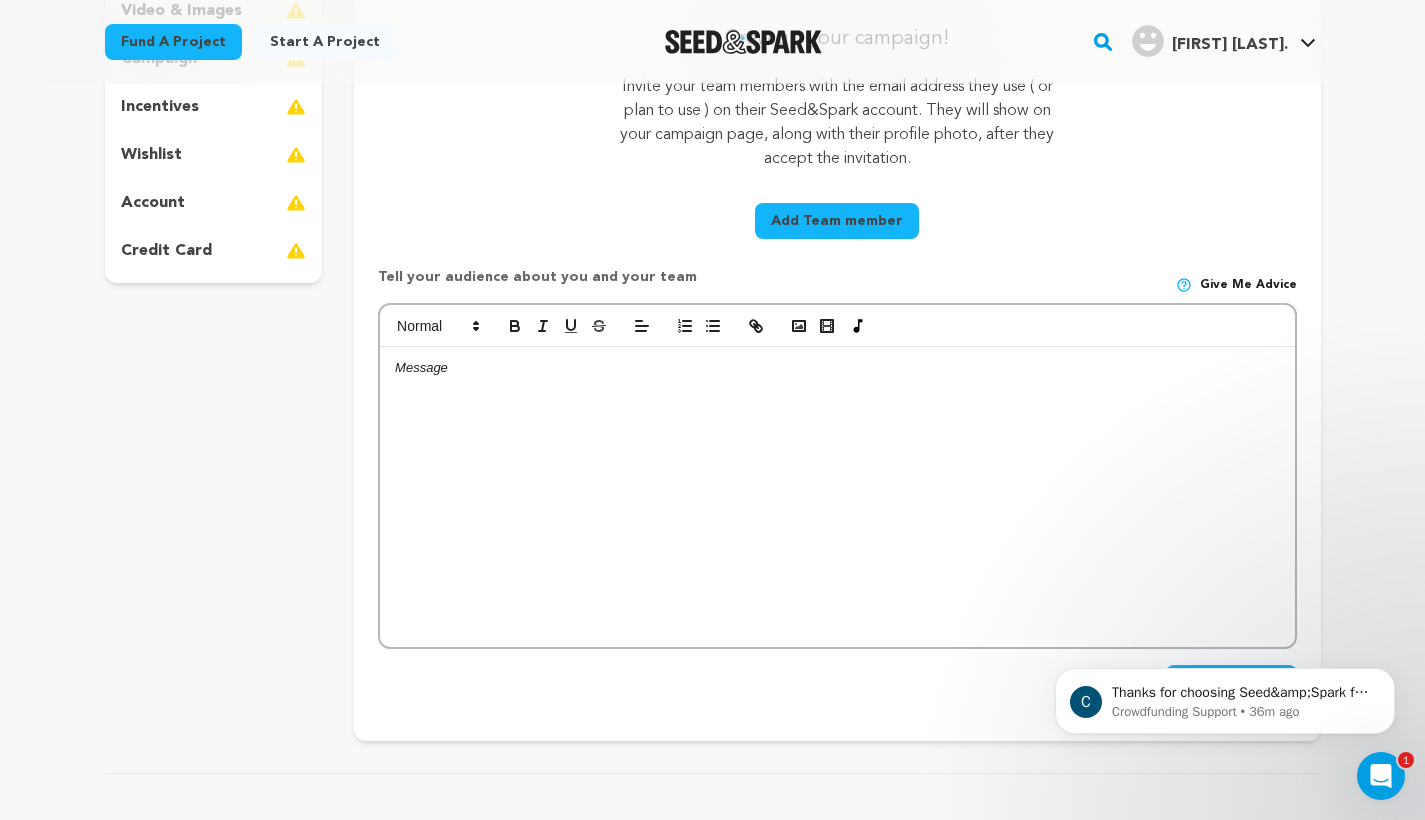 click at bounding box center (837, 368) 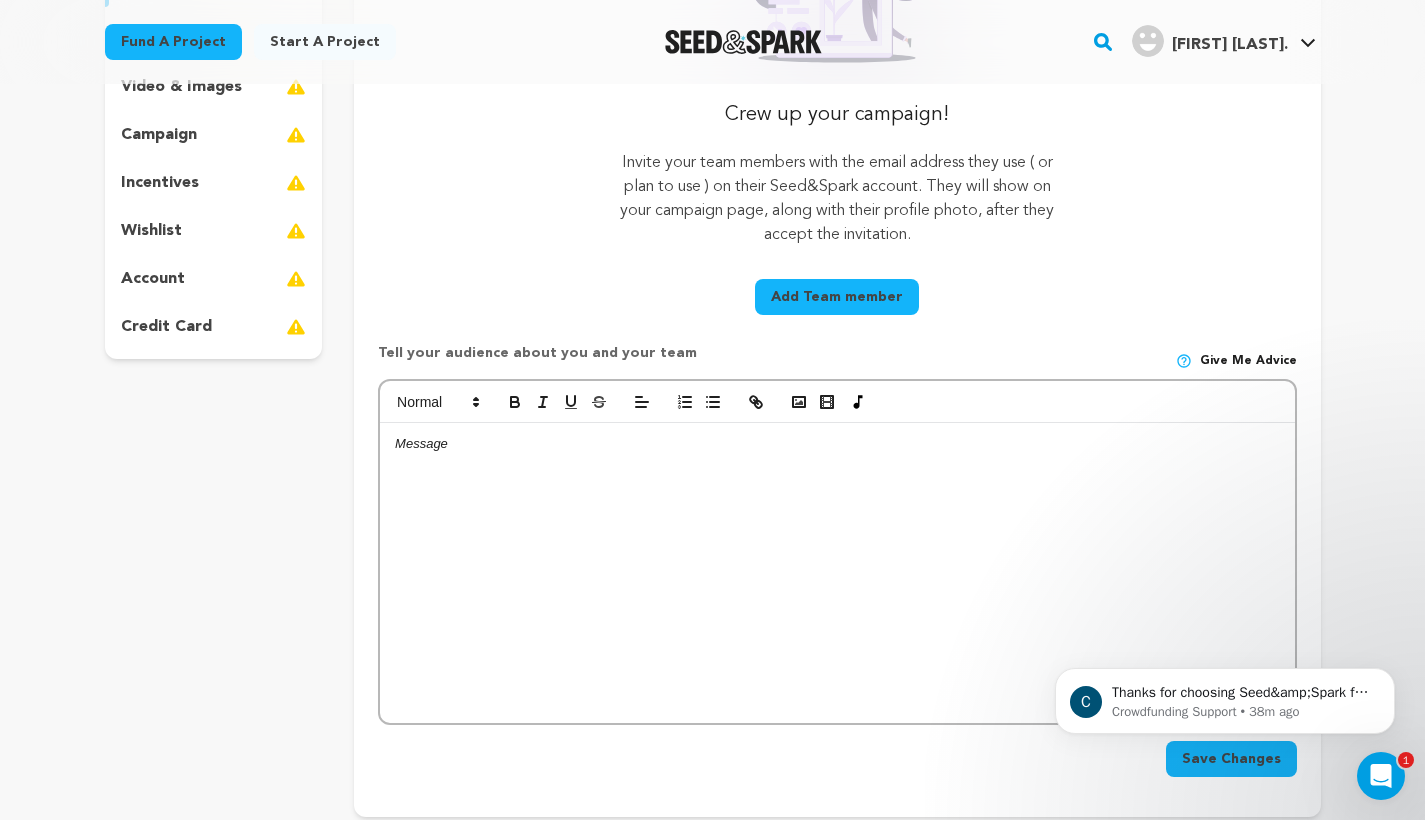 scroll, scrollTop: 408, scrollLeft: 0, axis: vertical 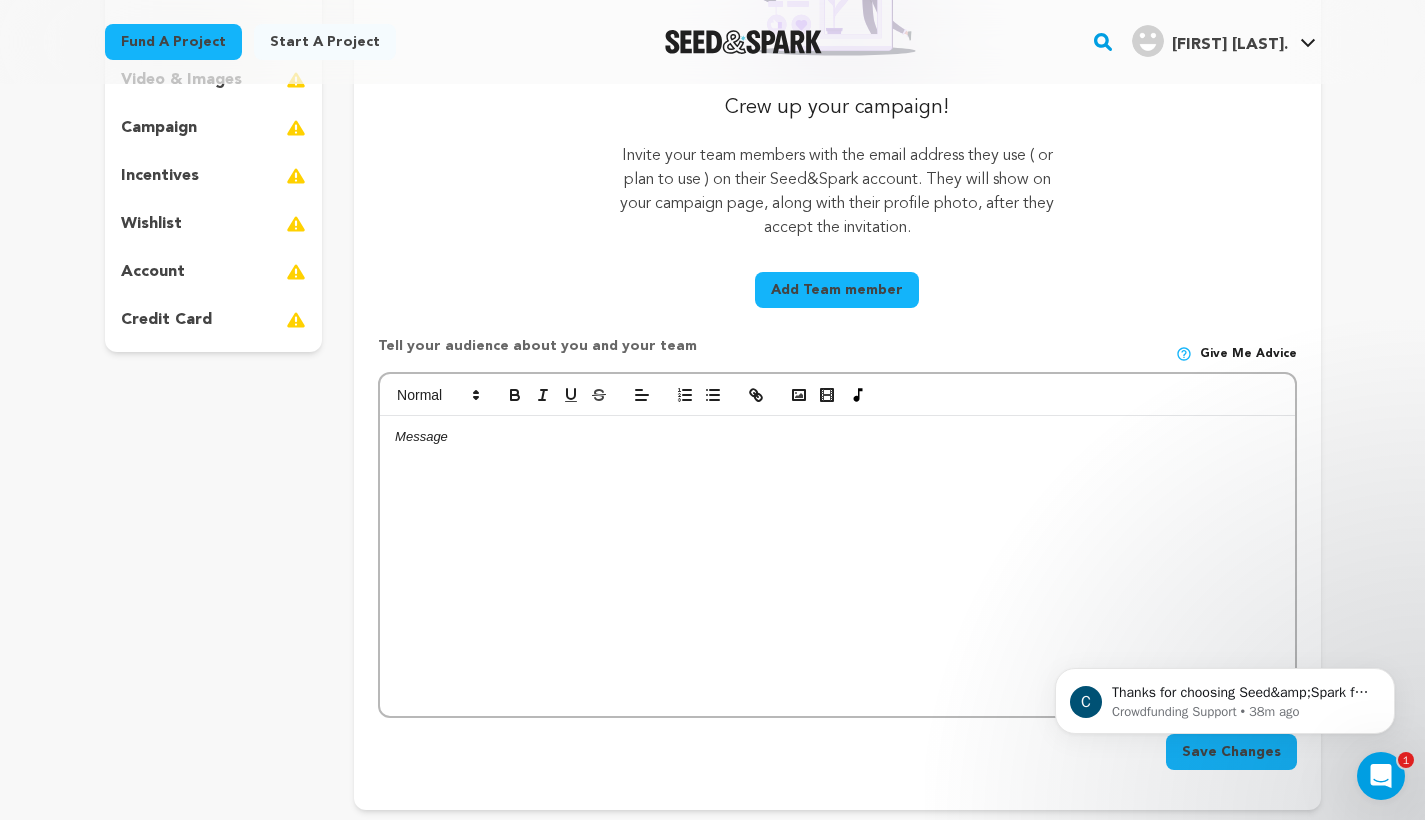 click on "Add Team member" at bounding box center (837, 290) 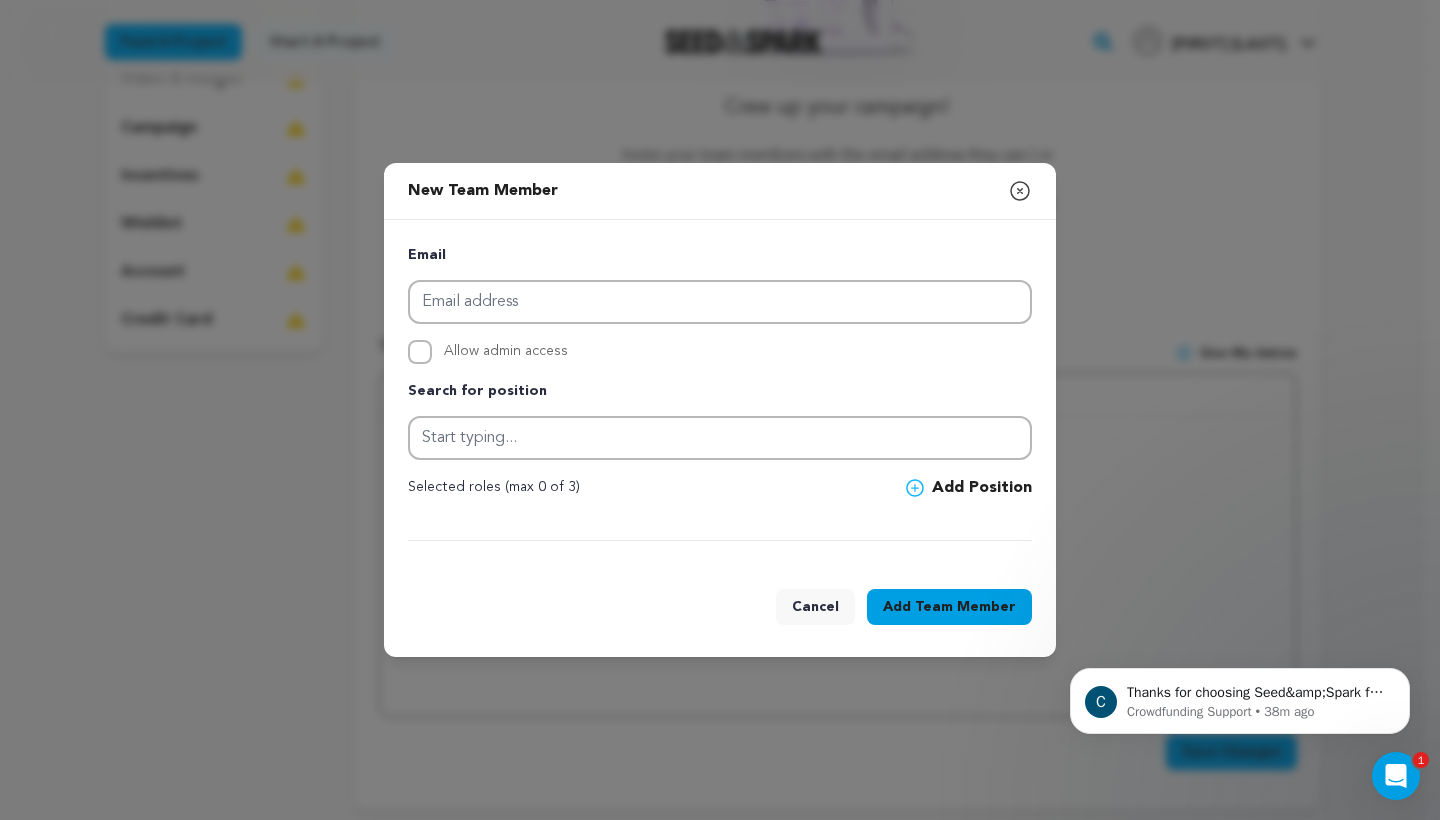 click 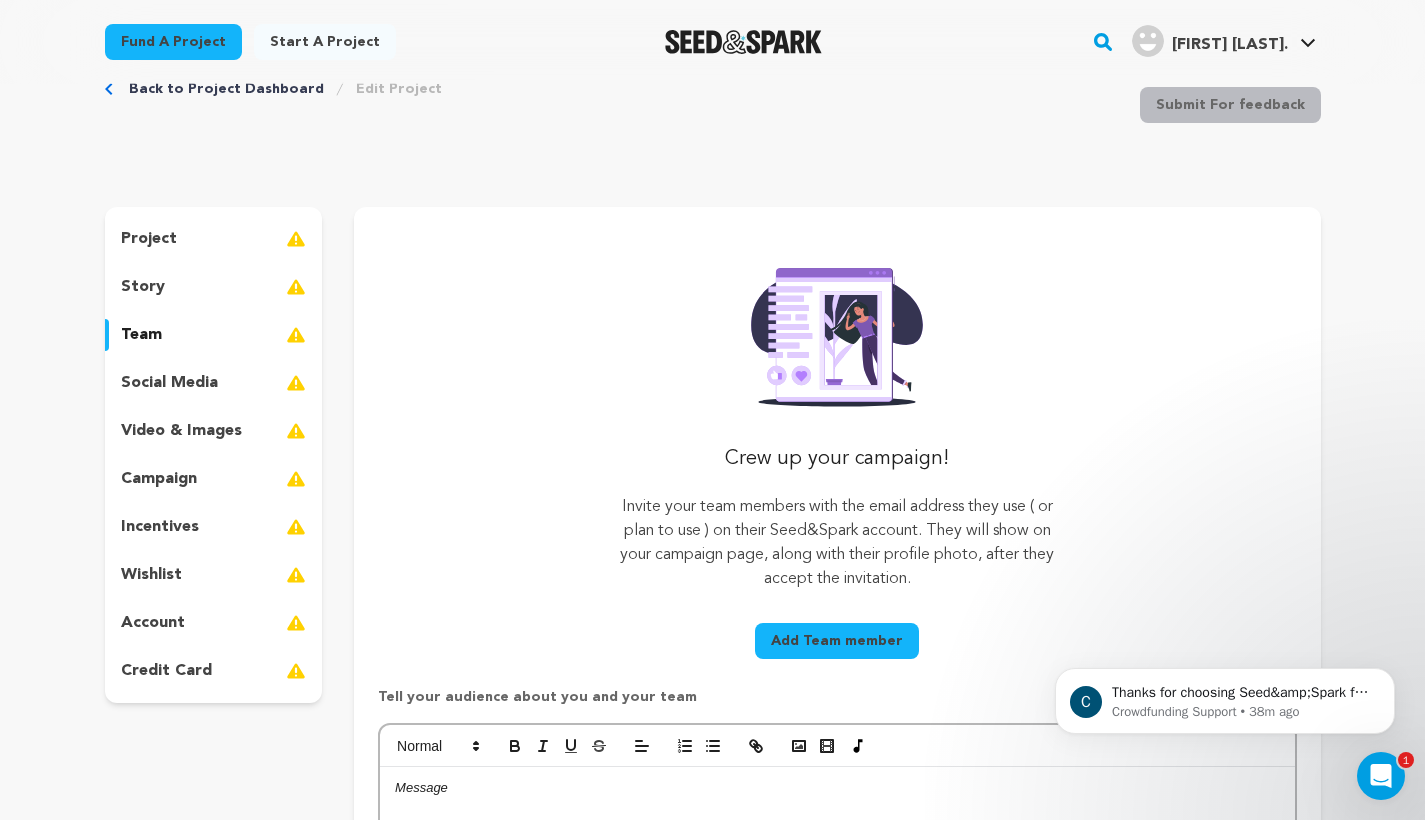 scroll, scrollTop: 41, scrollLeft: 0, axis: vertical 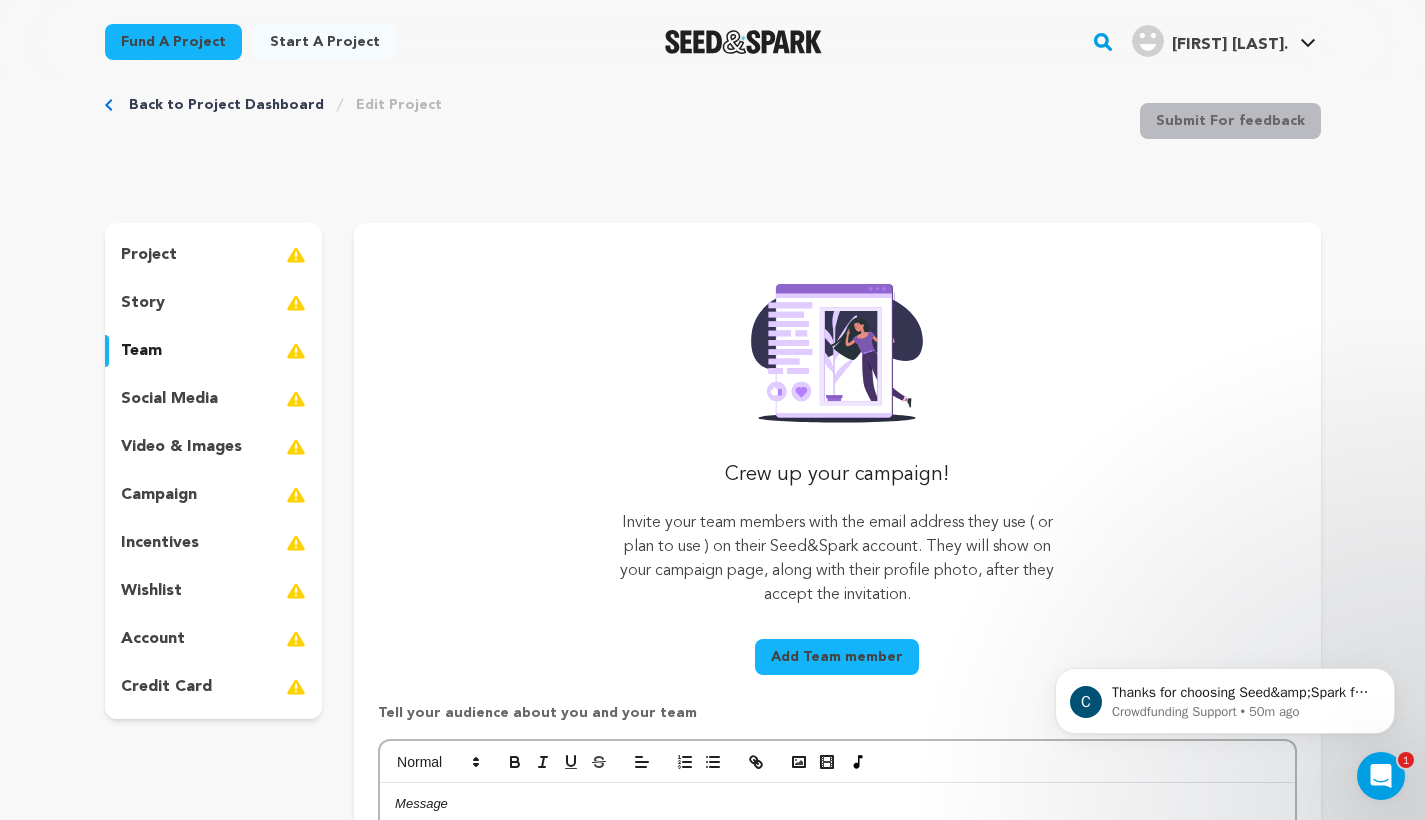 click on "Back to Project Dashboard
Edit Project
Submit For feedback
Submit For feedback" at bounding box center [713, 125] 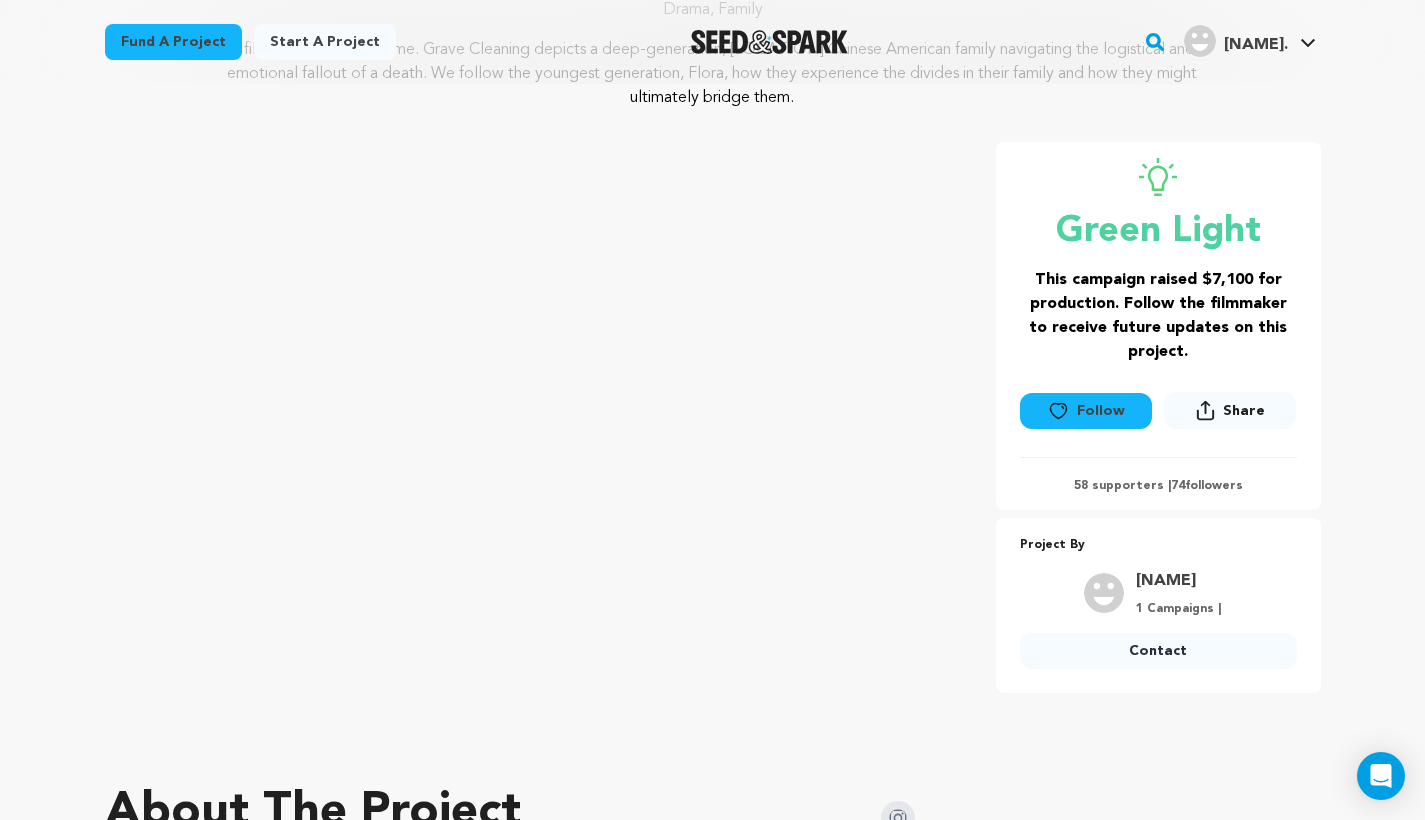 scroll, scrollTop: 302, scrollLeft: 0, axis: vertical 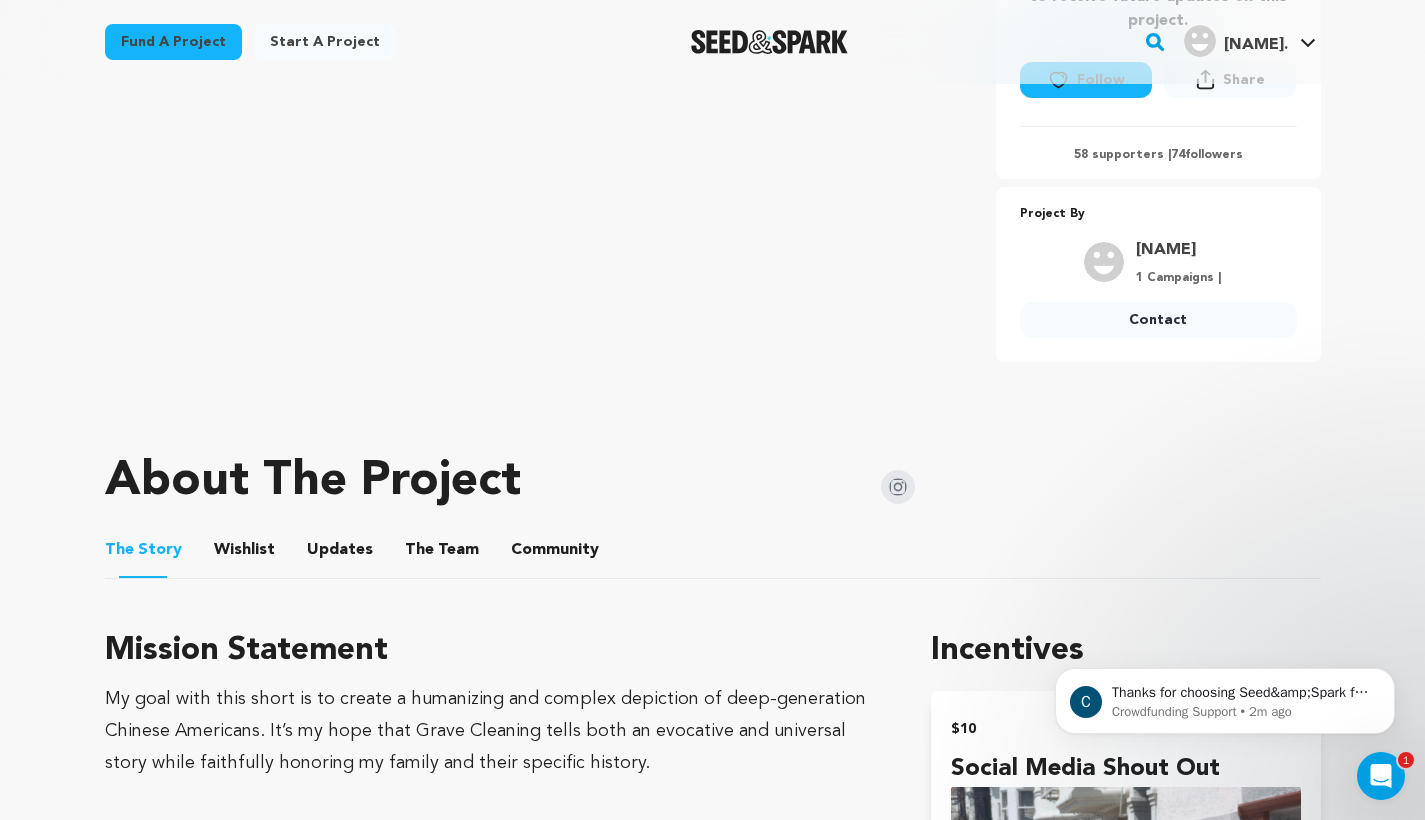 click on "Wishlist
Wishlist" at bounding box center [244, 550] 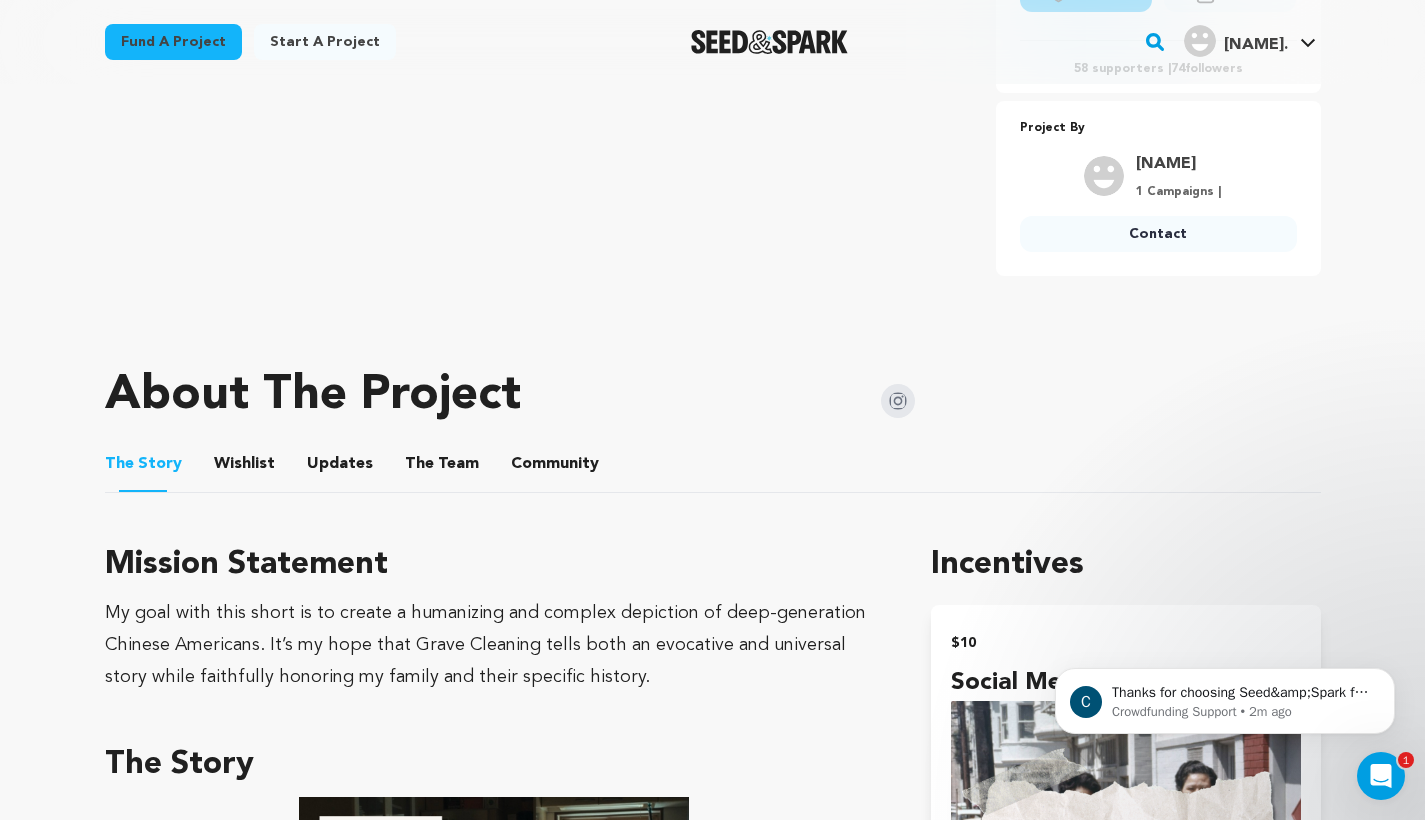 scroll, scrollTop: 883, scrollLeft: 0, axis: vertical 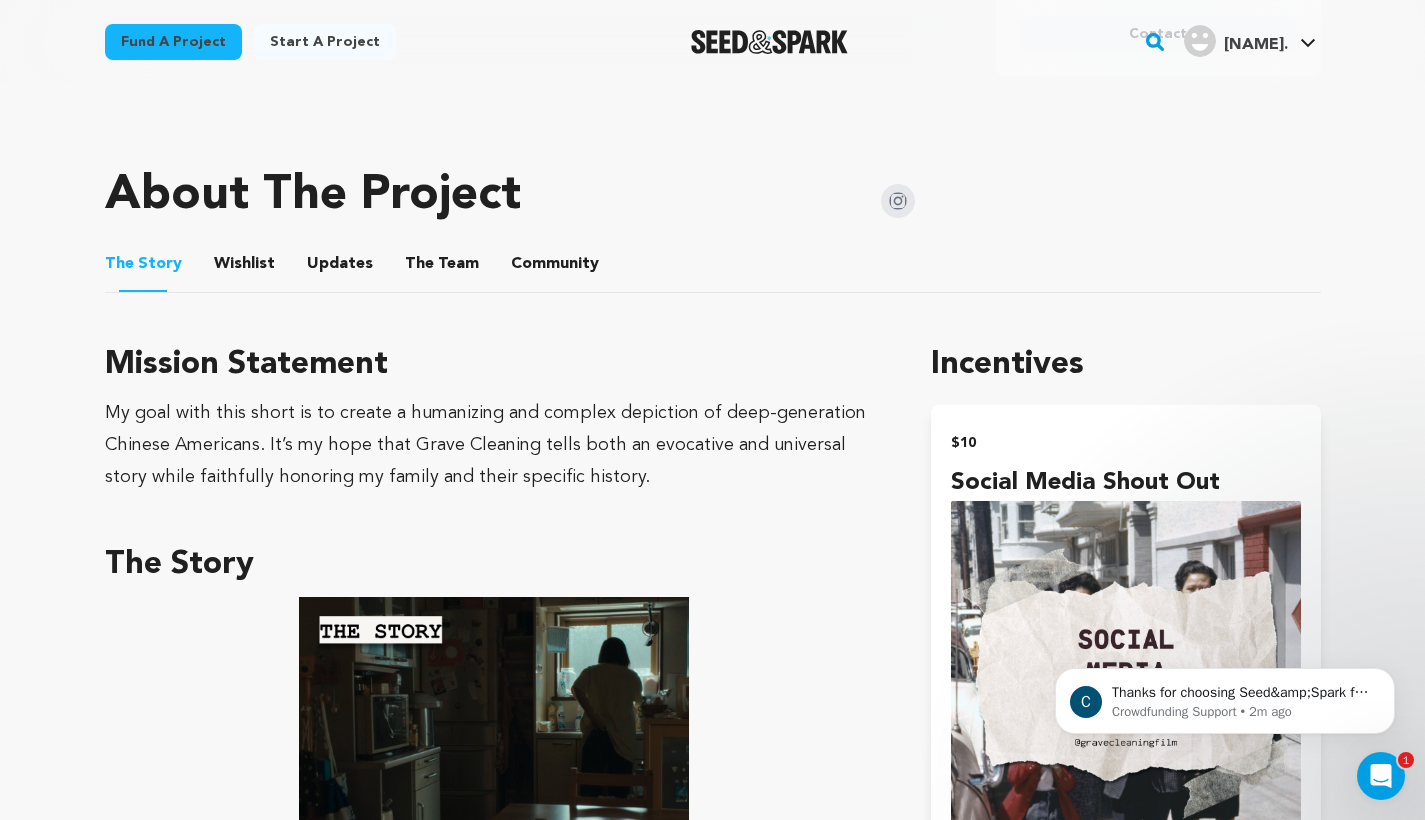 click on "Wishlist" at bounding box center [244, 268] 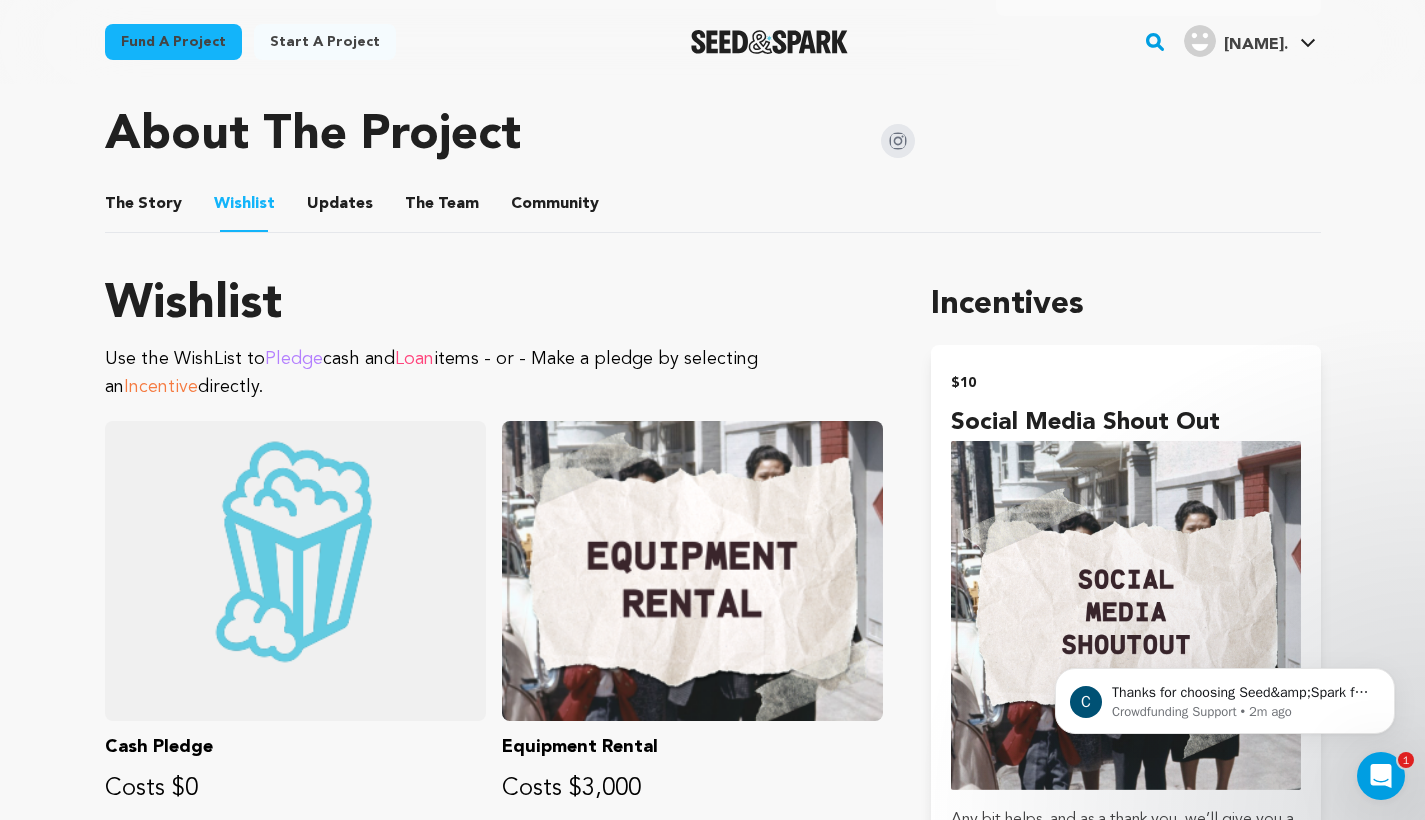scroll, scrollTop: 740, scrollLeft: 0, axis: vertical 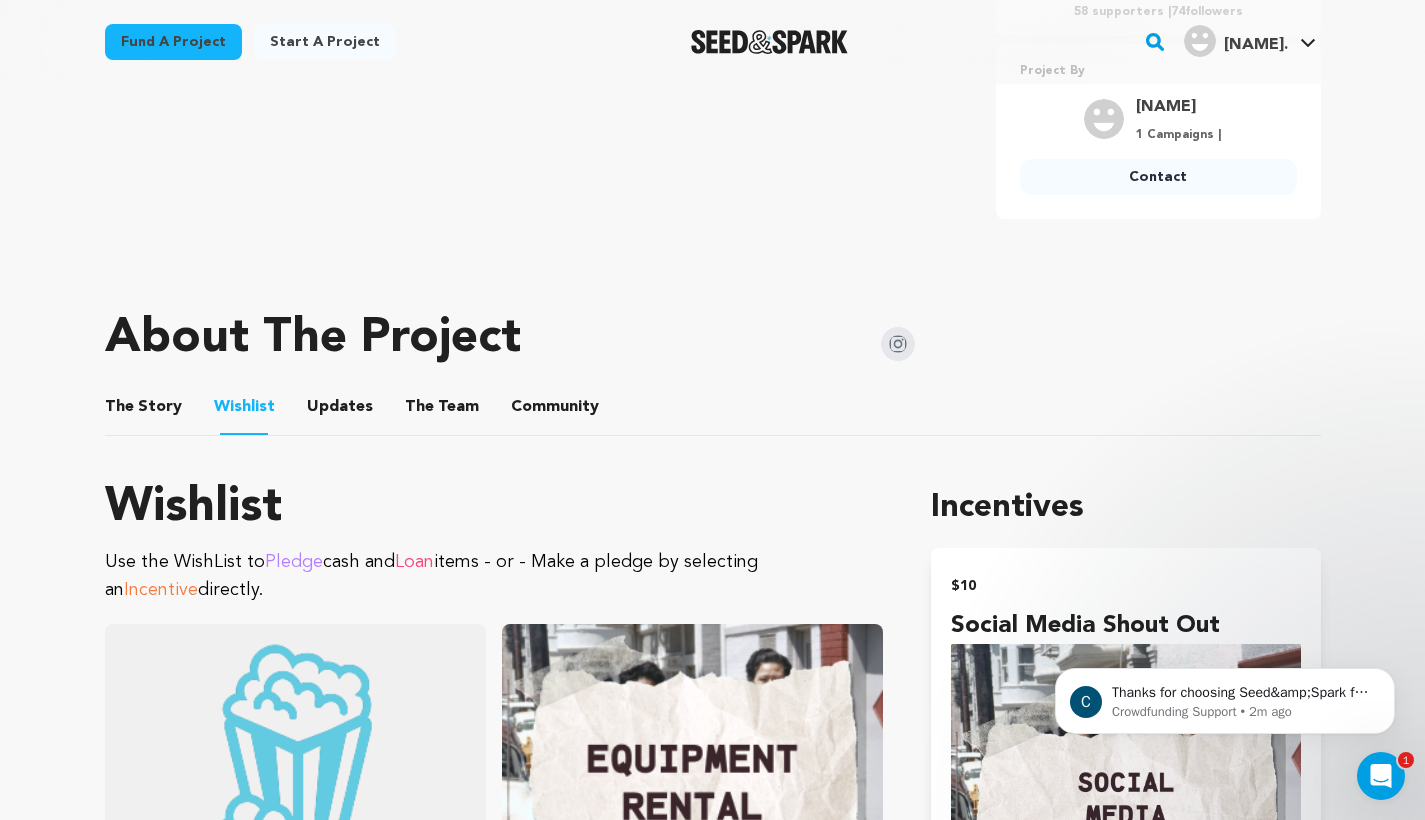 click on "Updates" at bounding box center (340, 411) 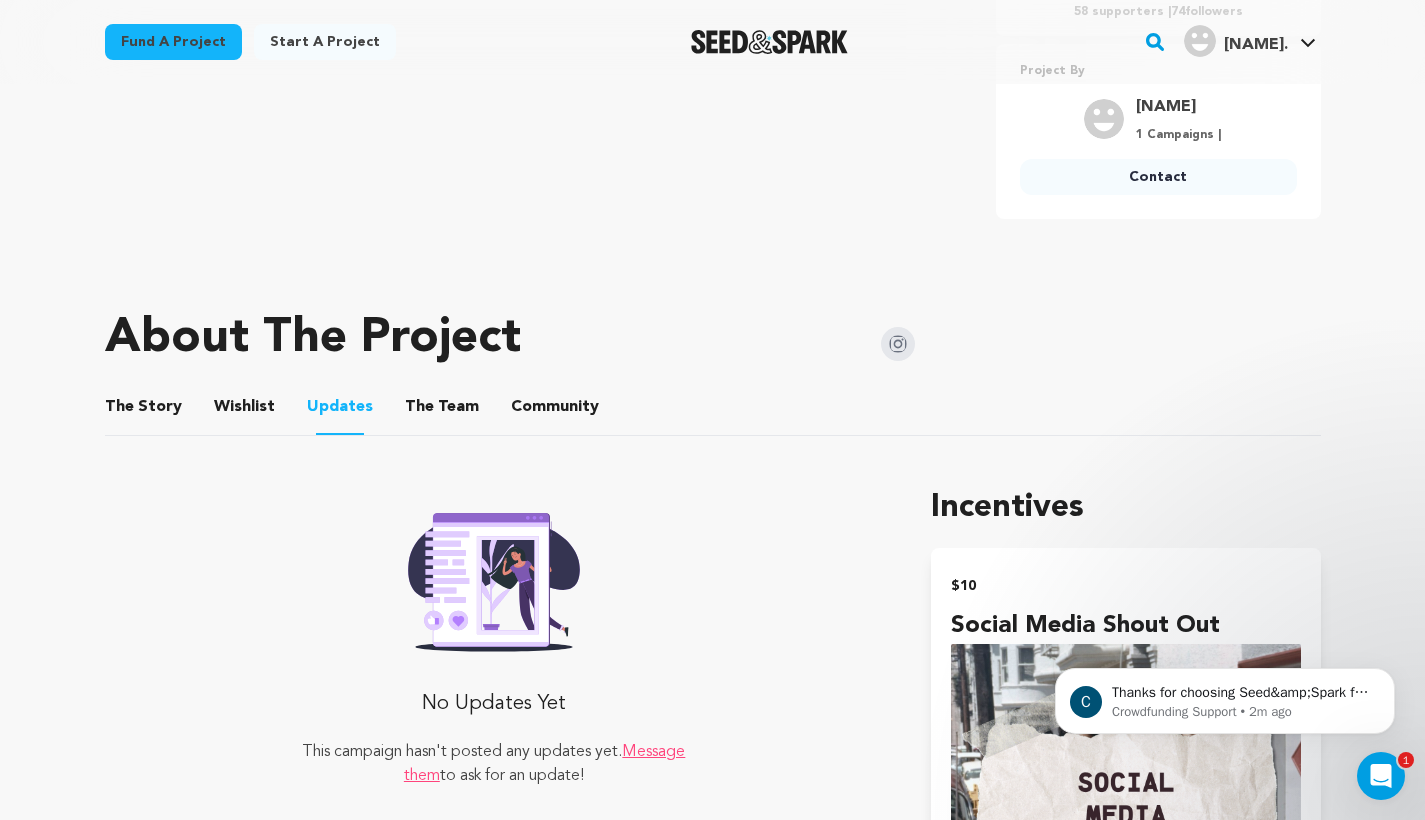 scroll, scrollTop: 897, scrollLeft: 0, axis: vertical 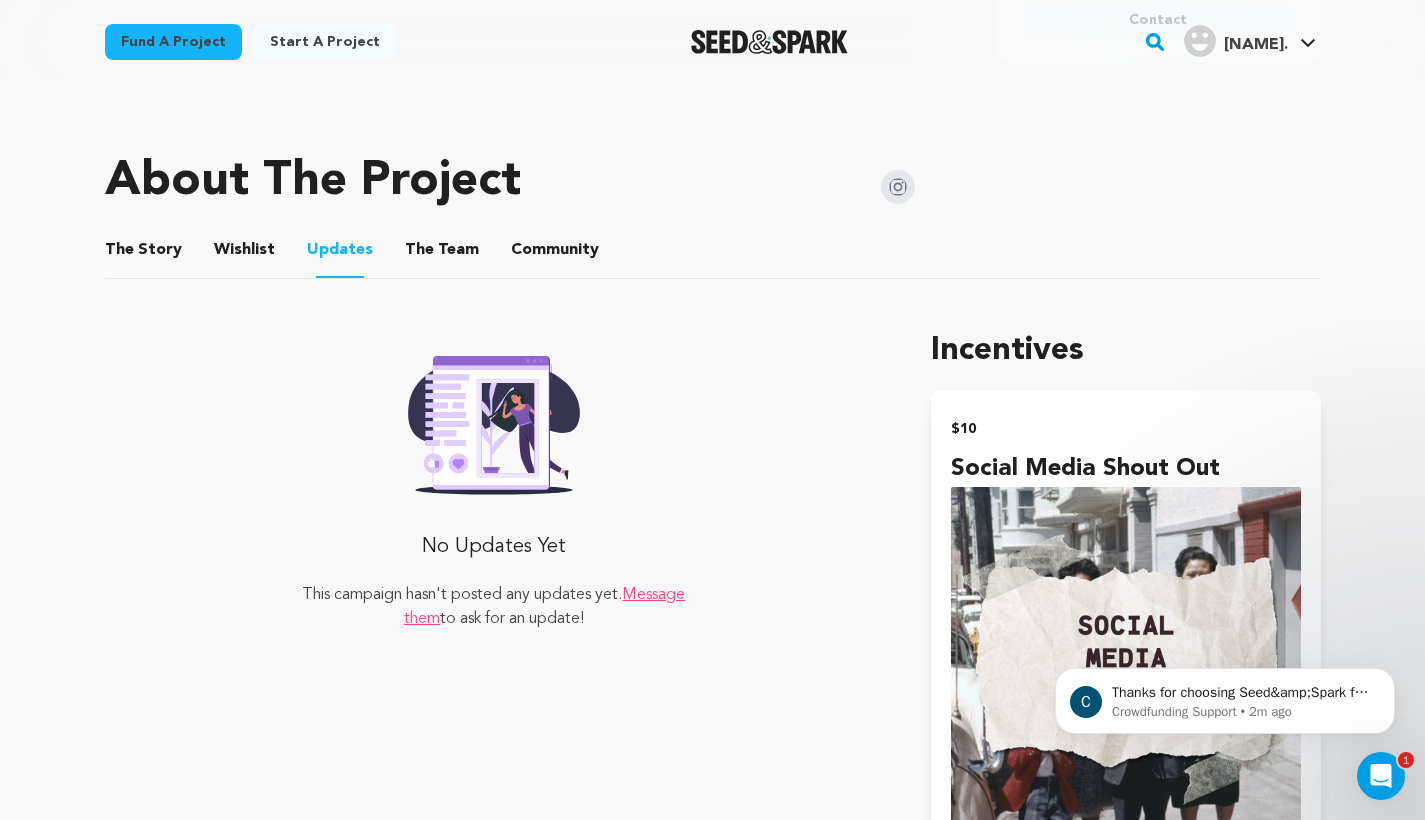 click on "The Team" at bounding box center (442, 254) 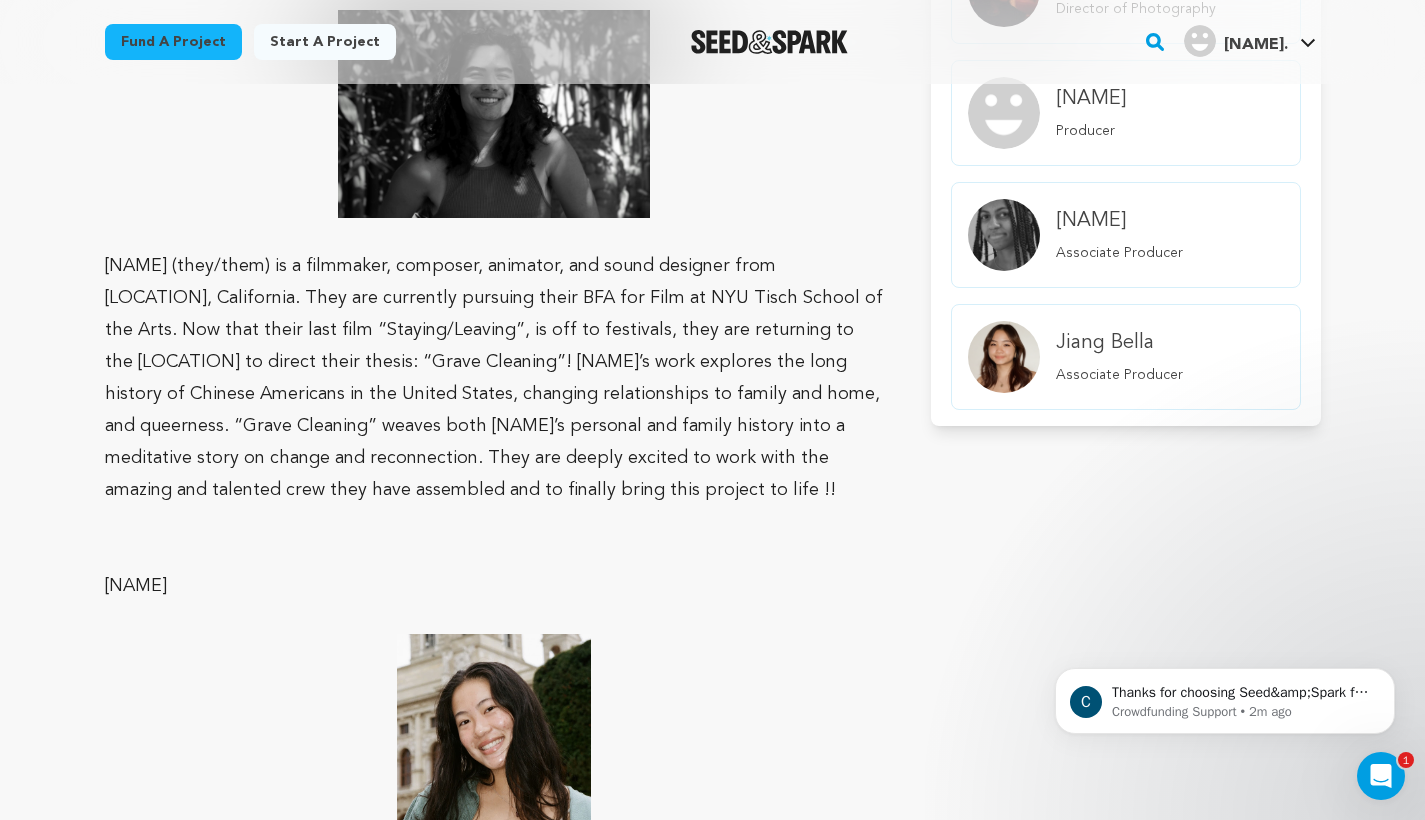 scroll, scrollTop: 788, scrollLeft: 0, axis: vertical 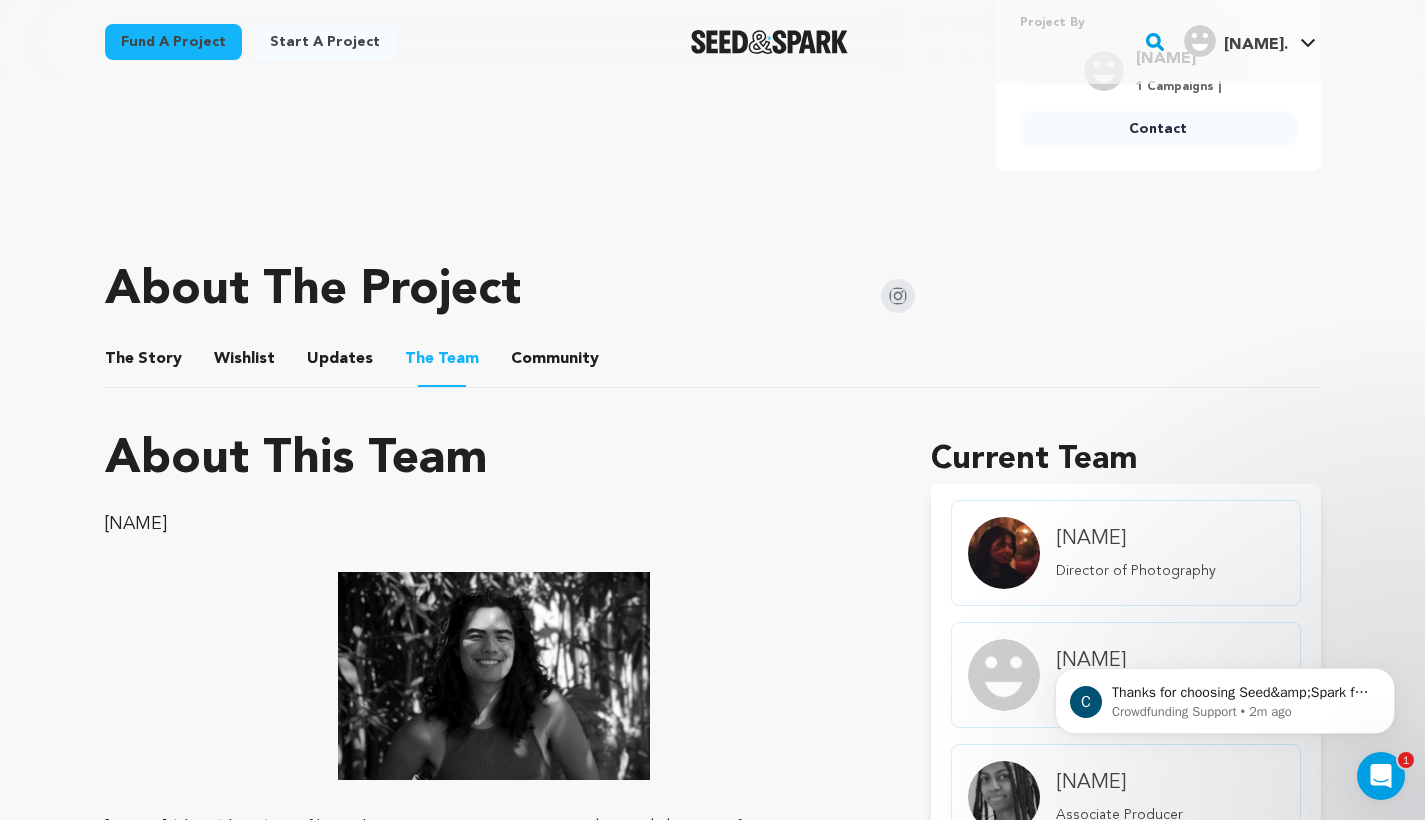 click on "Community" at bounding box center [555, 363] 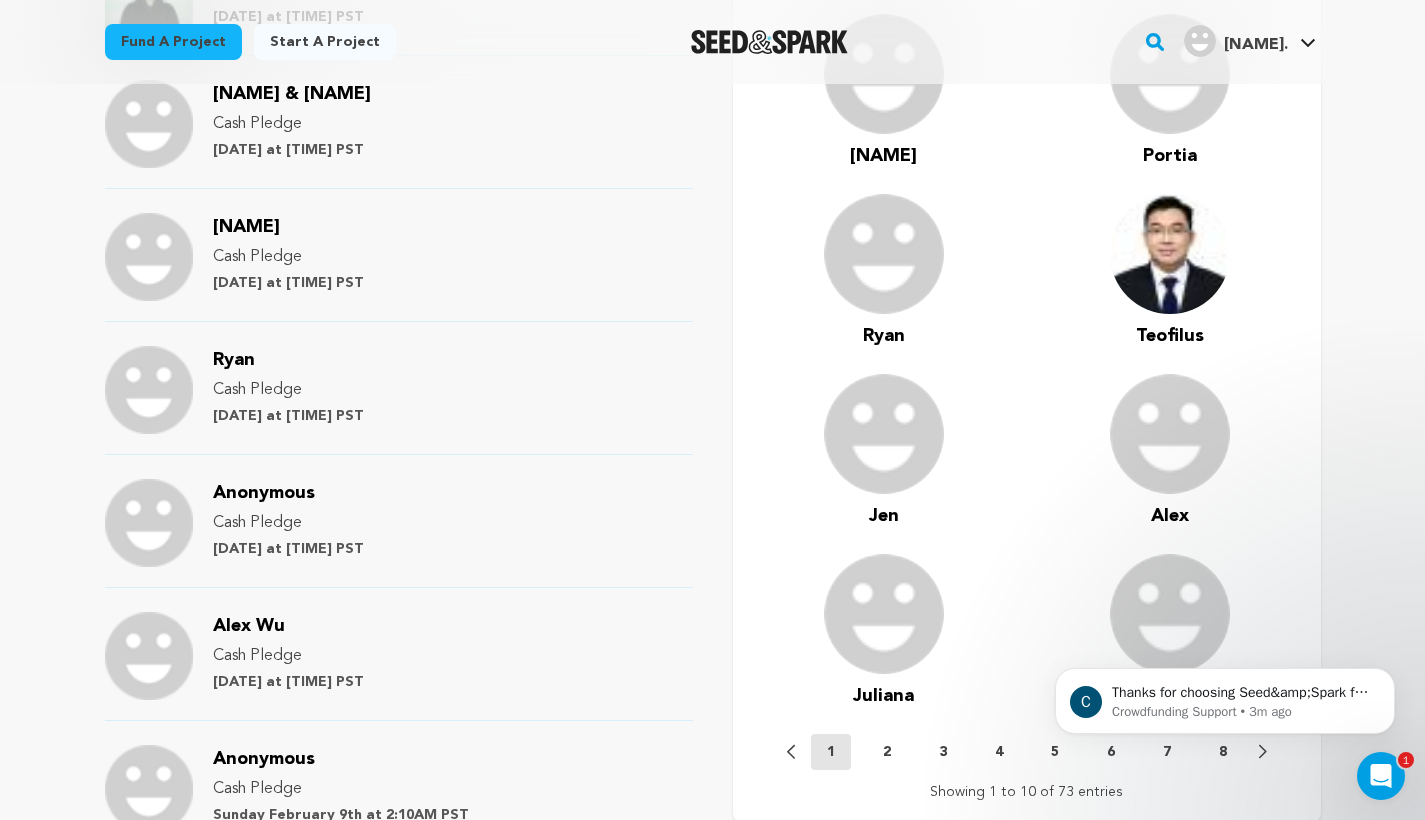 scroll, scrollTop: 1496, scrollLeft: 0, axis: vertical 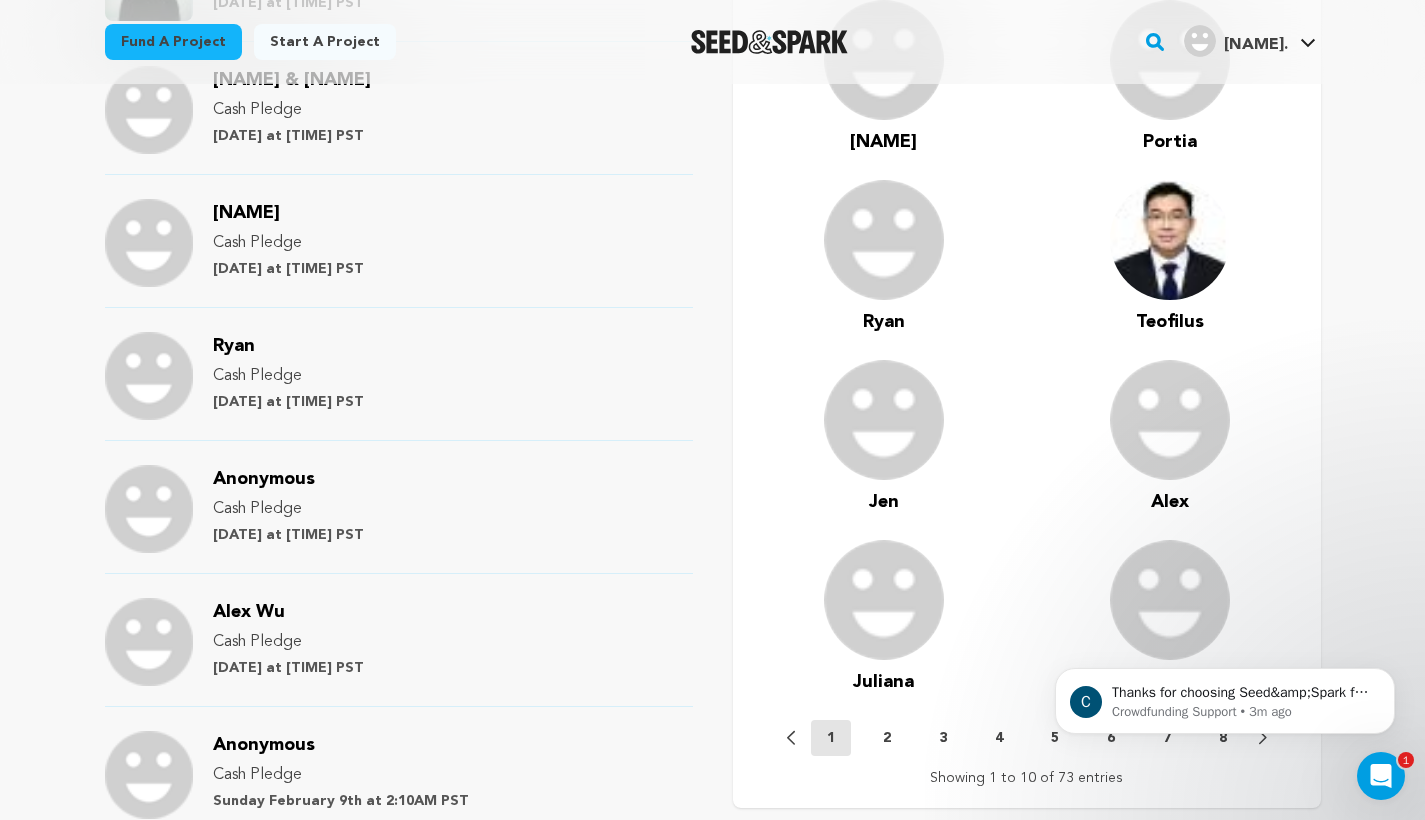 click on "Juliana" at bounding box center (883, 682) 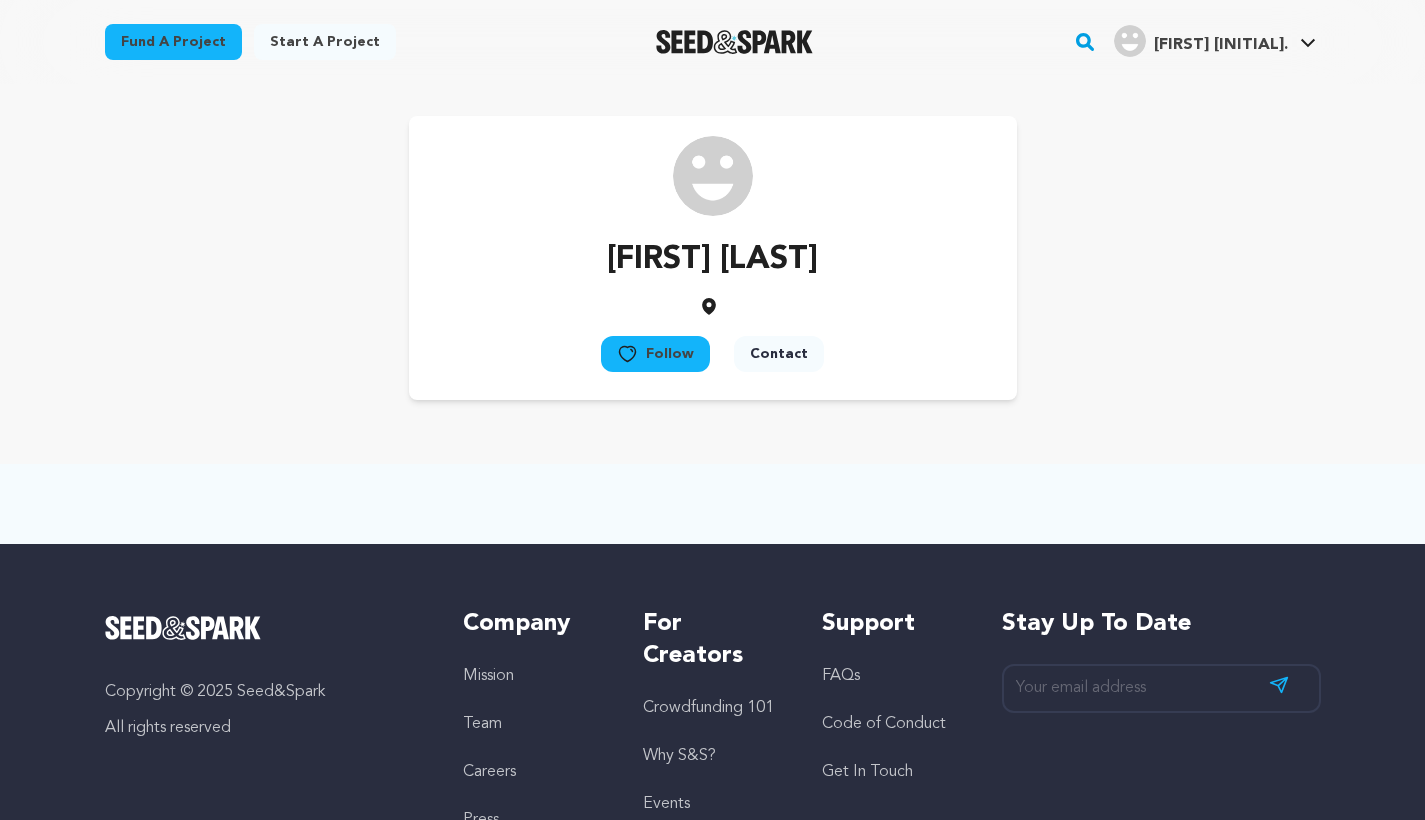 scroll, scrollTop: 0, scrollLeft: 0, axis: both 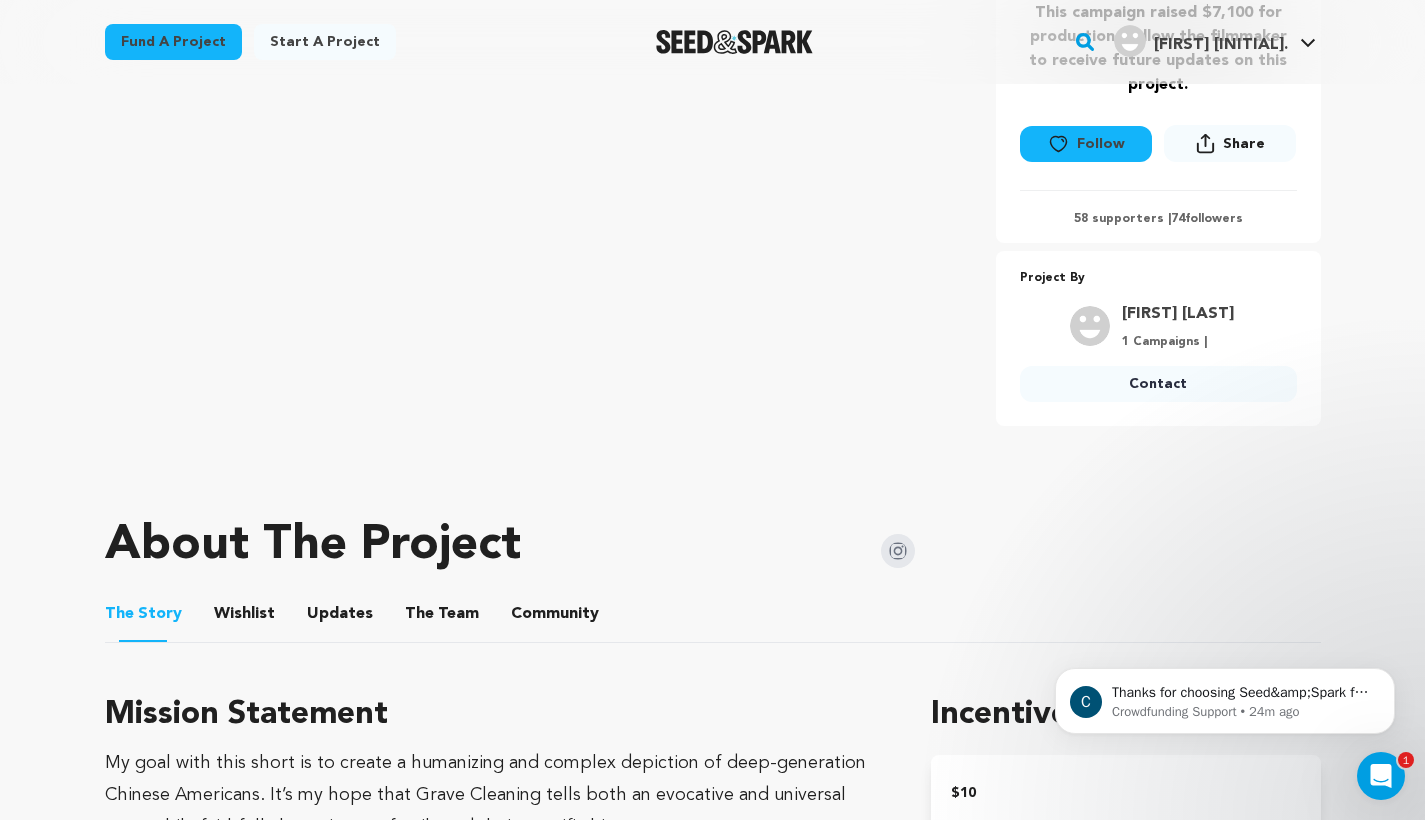 click on "The Team" at bounding box center [442, 618] 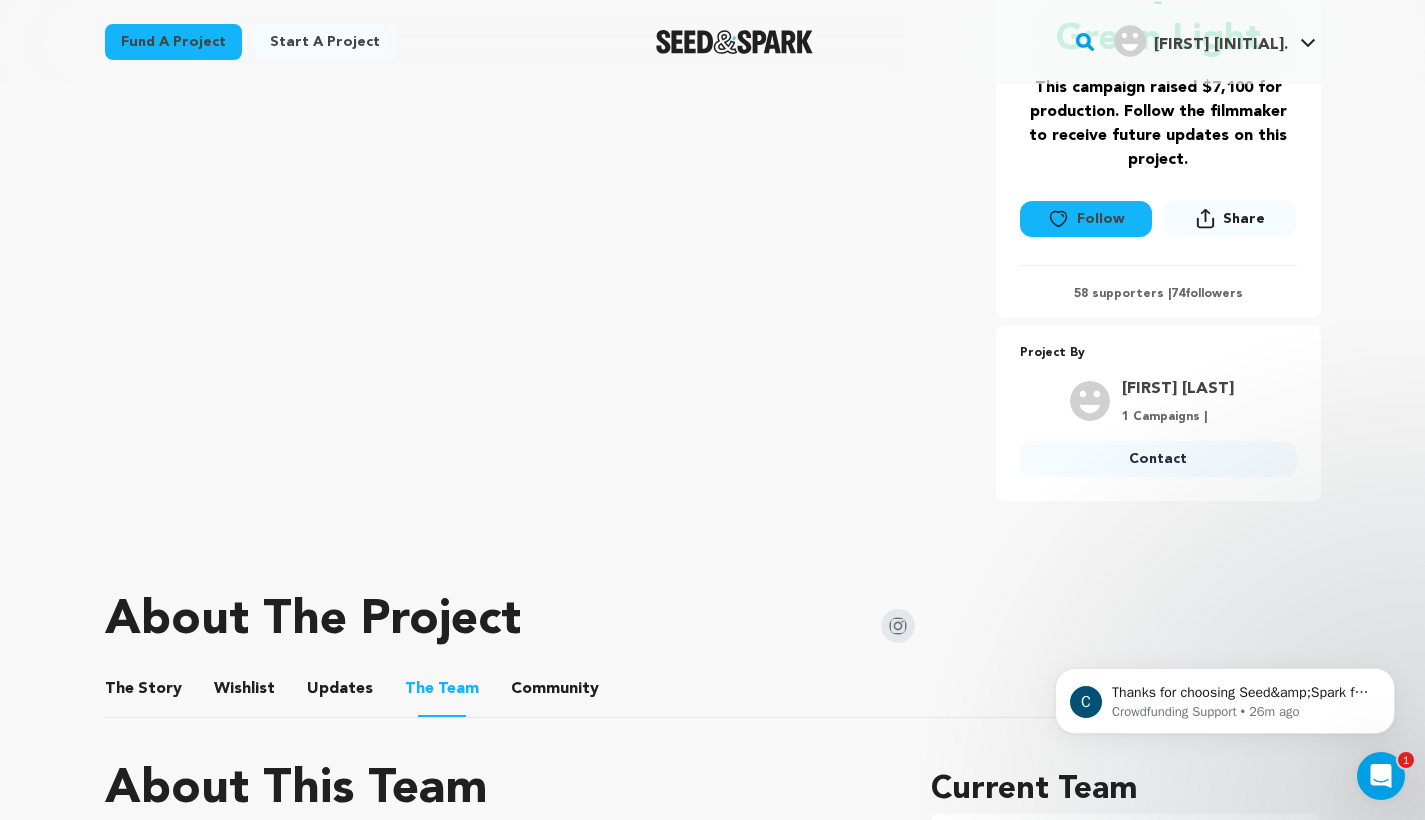 scroll, scrollTop: 495, scrollLeft: 0, axis: vertical 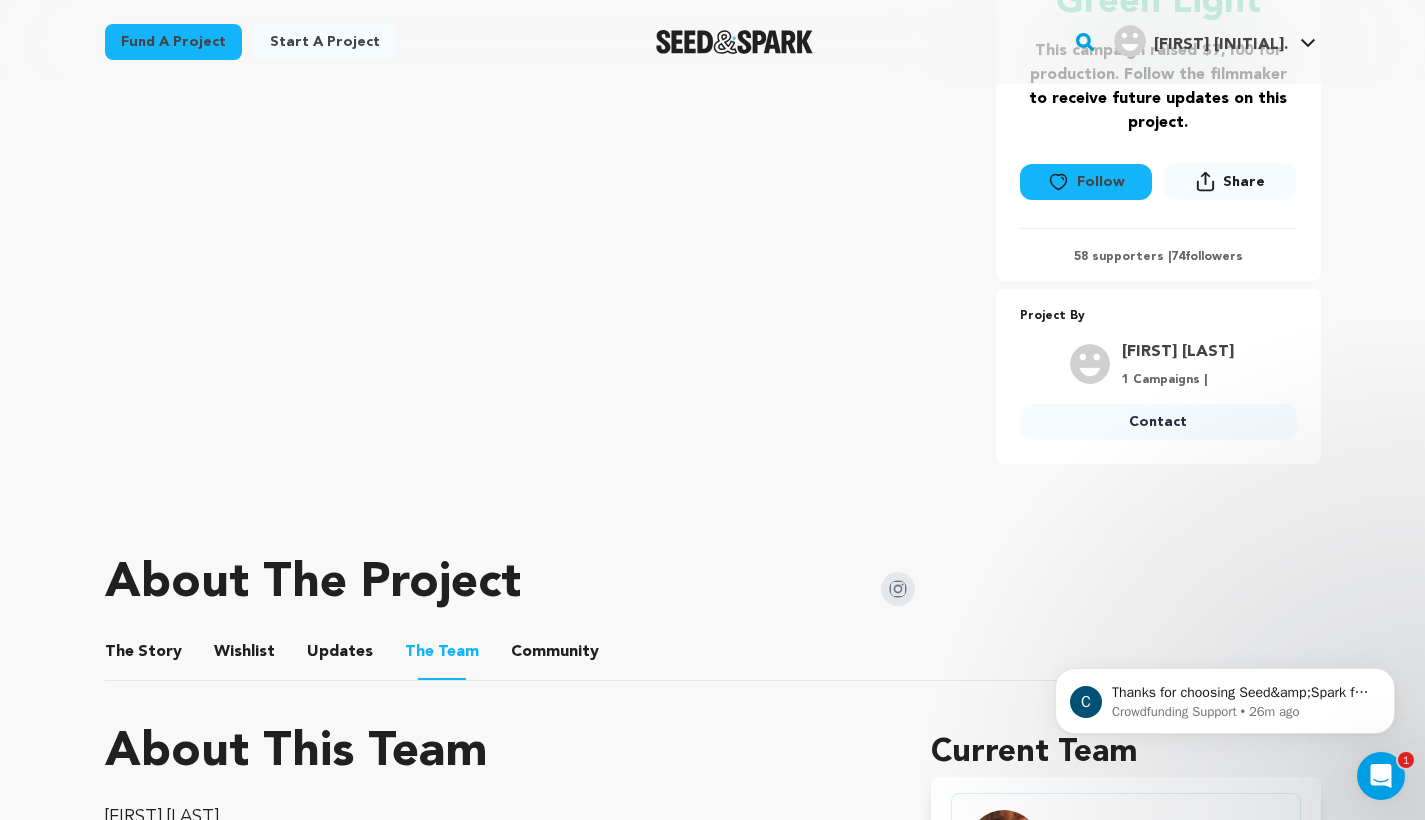 click on "The Story" at bounding box center (143, 656) 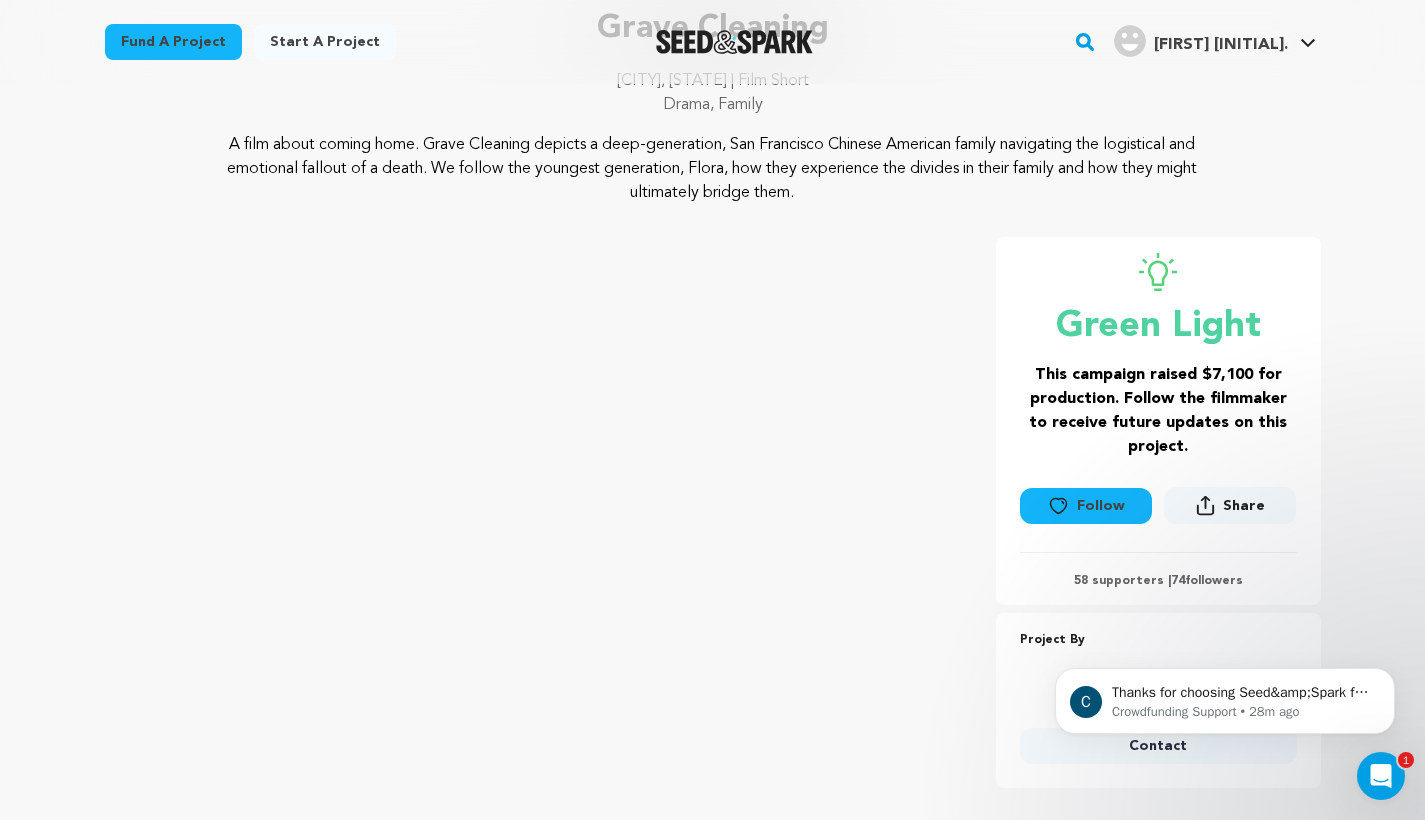 scroll, scrollTop: 120, scrollLeft: 0, axis: vertical 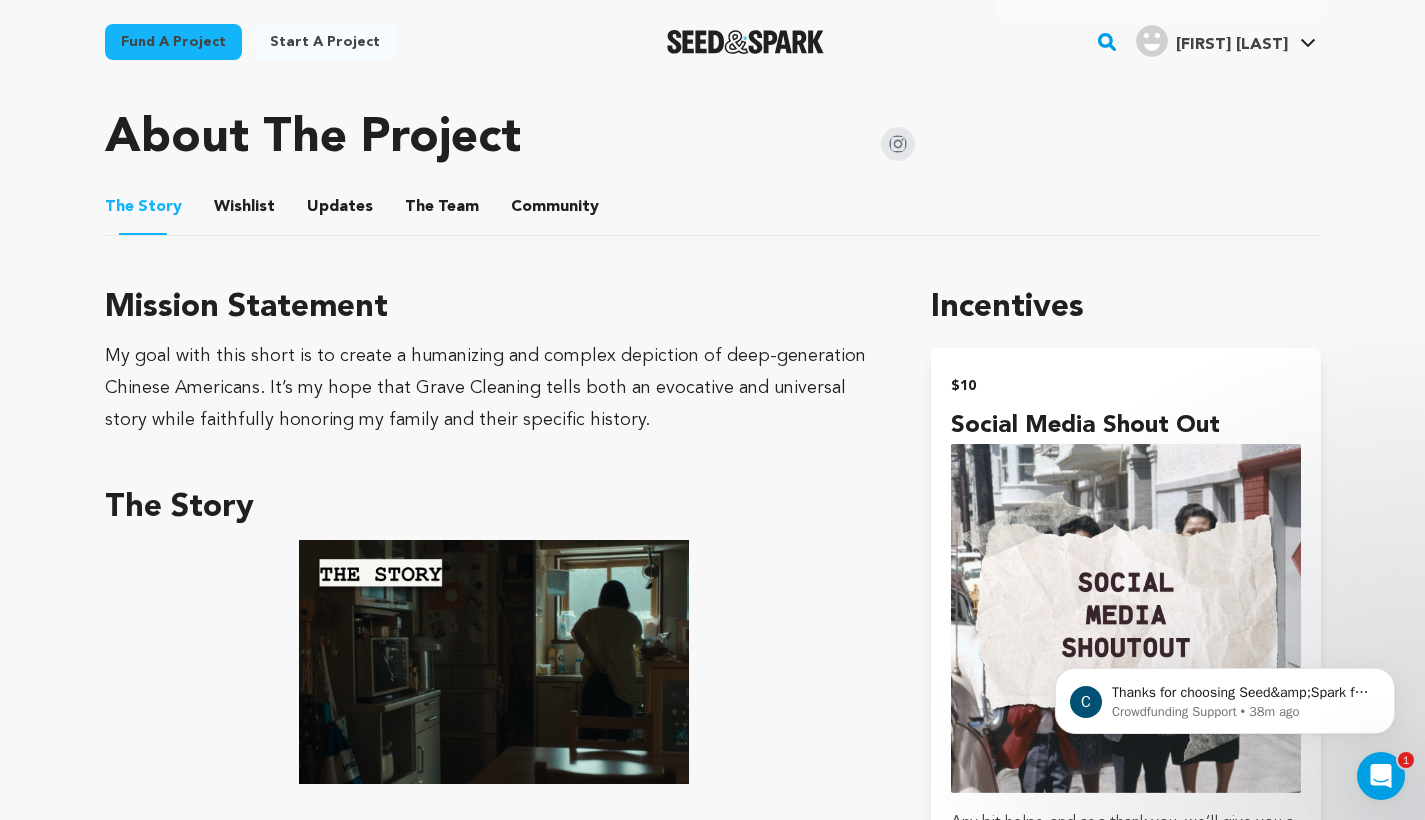 click on "The Team" at bounding box center (442, 211) 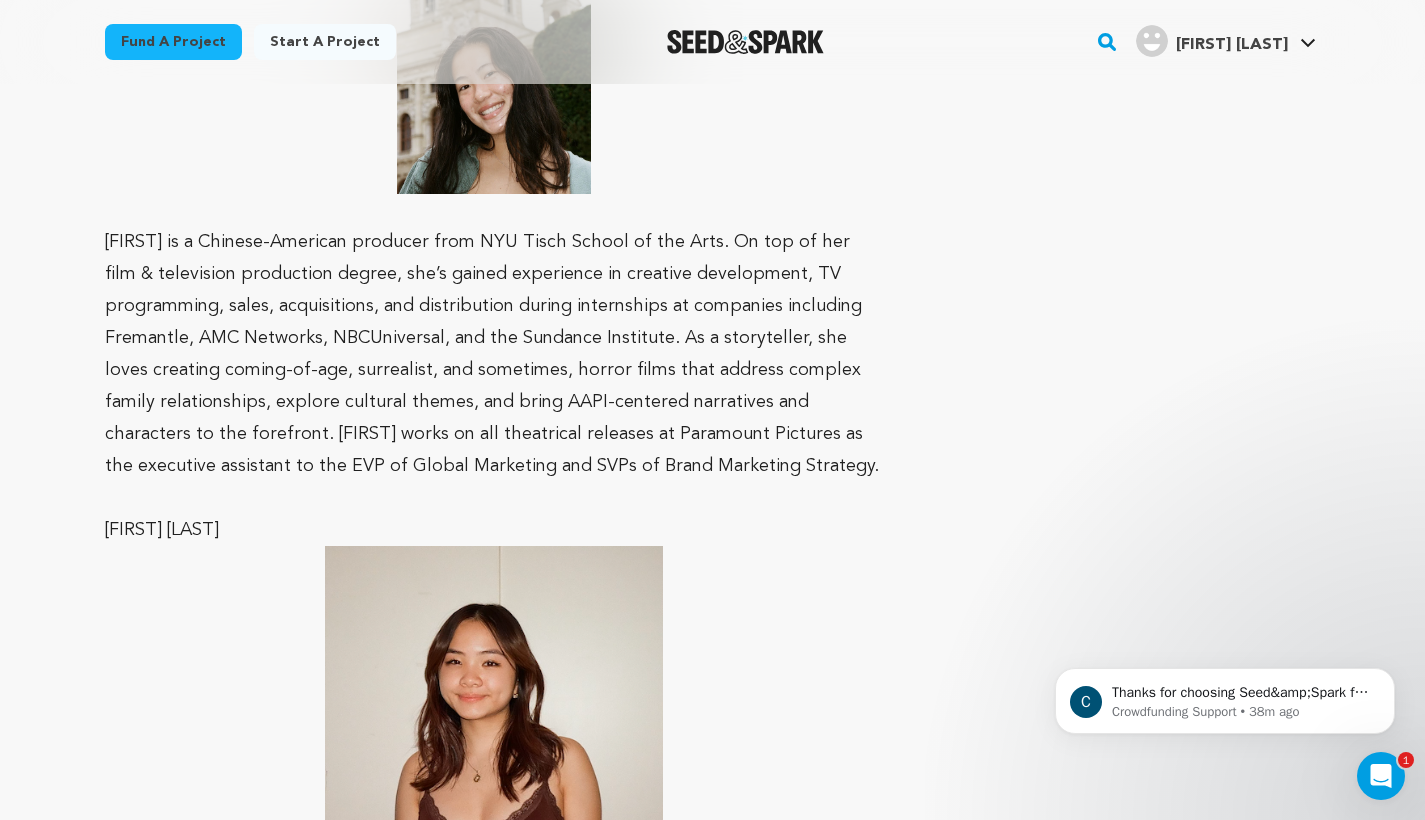 scroll, scrollTop: 1897, scrollLeft: 0, axis: vertical 